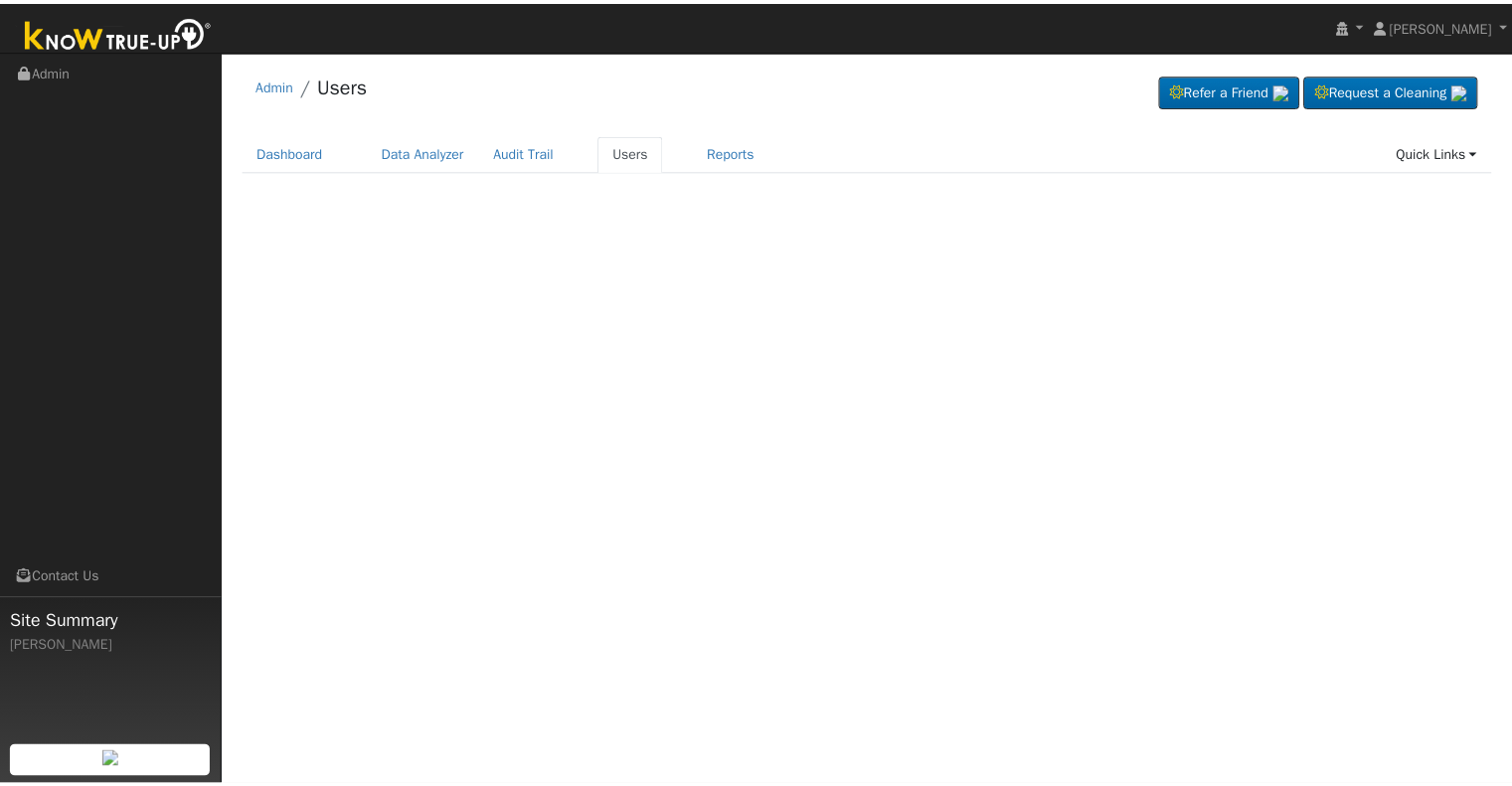 scroll, scrollTop: 0, scrollLeft: 0, axis: both 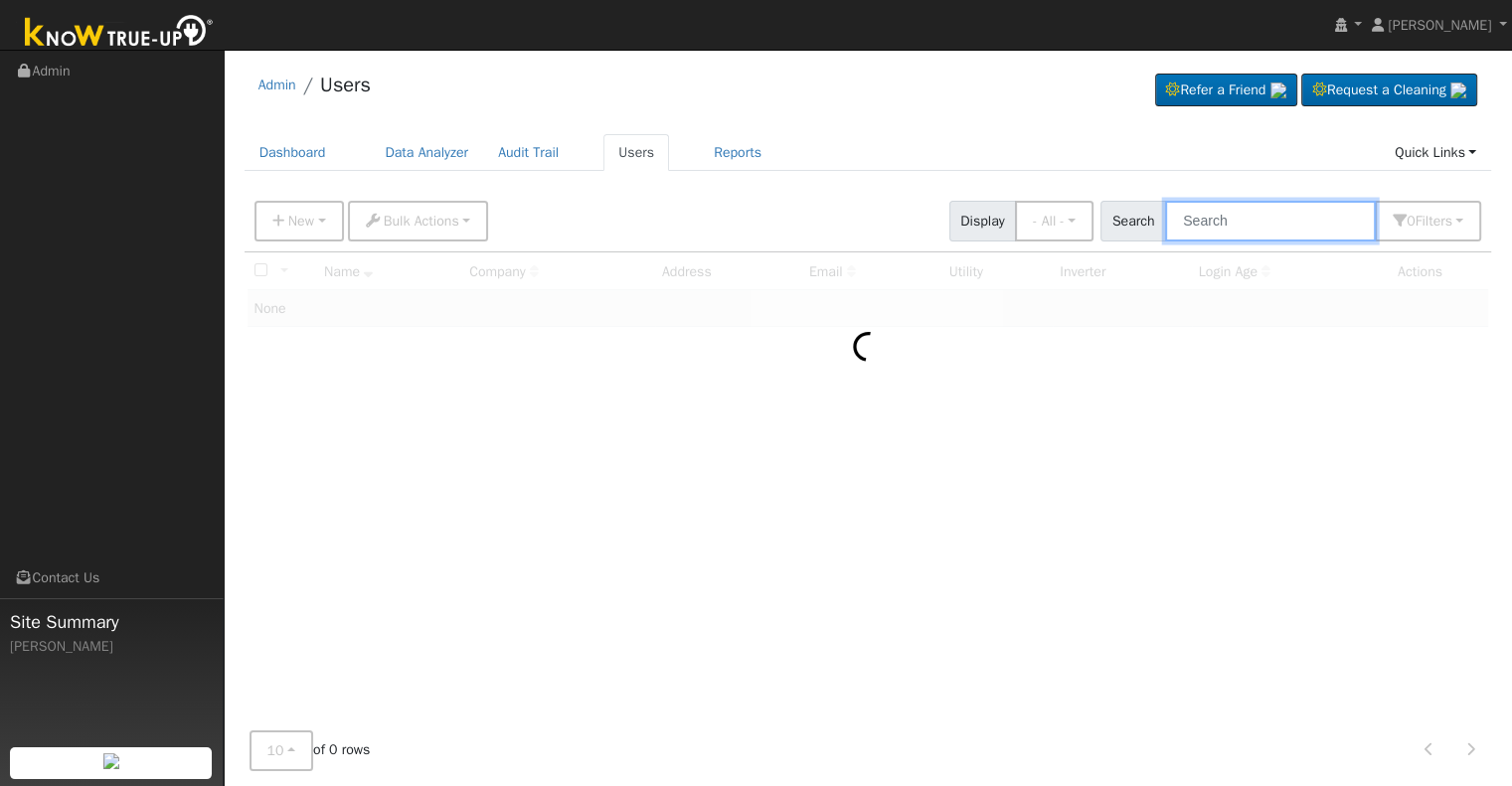 click at bounding box center [1270, 221] 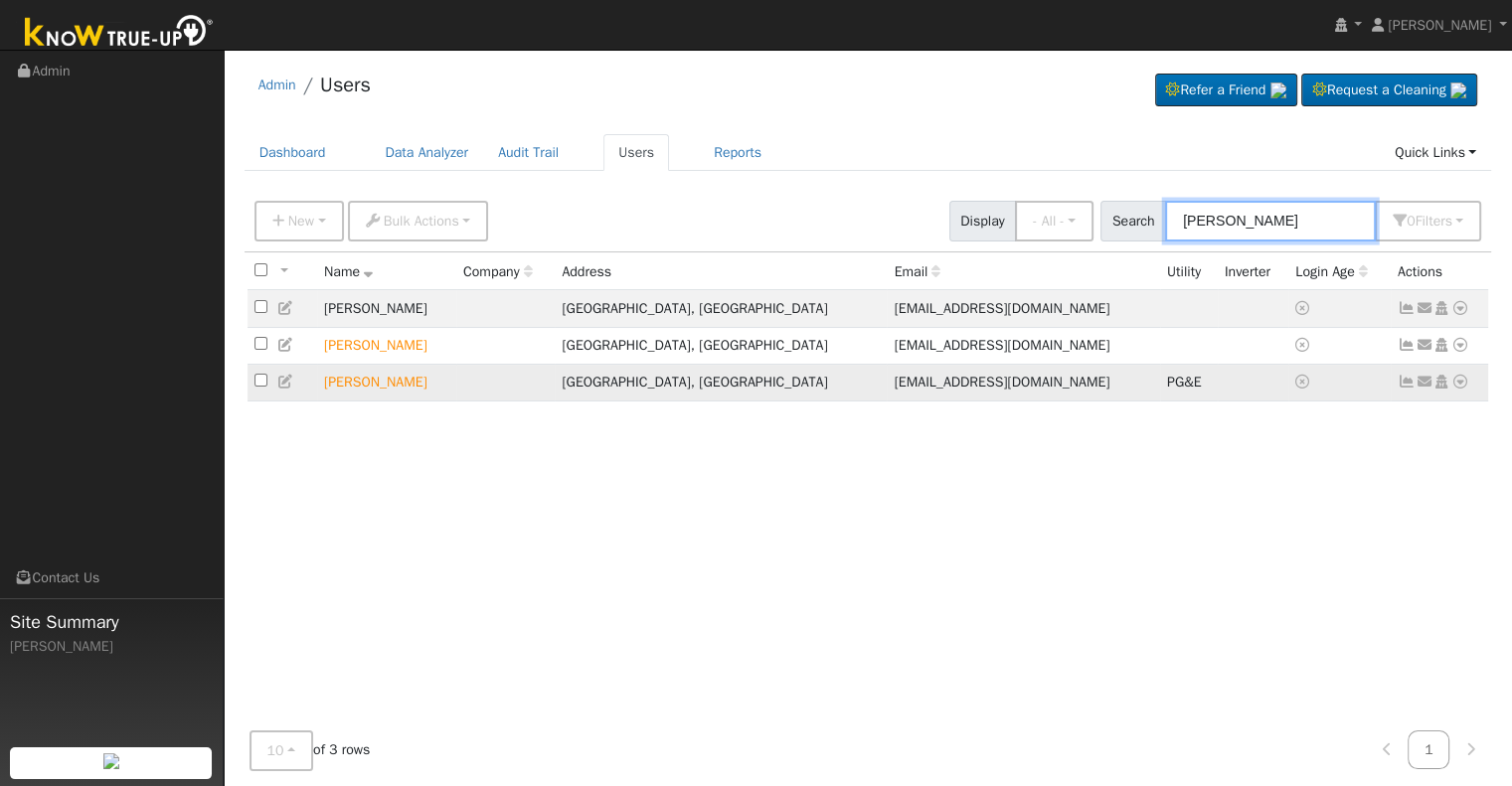 type on "manjinder" 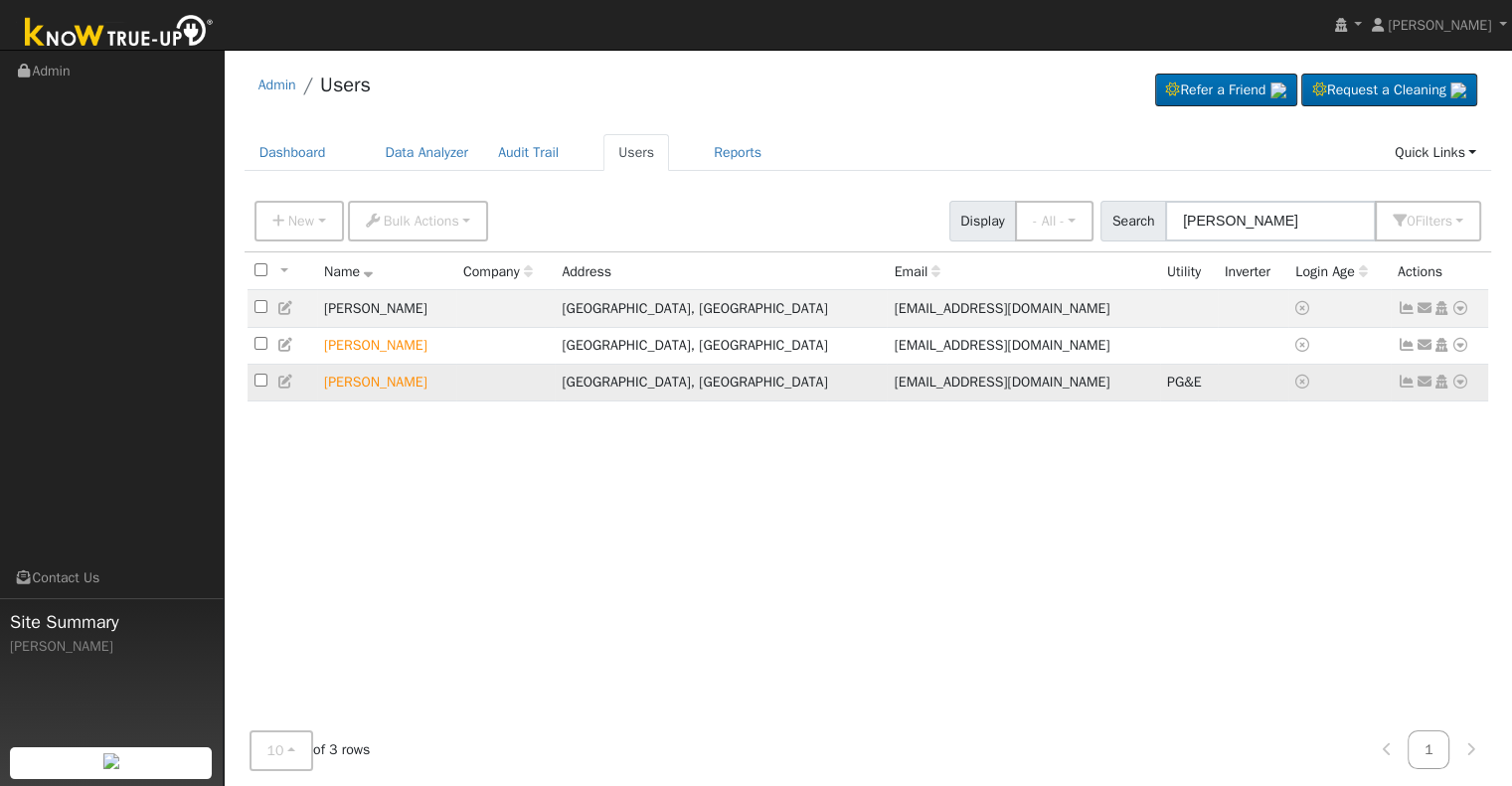 click at bounding box center [1460, 382] 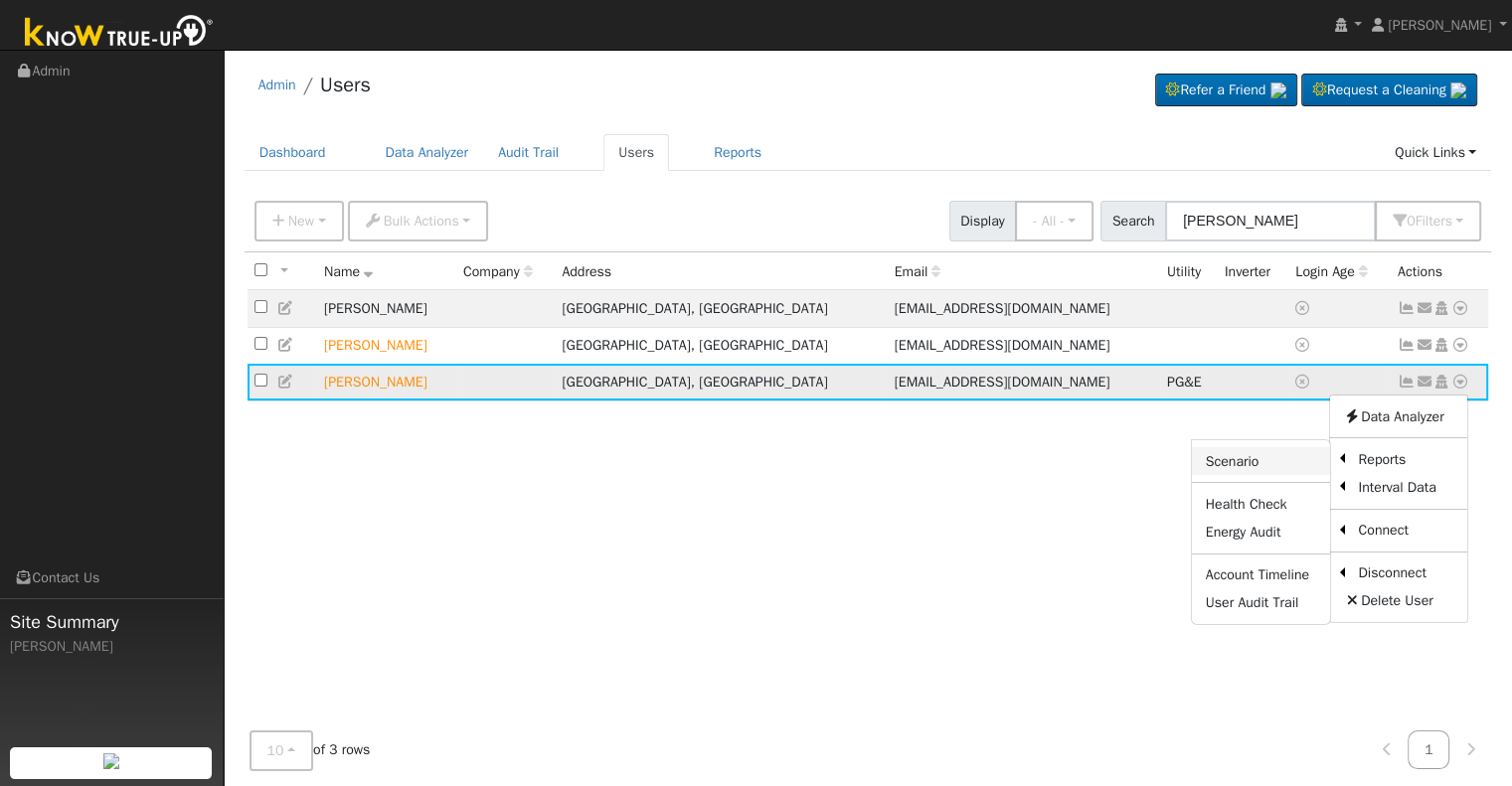 click on "Scenario" at bounding box center (1260, 461) 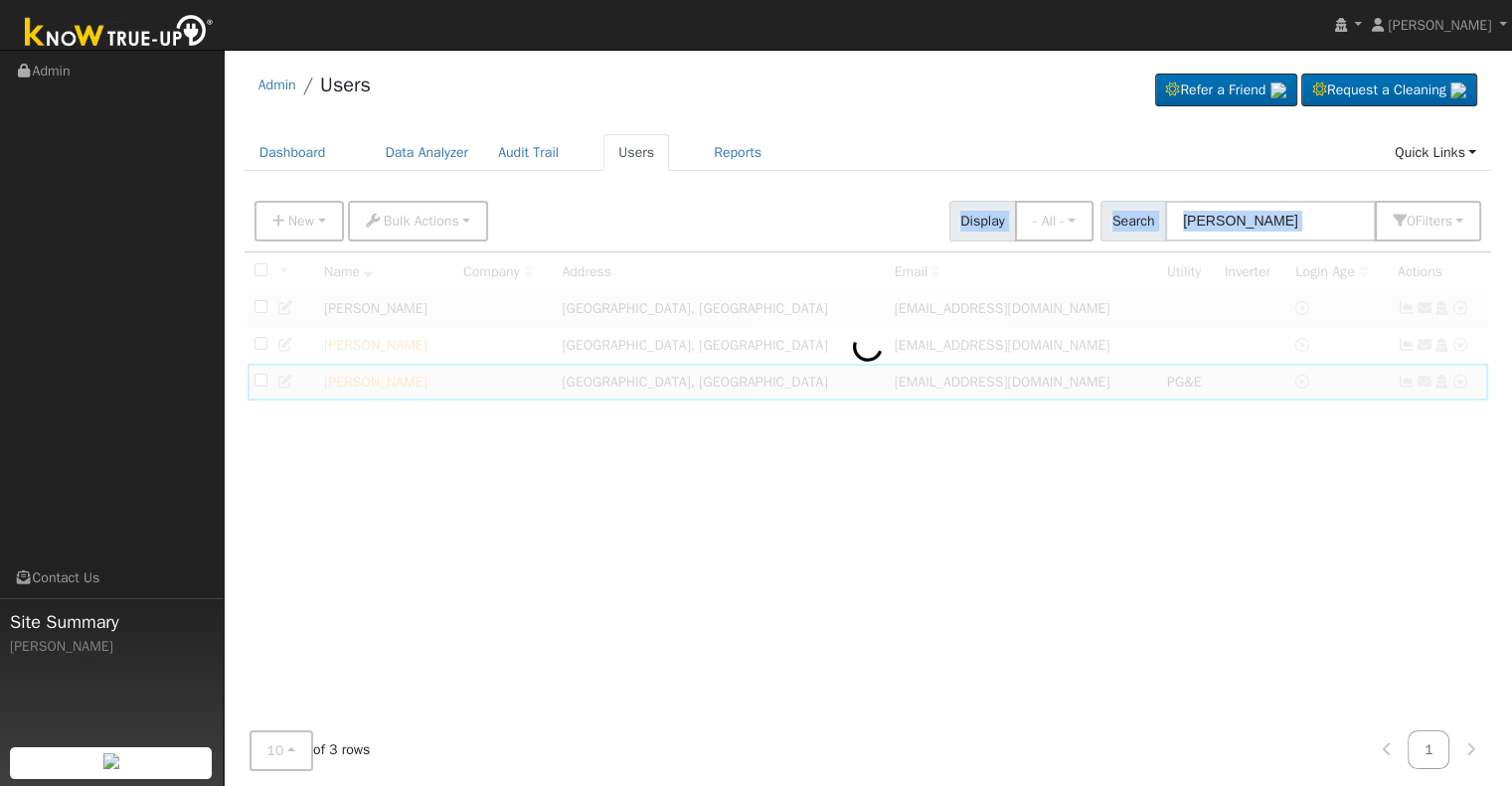 click at bounding box center (868, 488) 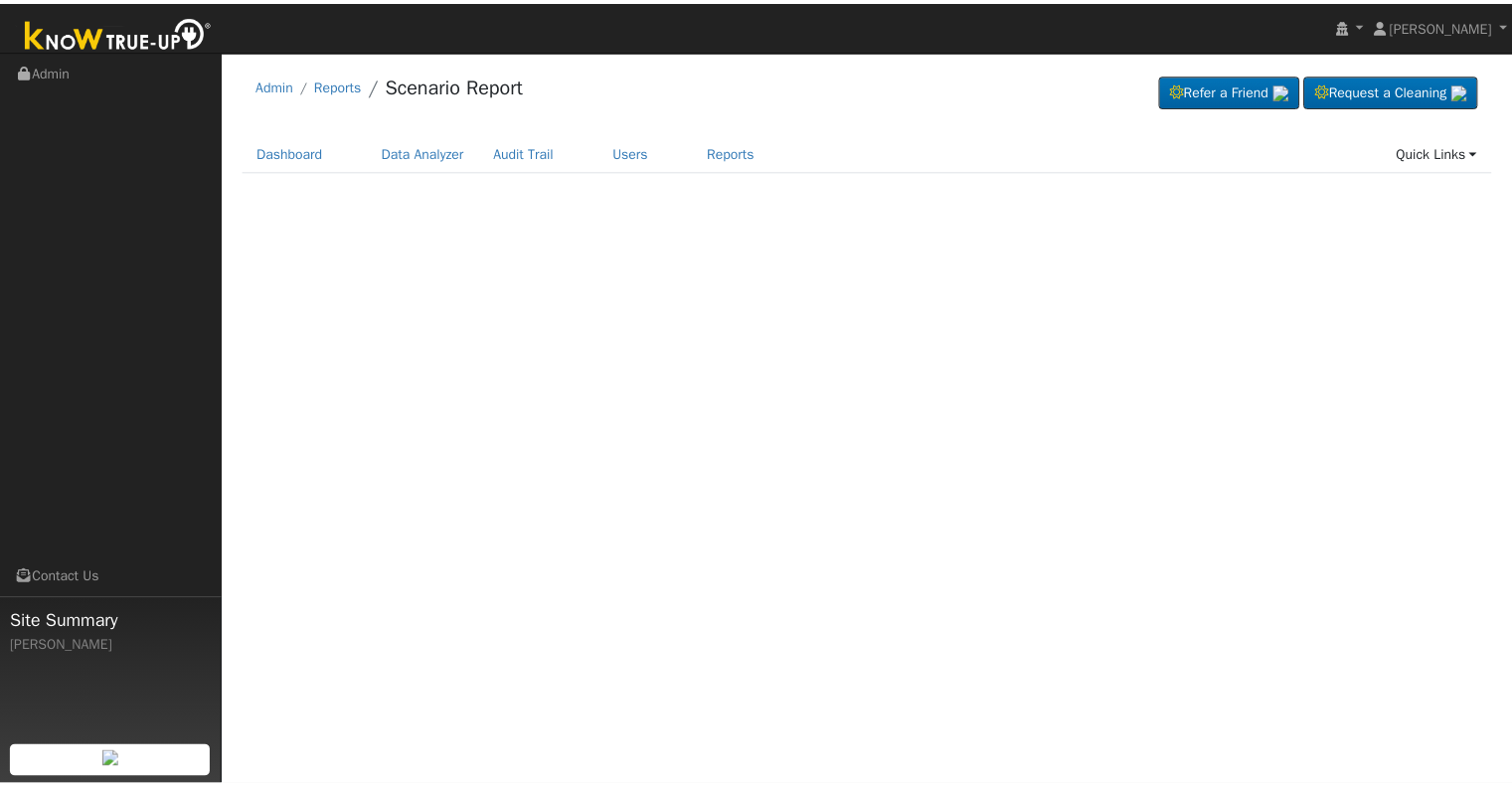scroll, scrollTop: 0, scrollLeft: 0, axis: both 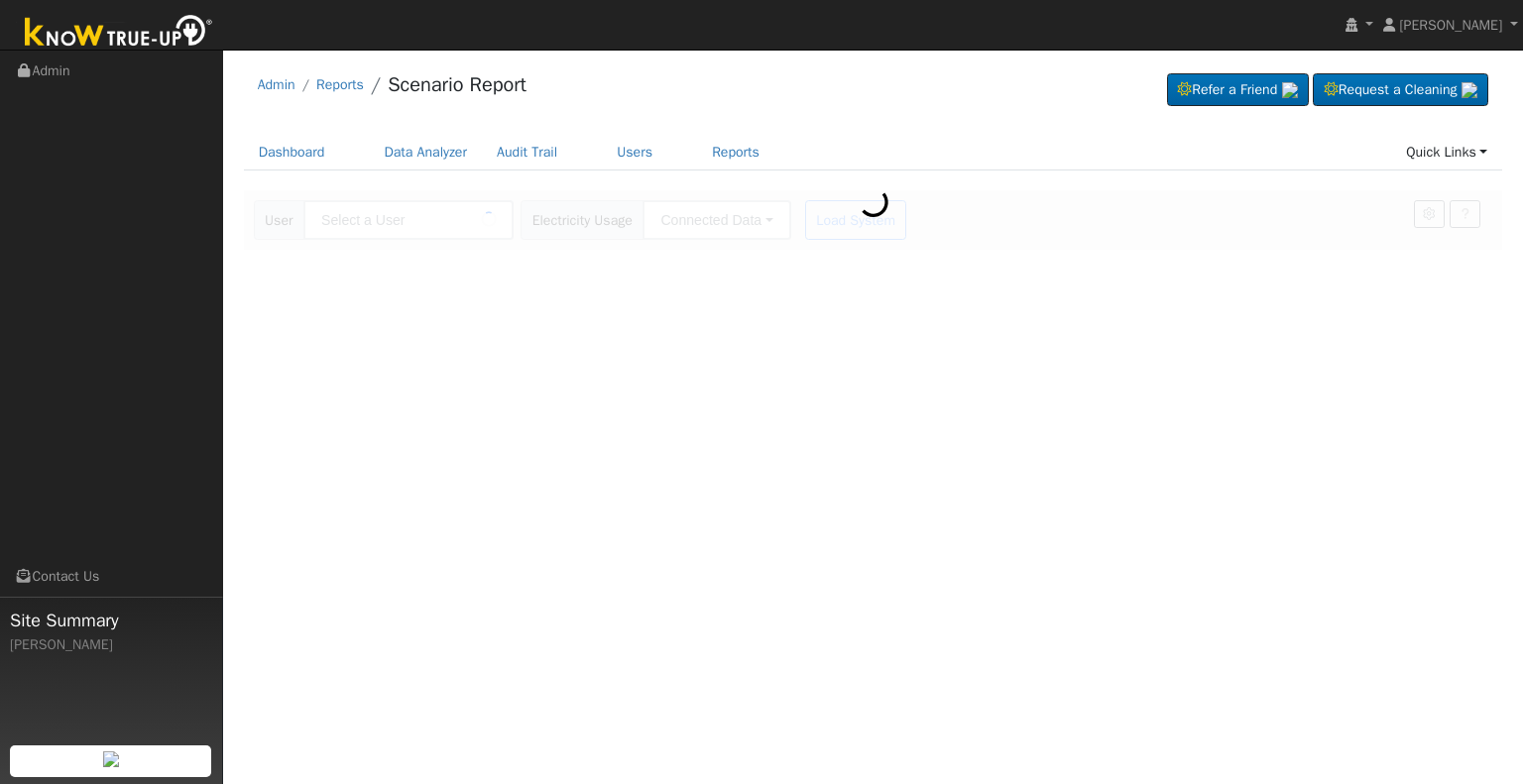 type on "[PERSON_NAME]" 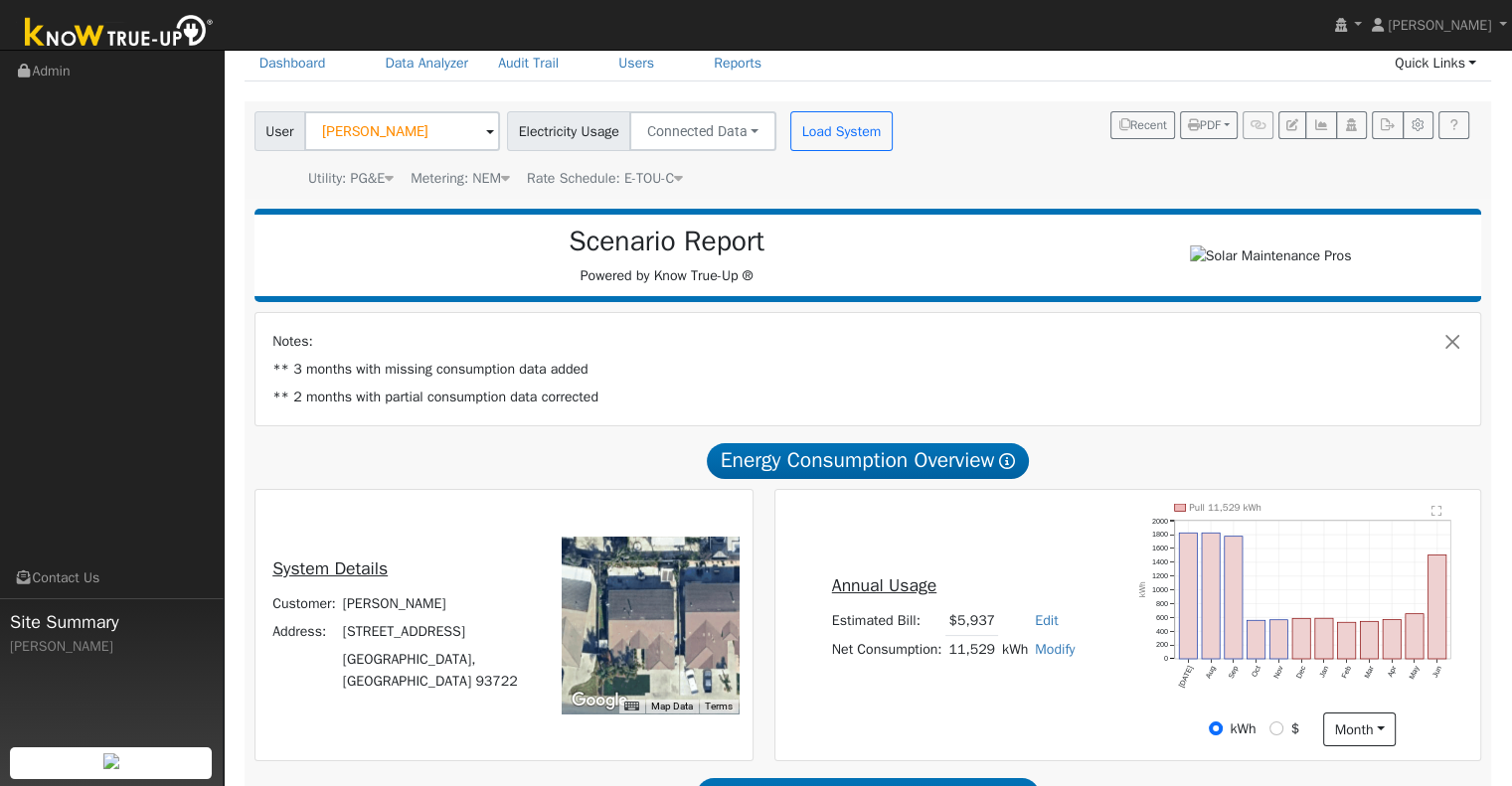 scroll, scrollTop: 90, scrollLeft: 0, axis: vertical 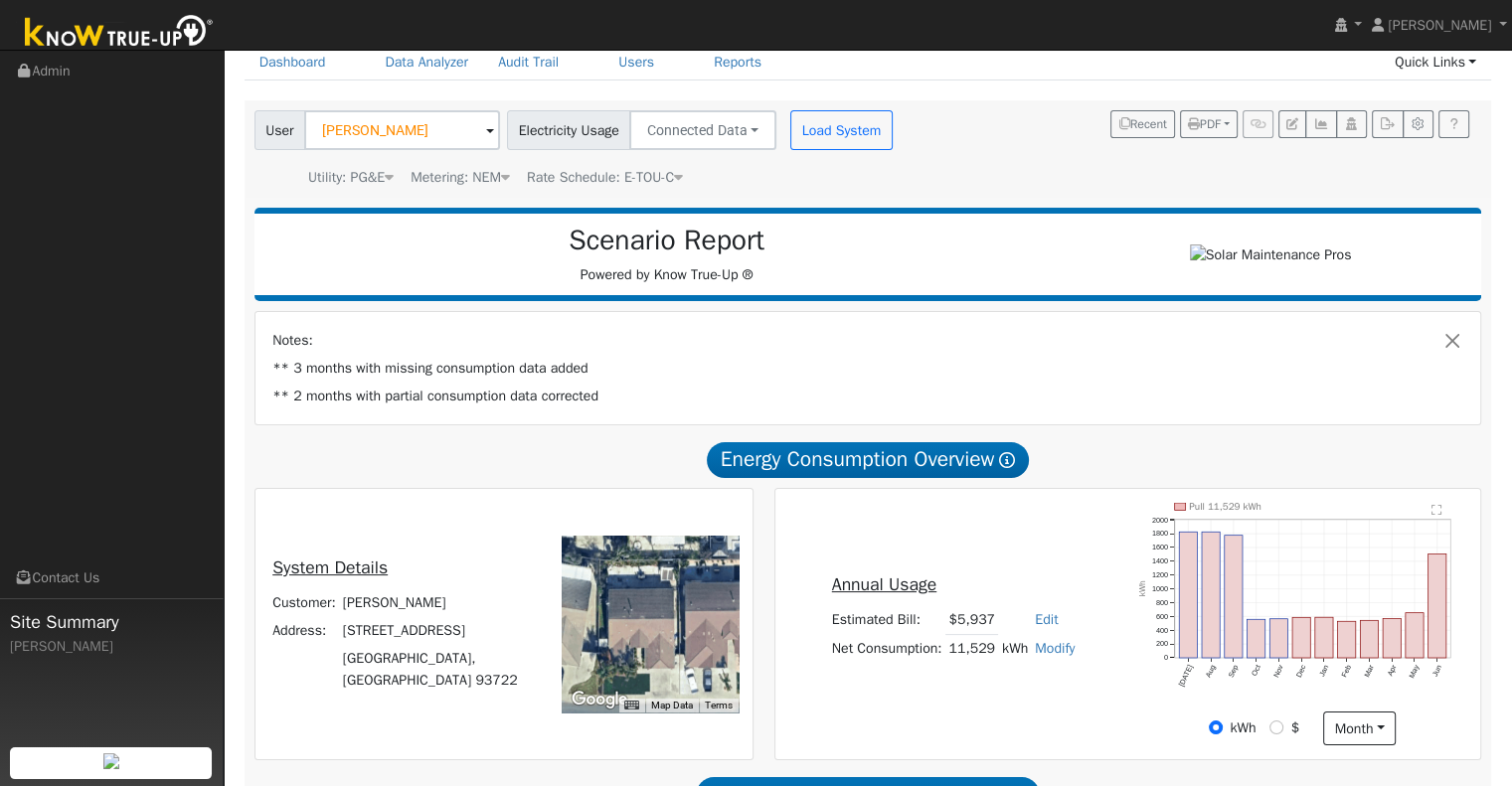 click on "Modify" at bounding box center [1055, 648] 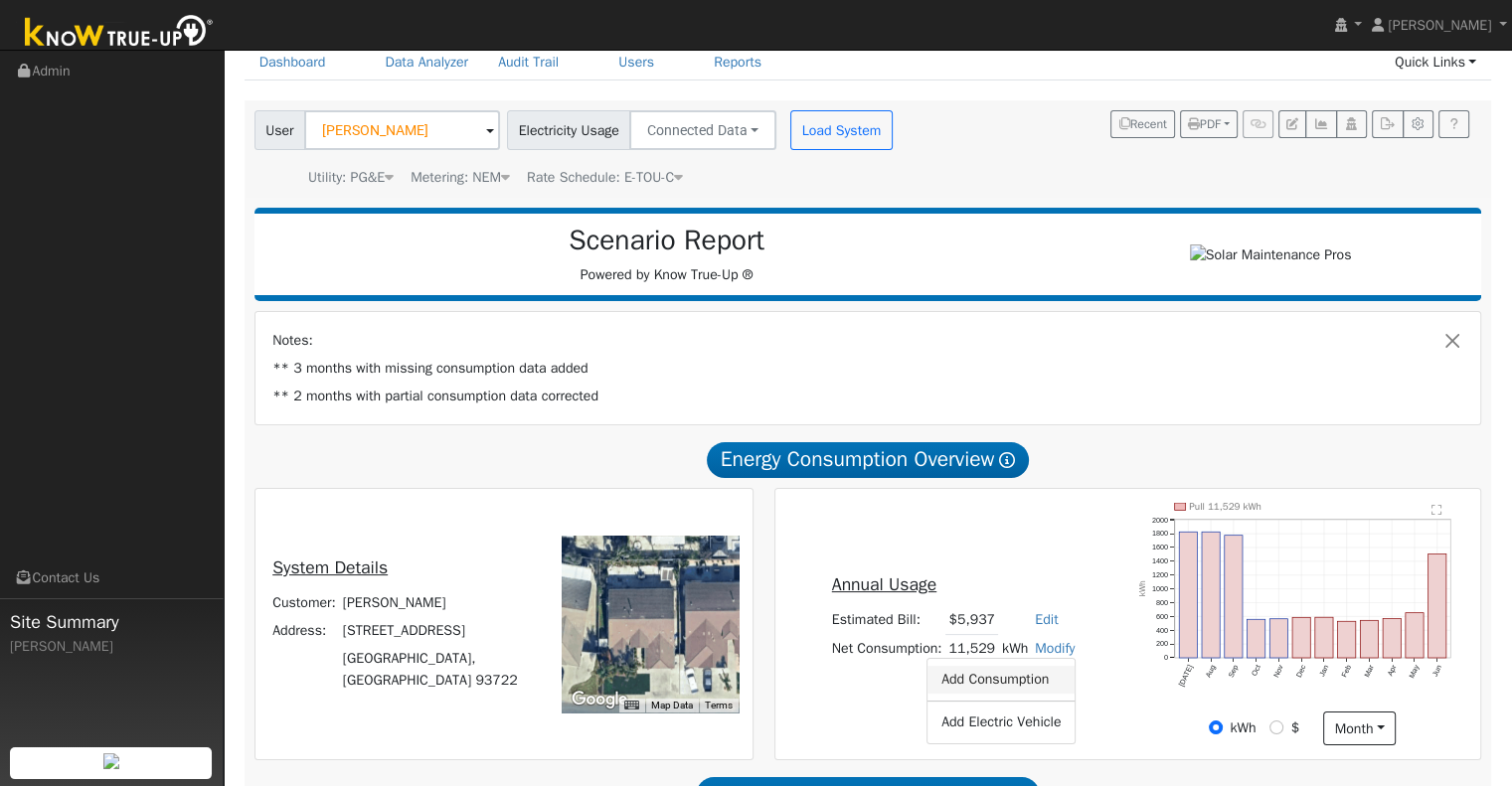 click on "Add Consumption" at bounding box center (1001, 680) 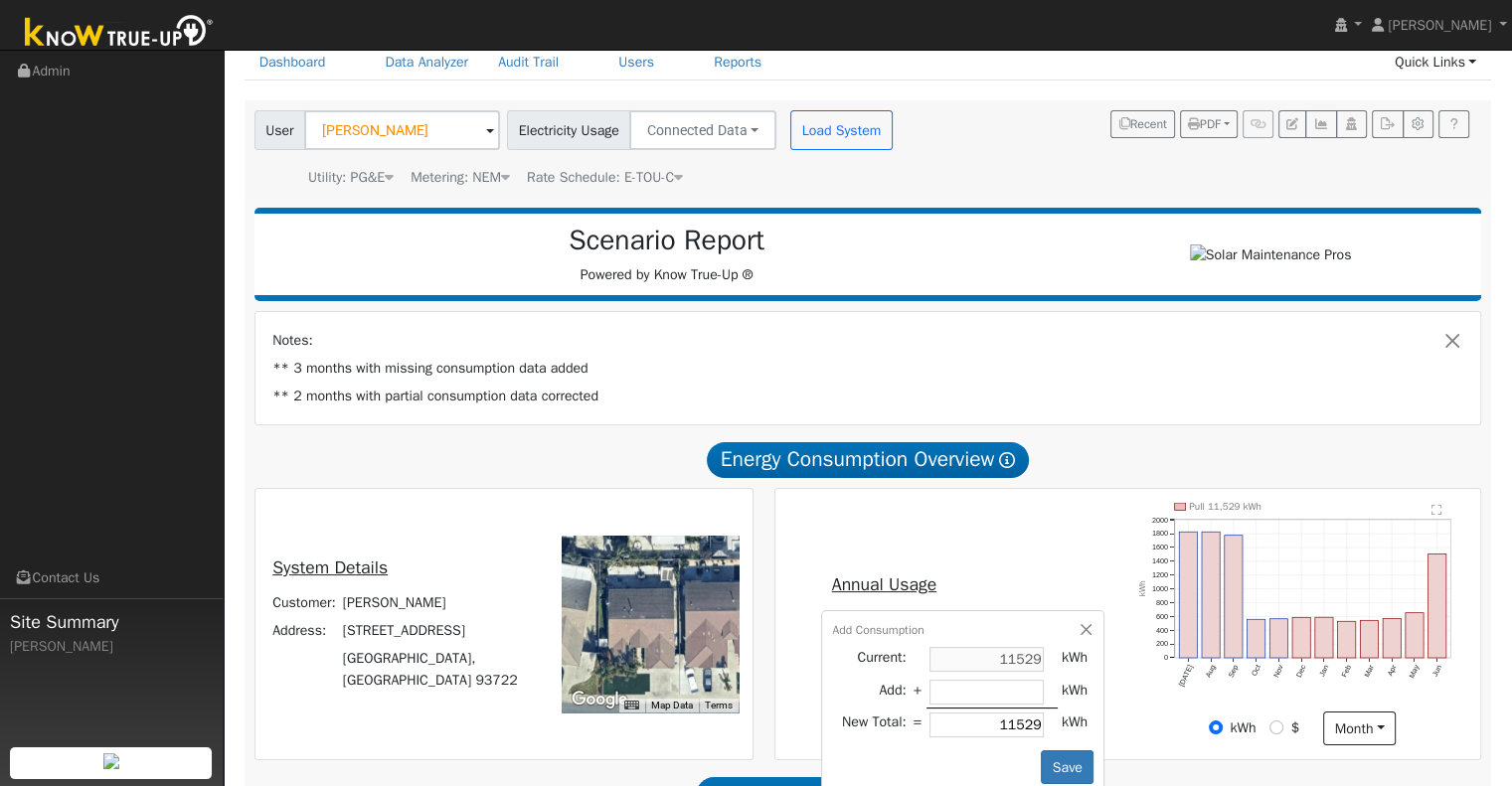 type on "-1" 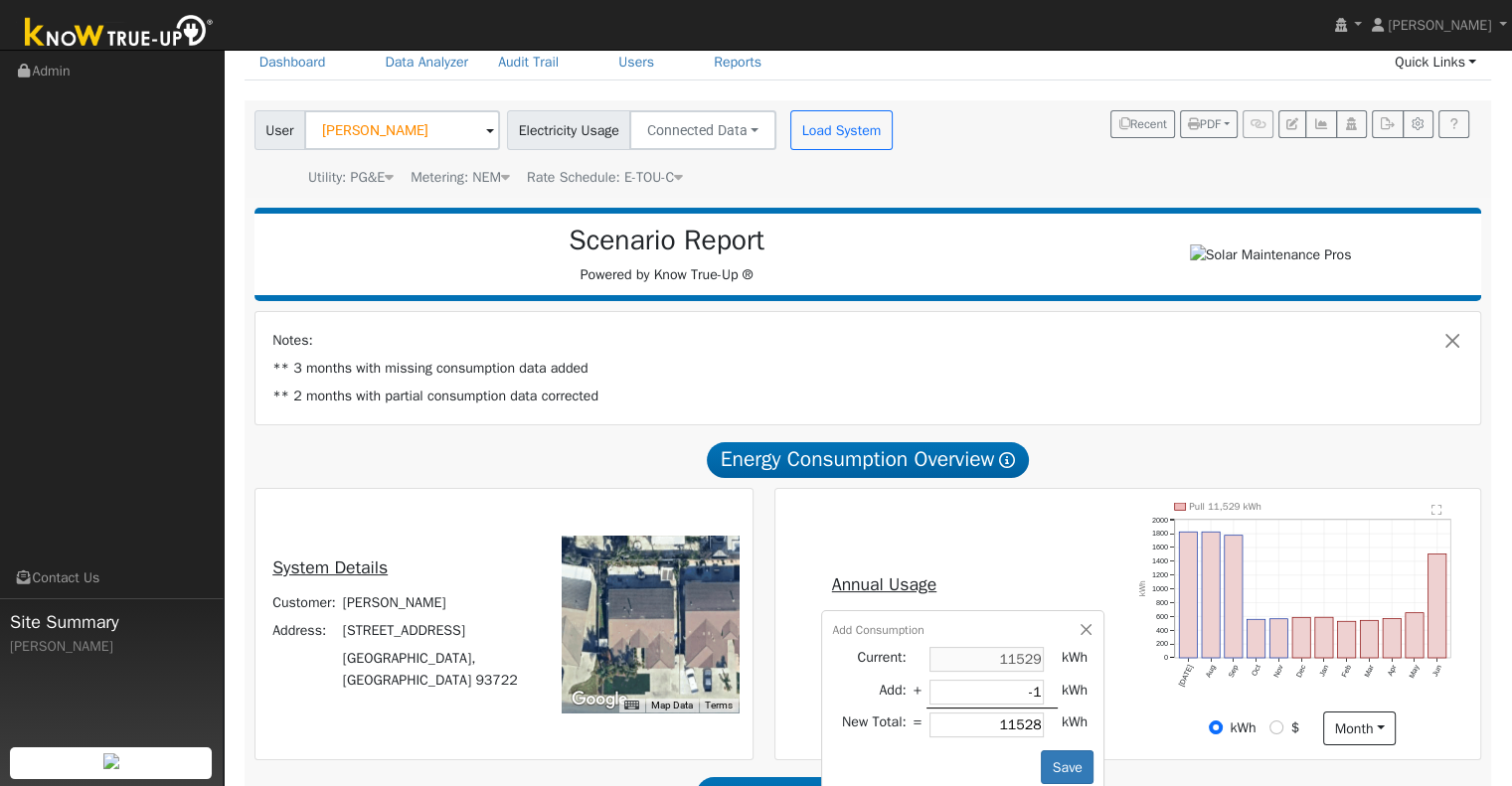type on "-12" 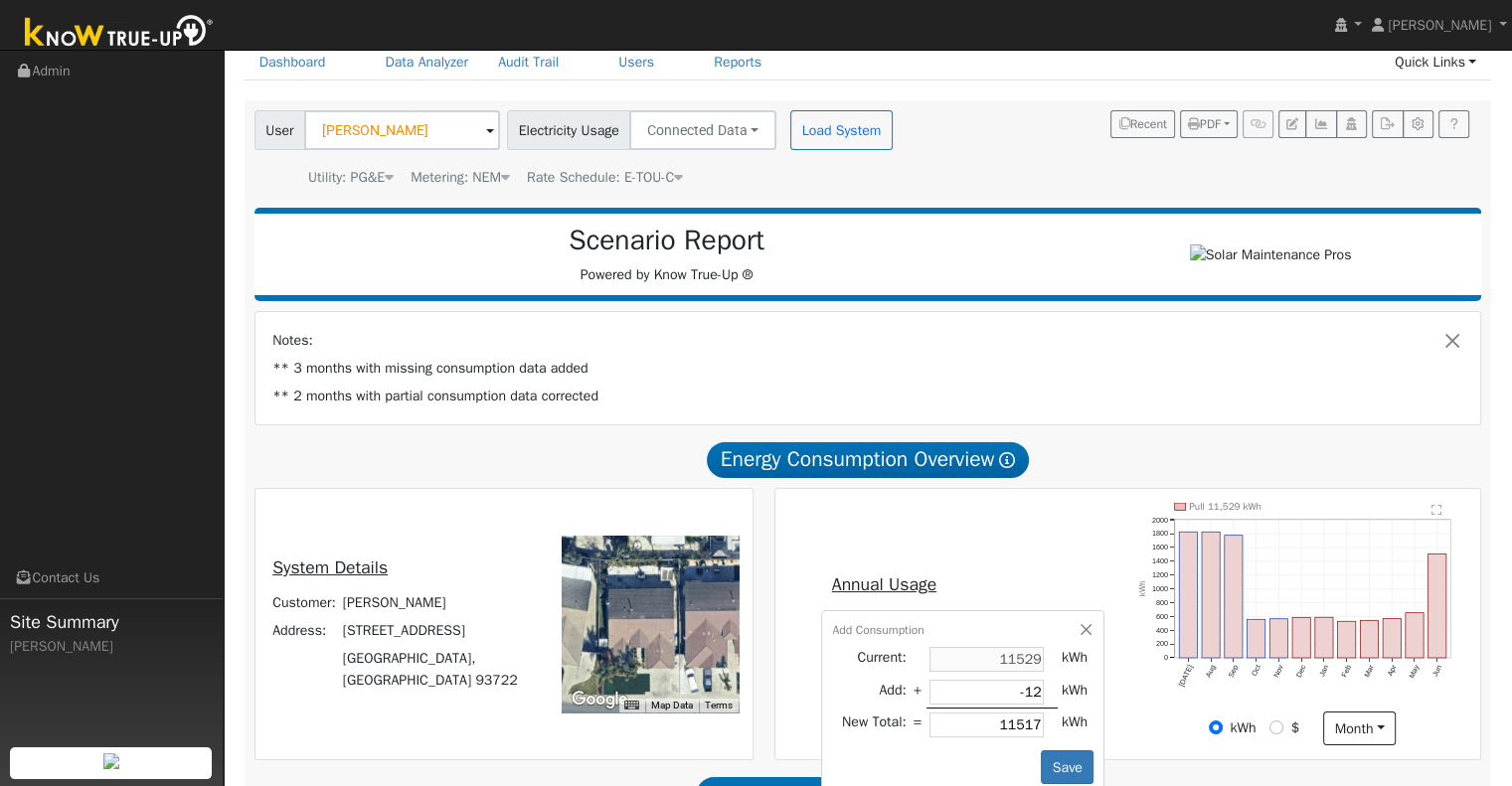 type on "-124" 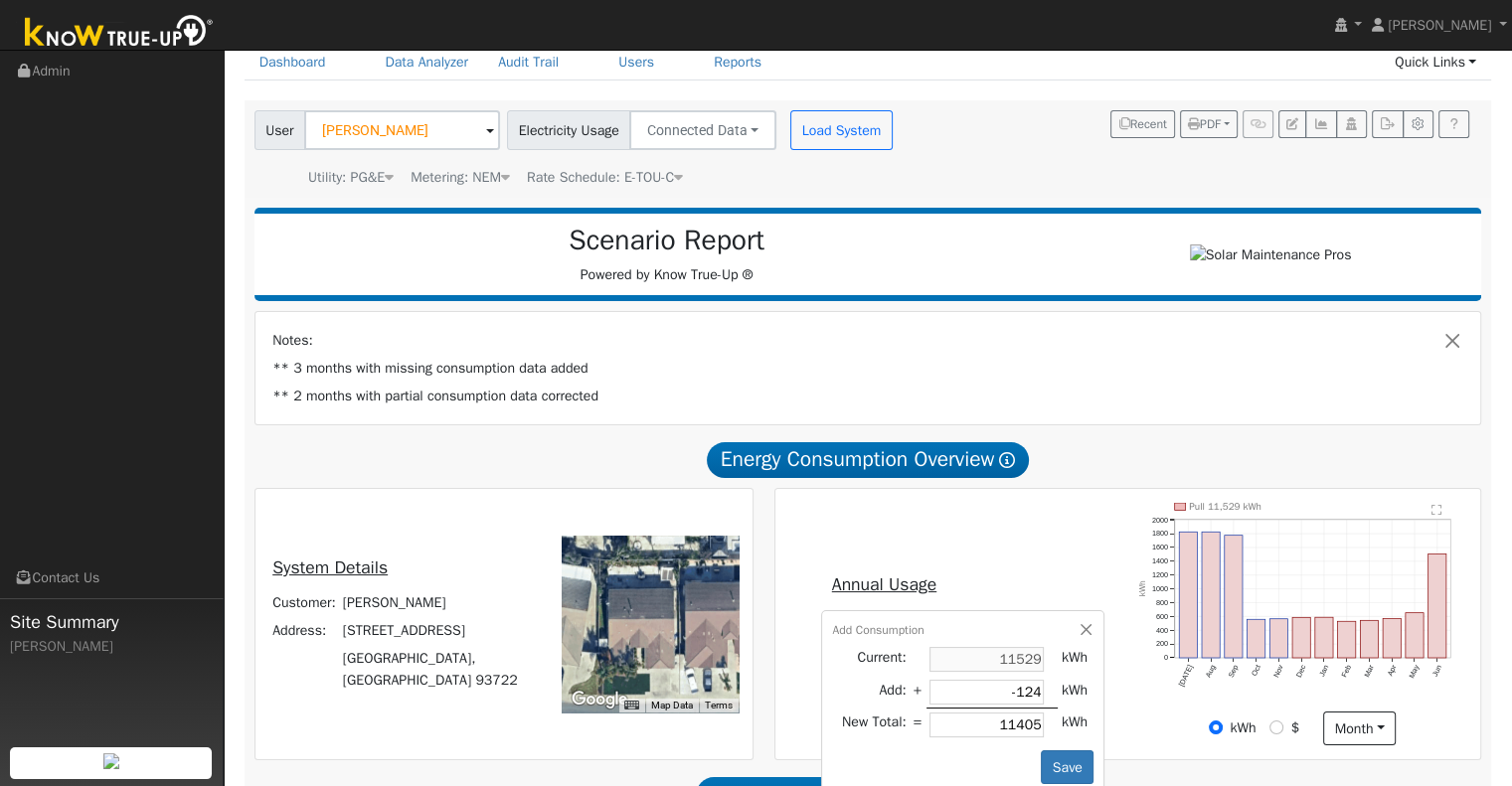 type on "-1246" 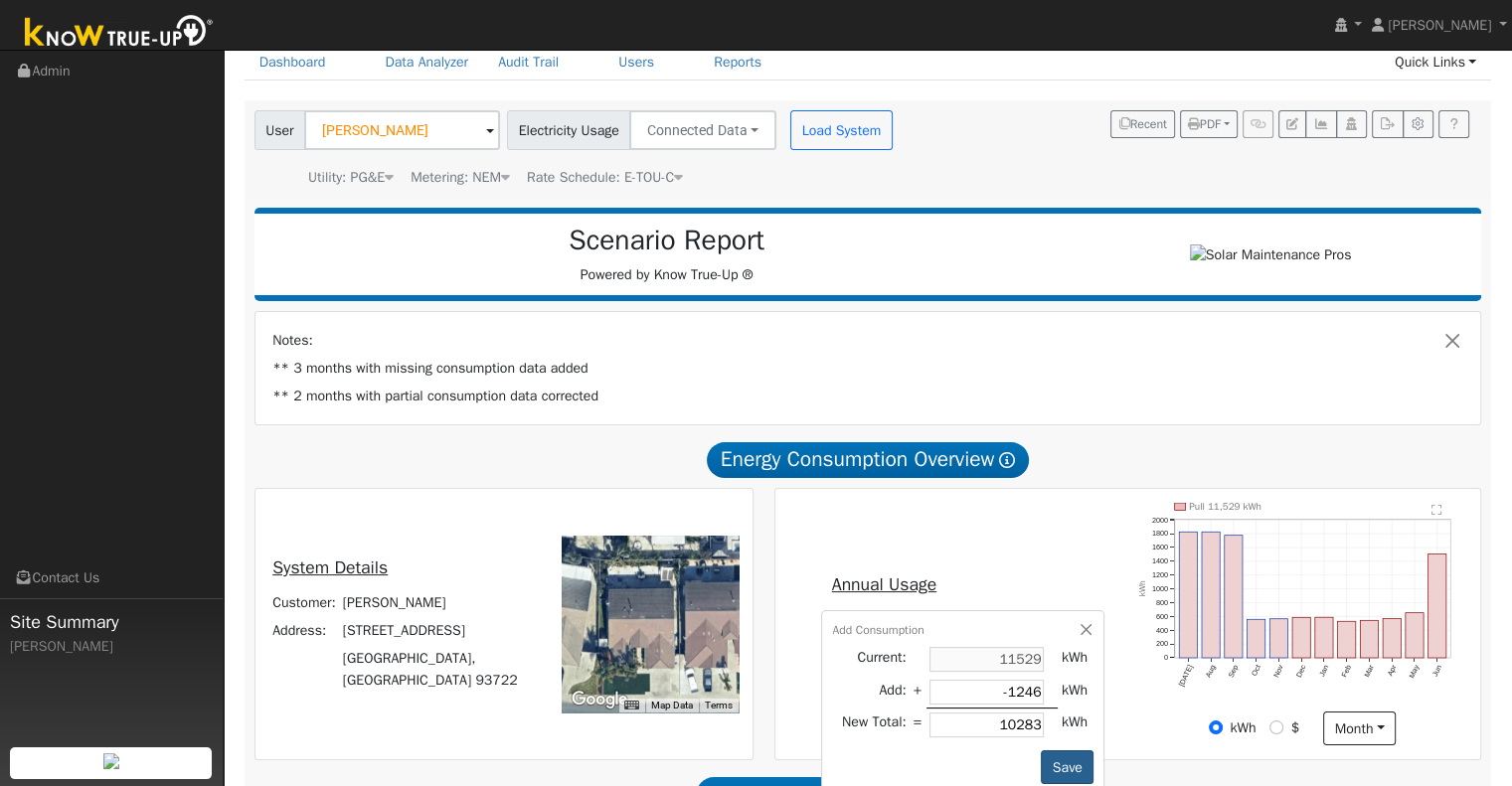 type on "-1246" 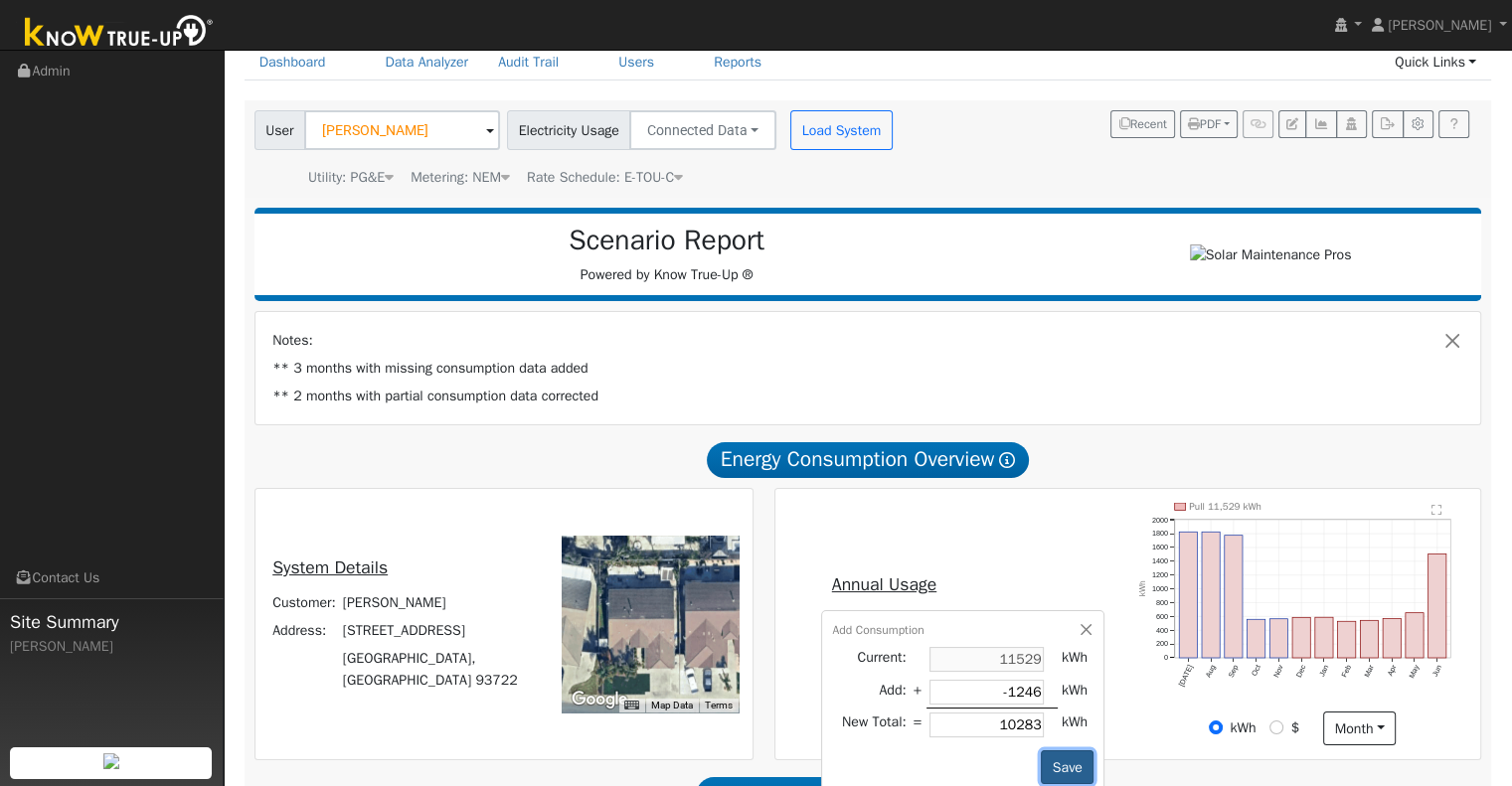 click on "Save" at bounding box center [1067, 767] 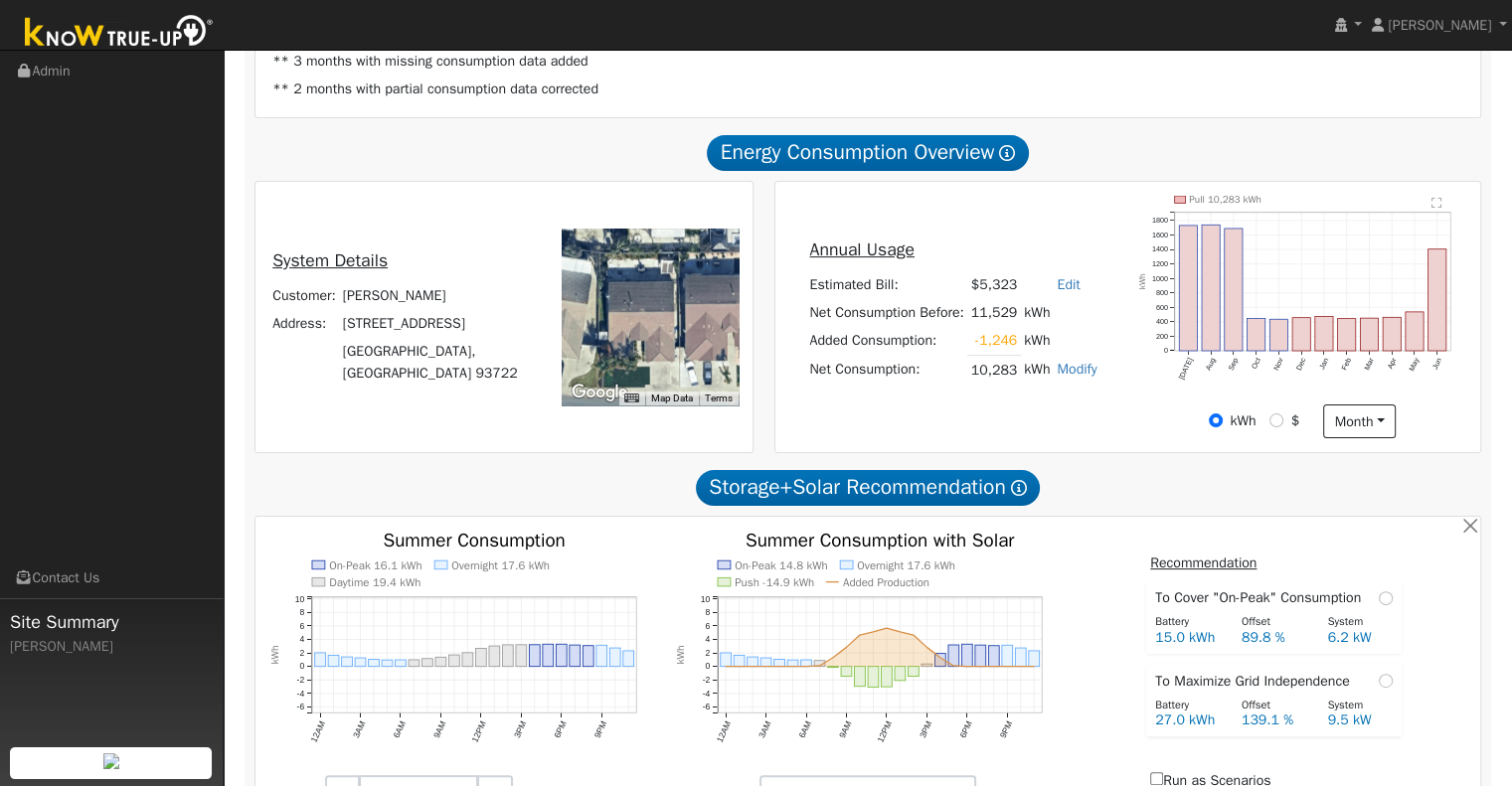 scroll, scrollTop: 700, scrollLeft: 0, axis: vertical 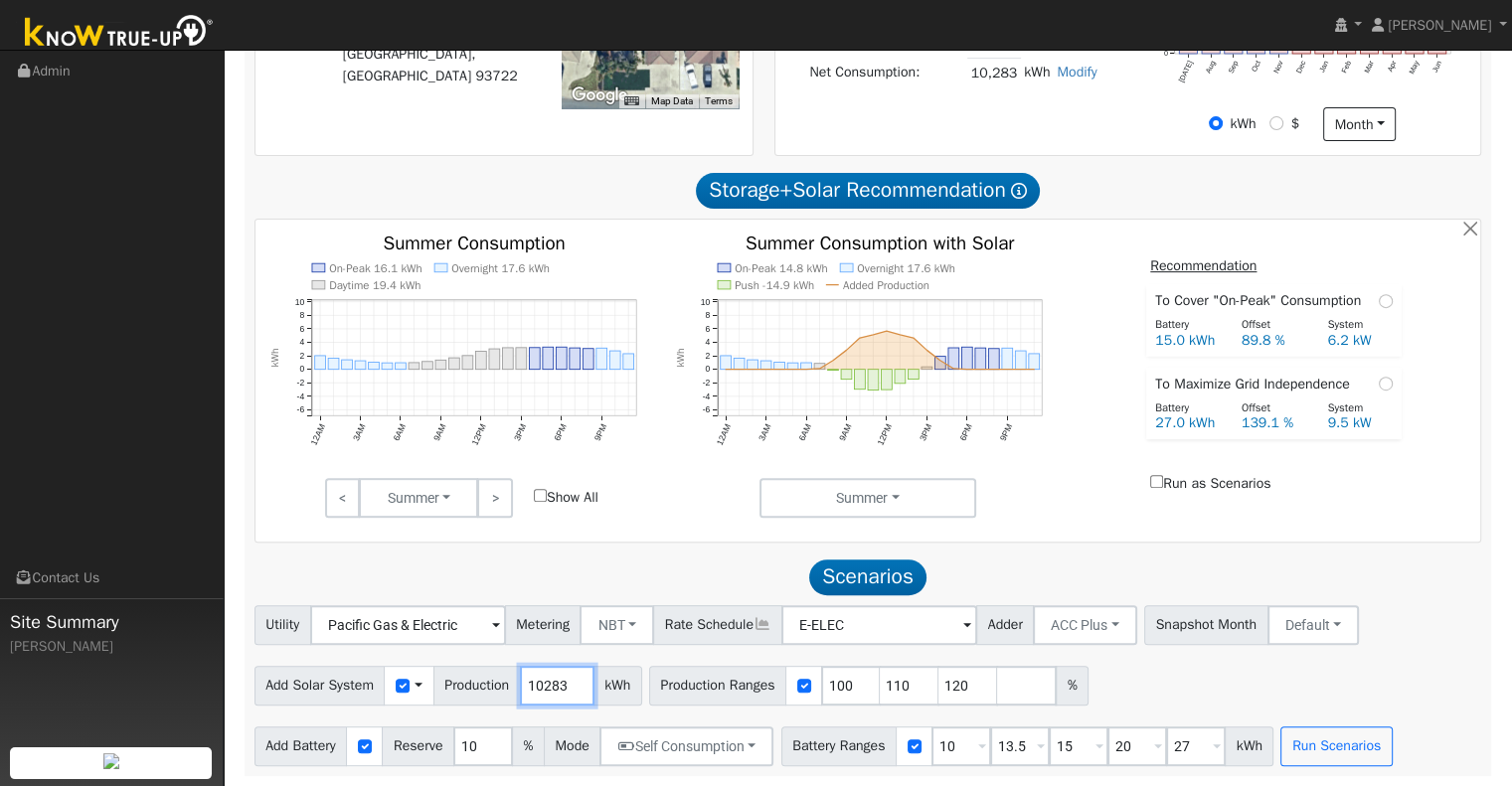 drag, startPoint x: 572, startPoint y: 682, endPoint x: 497, endPoint y: 710, distance: 80.05623 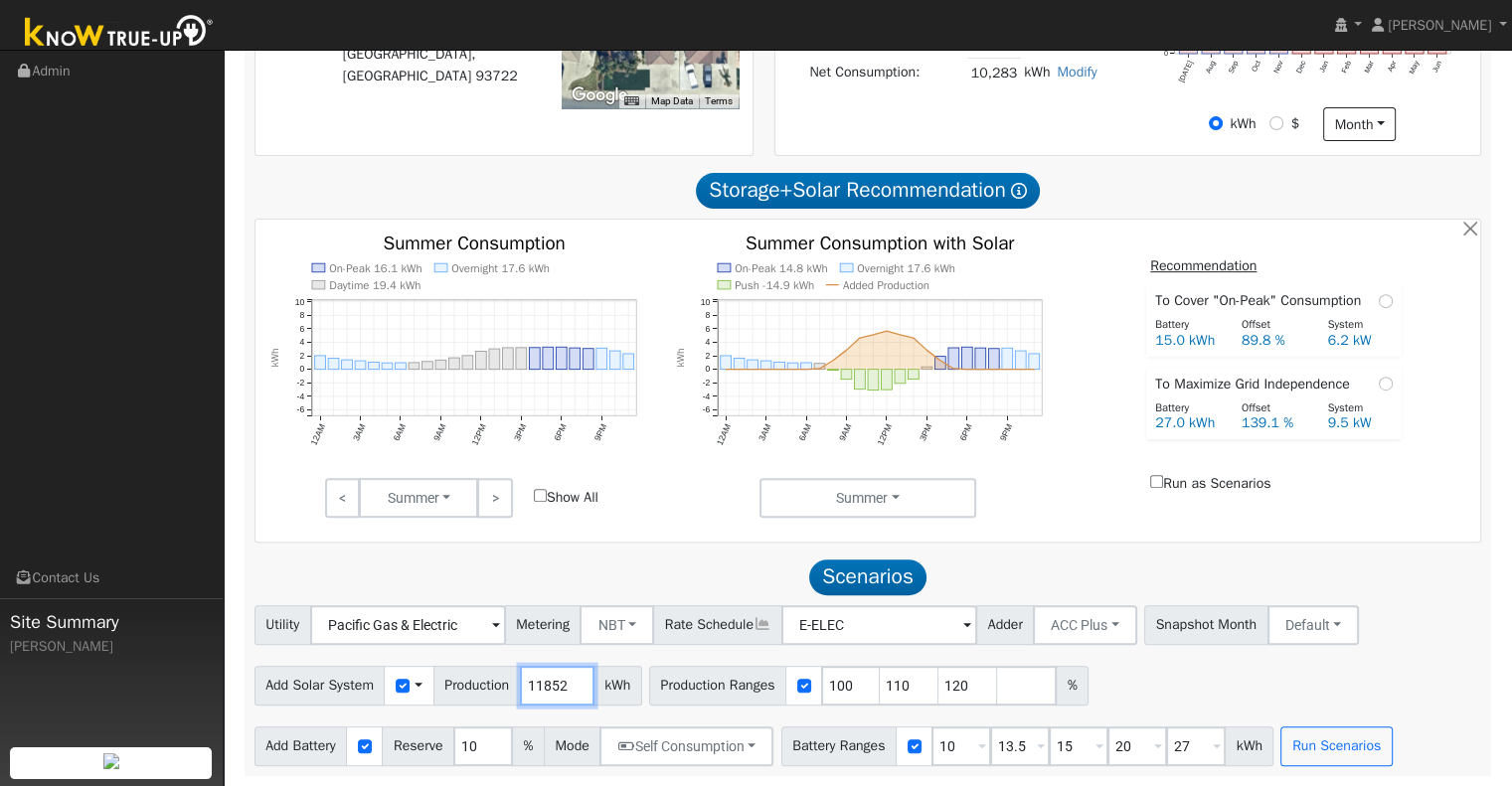 type on "11852" 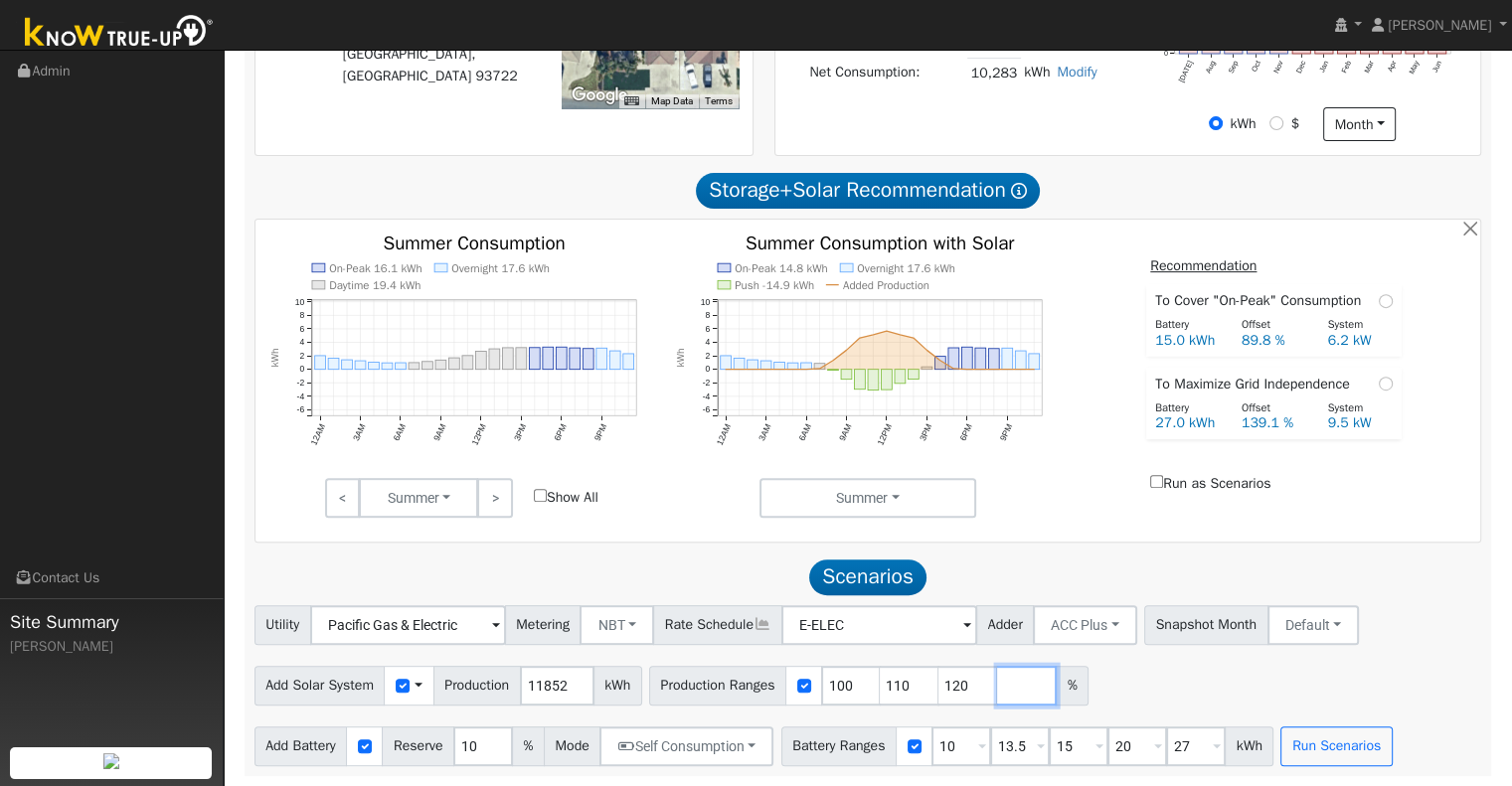 click at bounding box center [1027, 686] 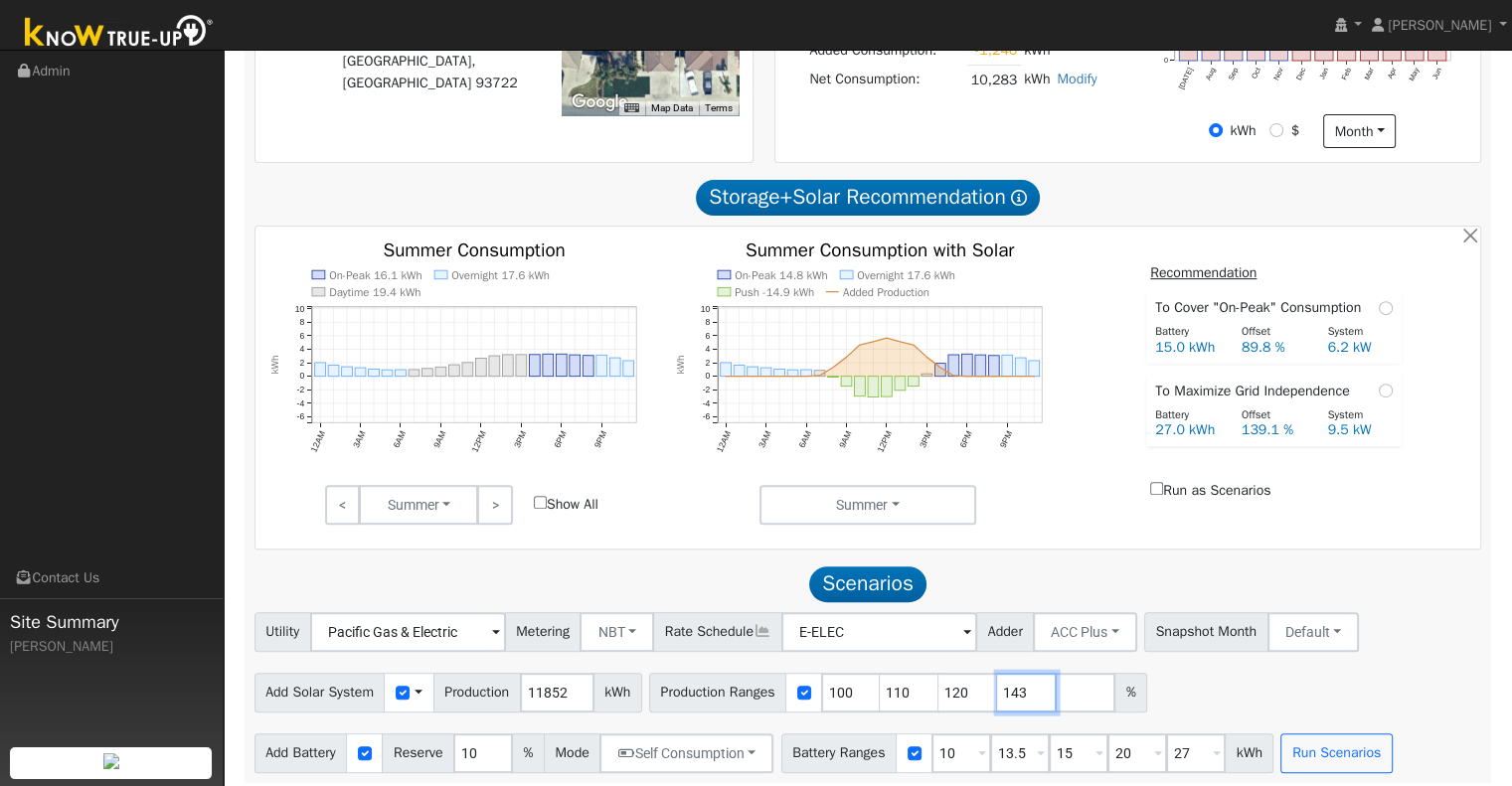 scroll, scrollTop: 700, scrollLeft: 0, axis: vertical 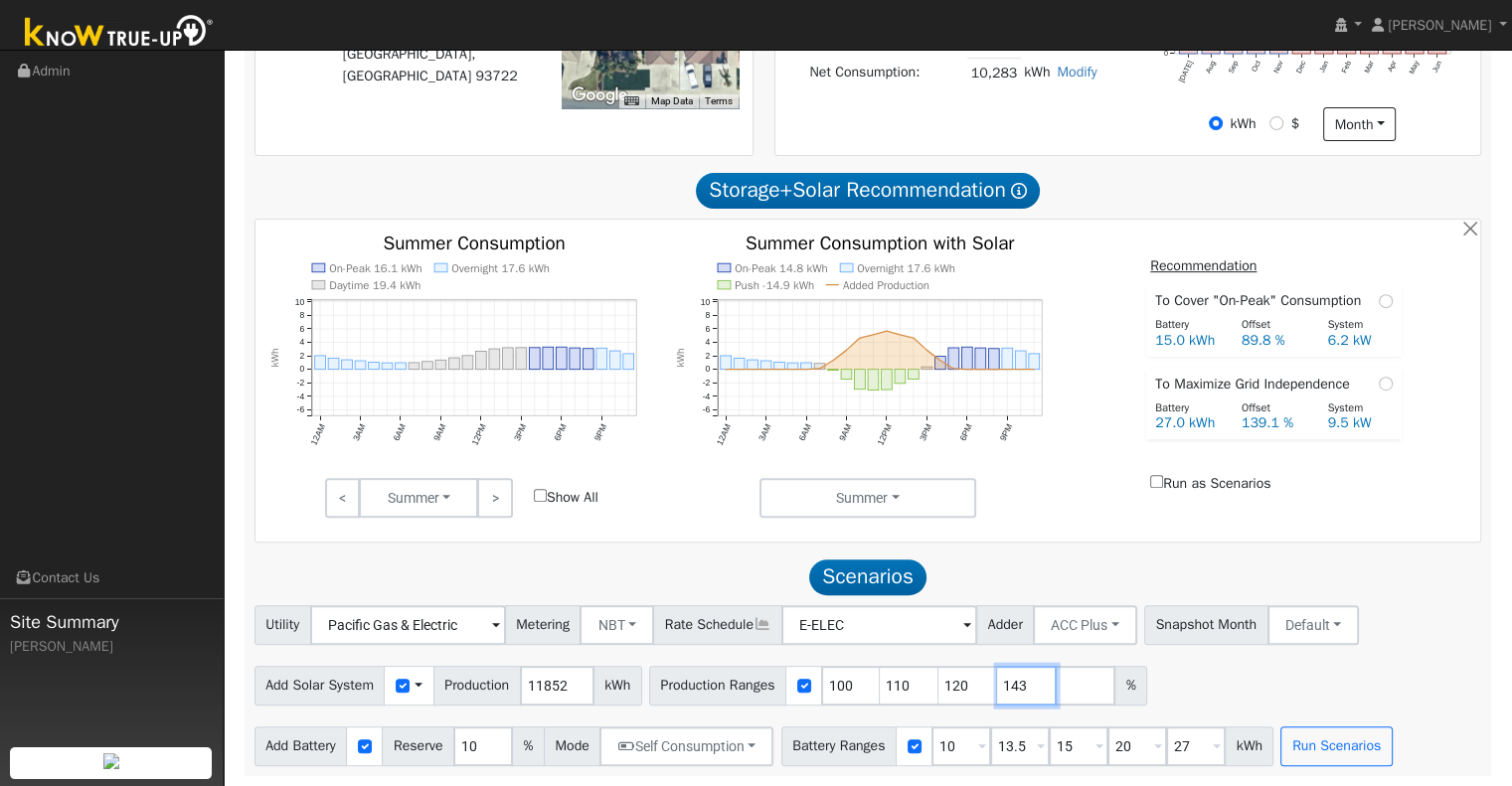 type on "143" 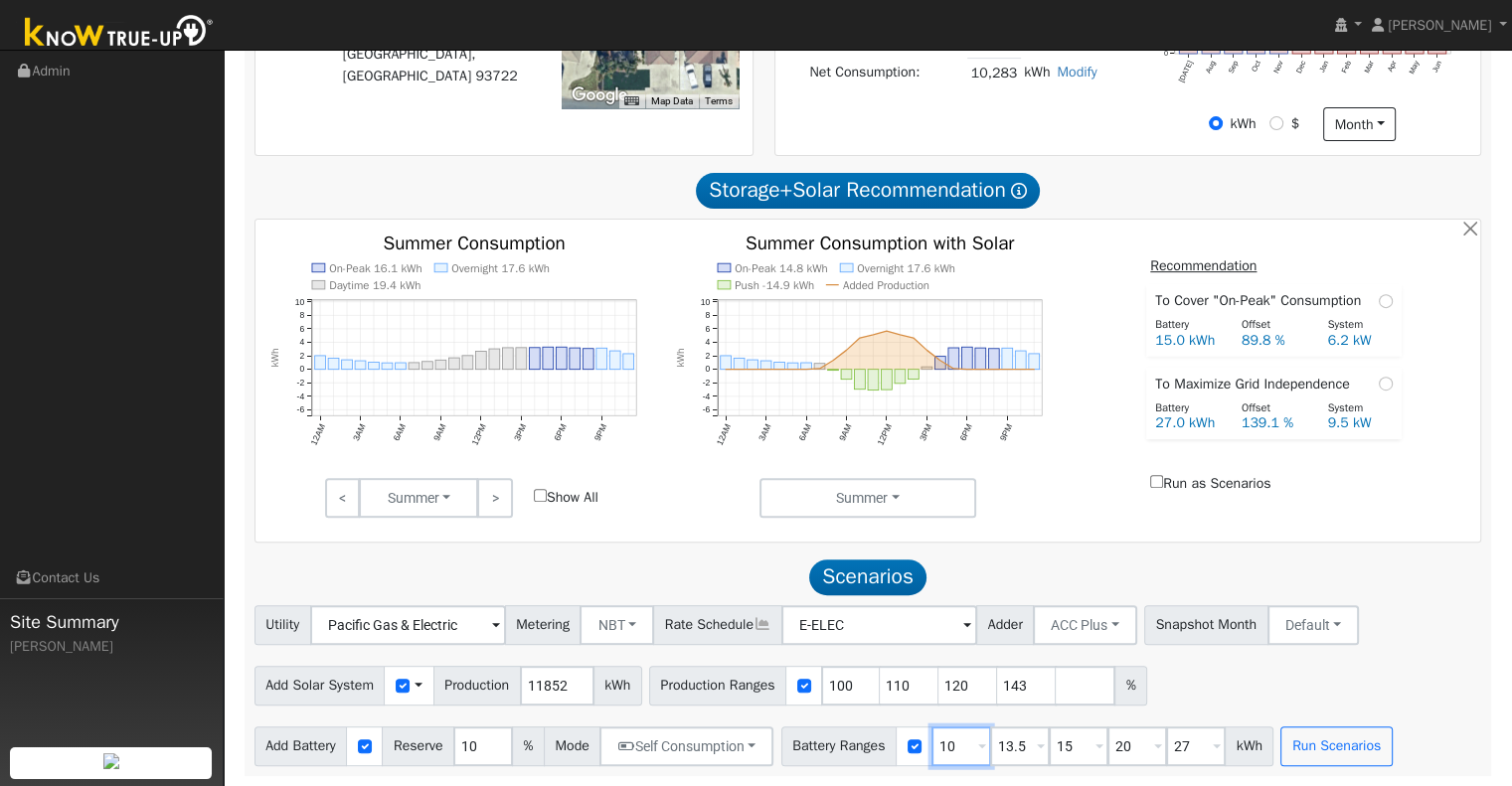 click on "10" at bounding box center (961, 746) 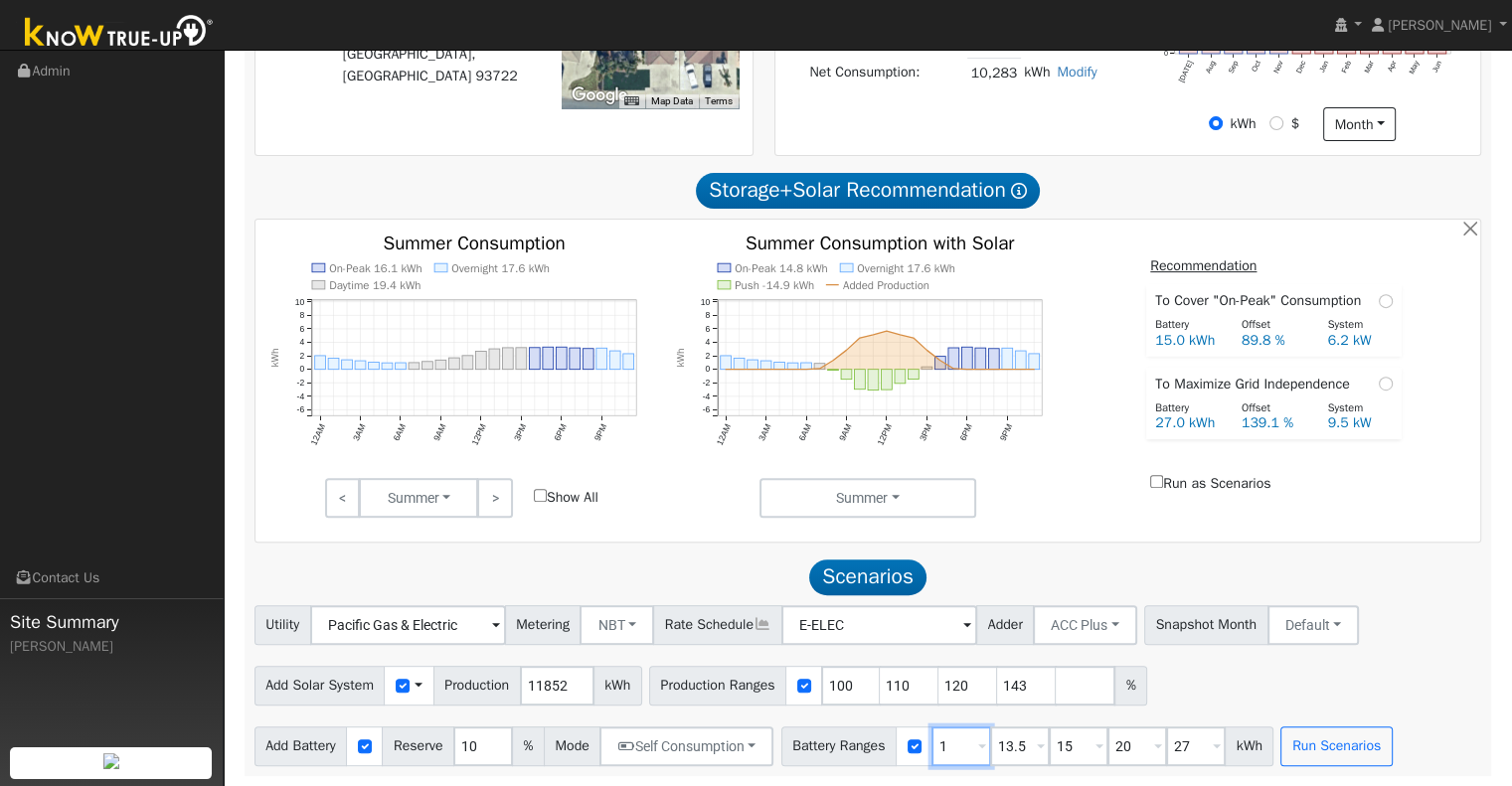 type on "13.5" 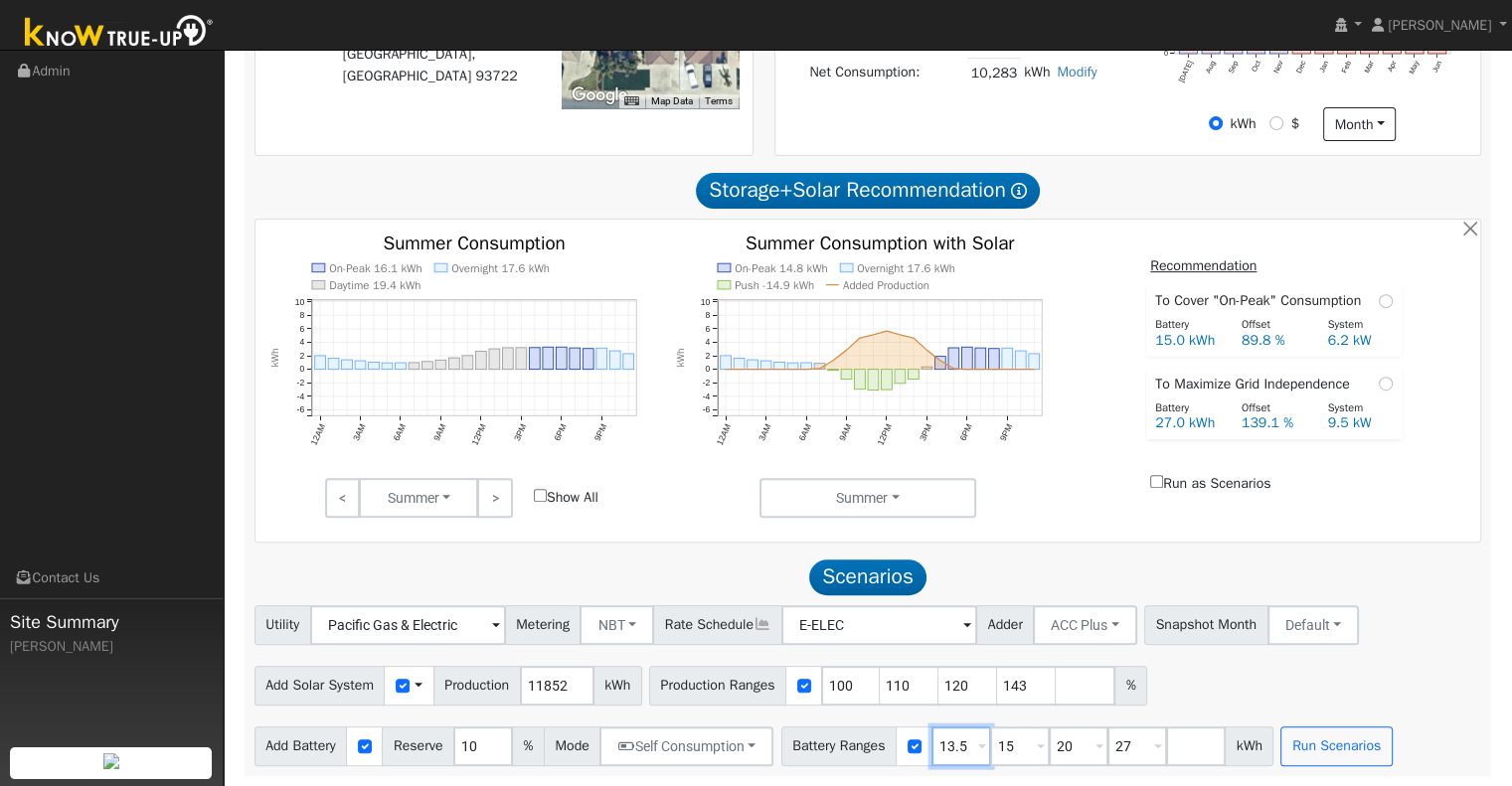 type on "13.5" 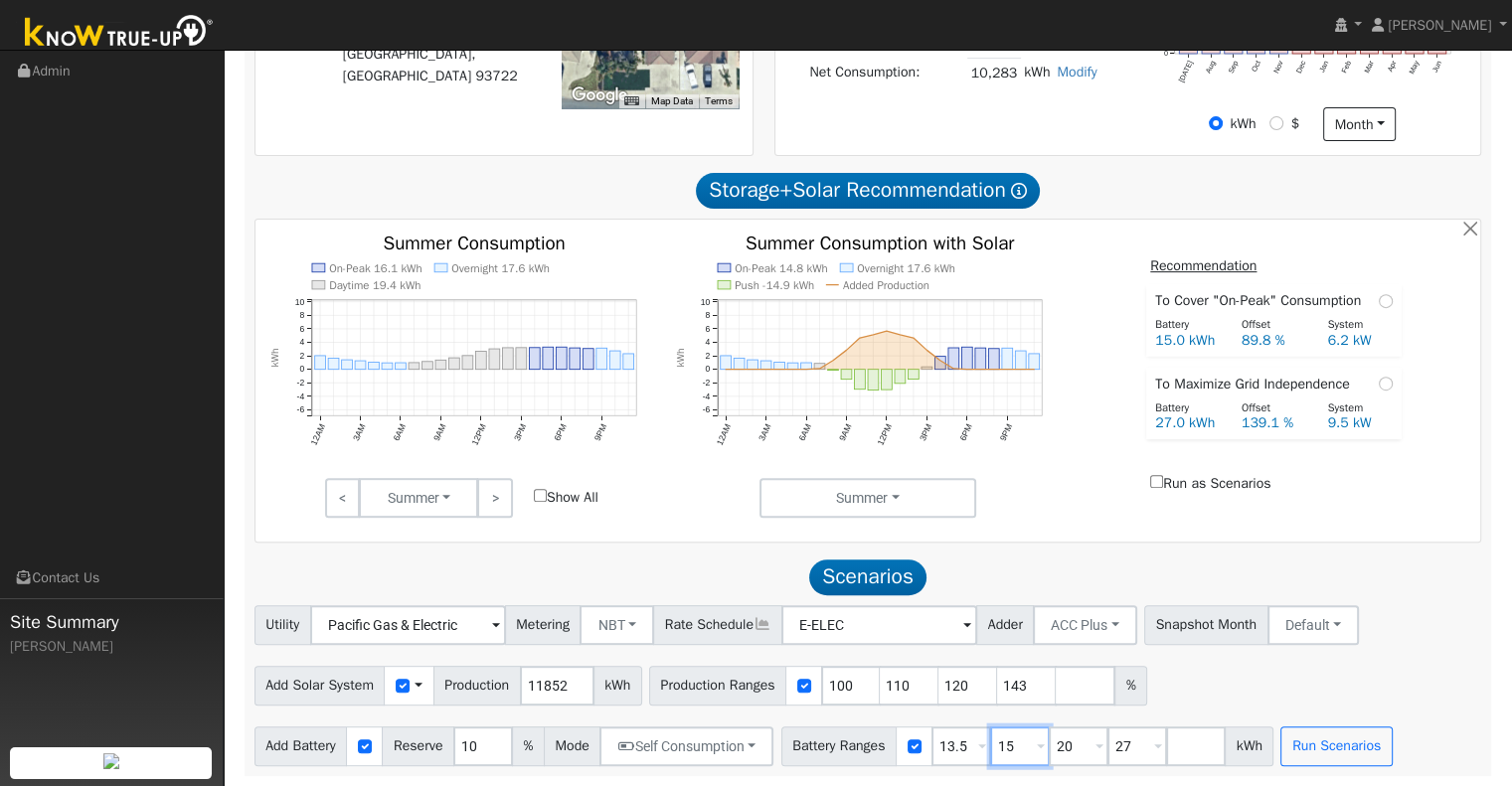 click on "15" at bounding box center (1020, 746) 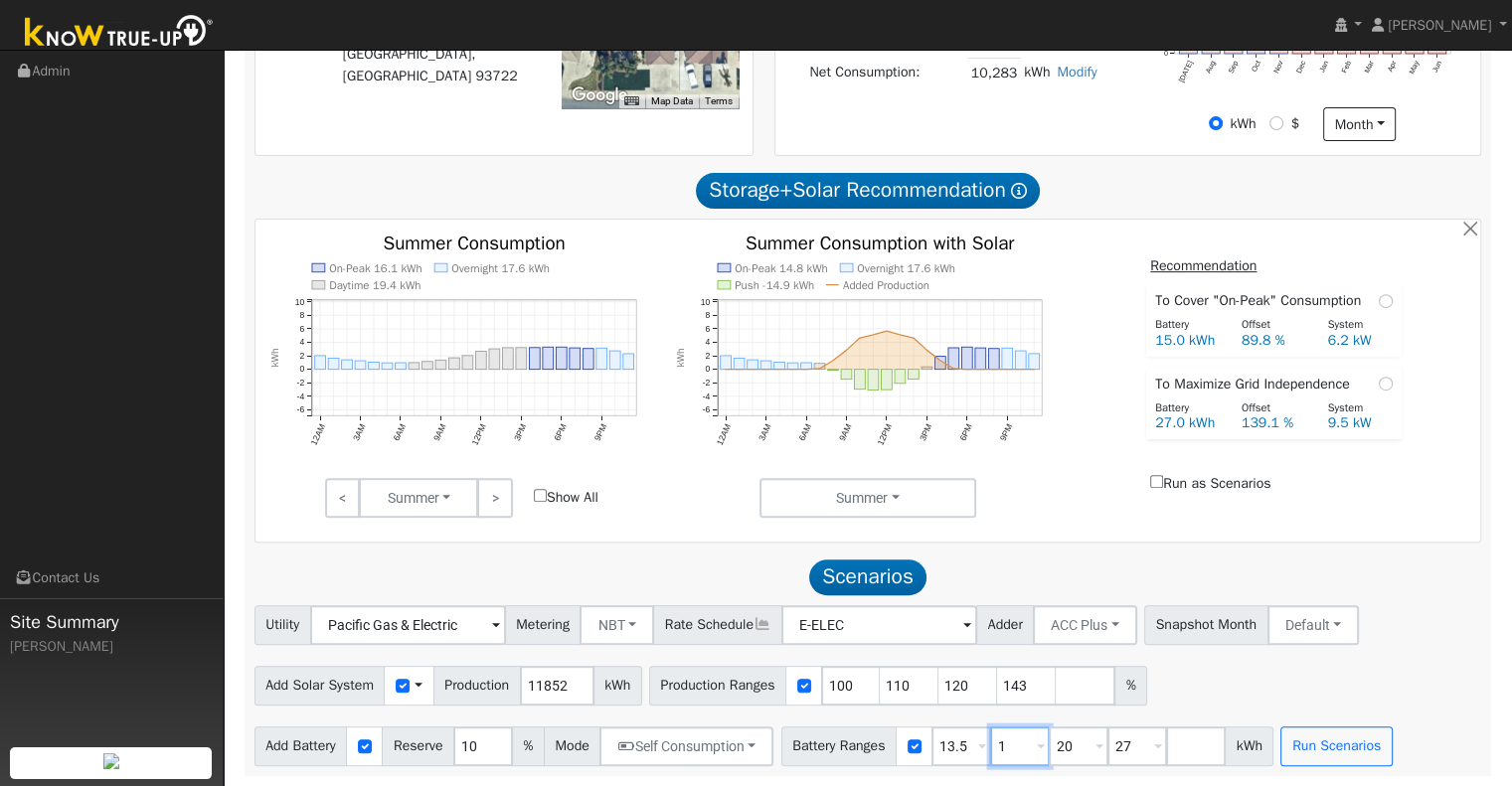 type on "20" 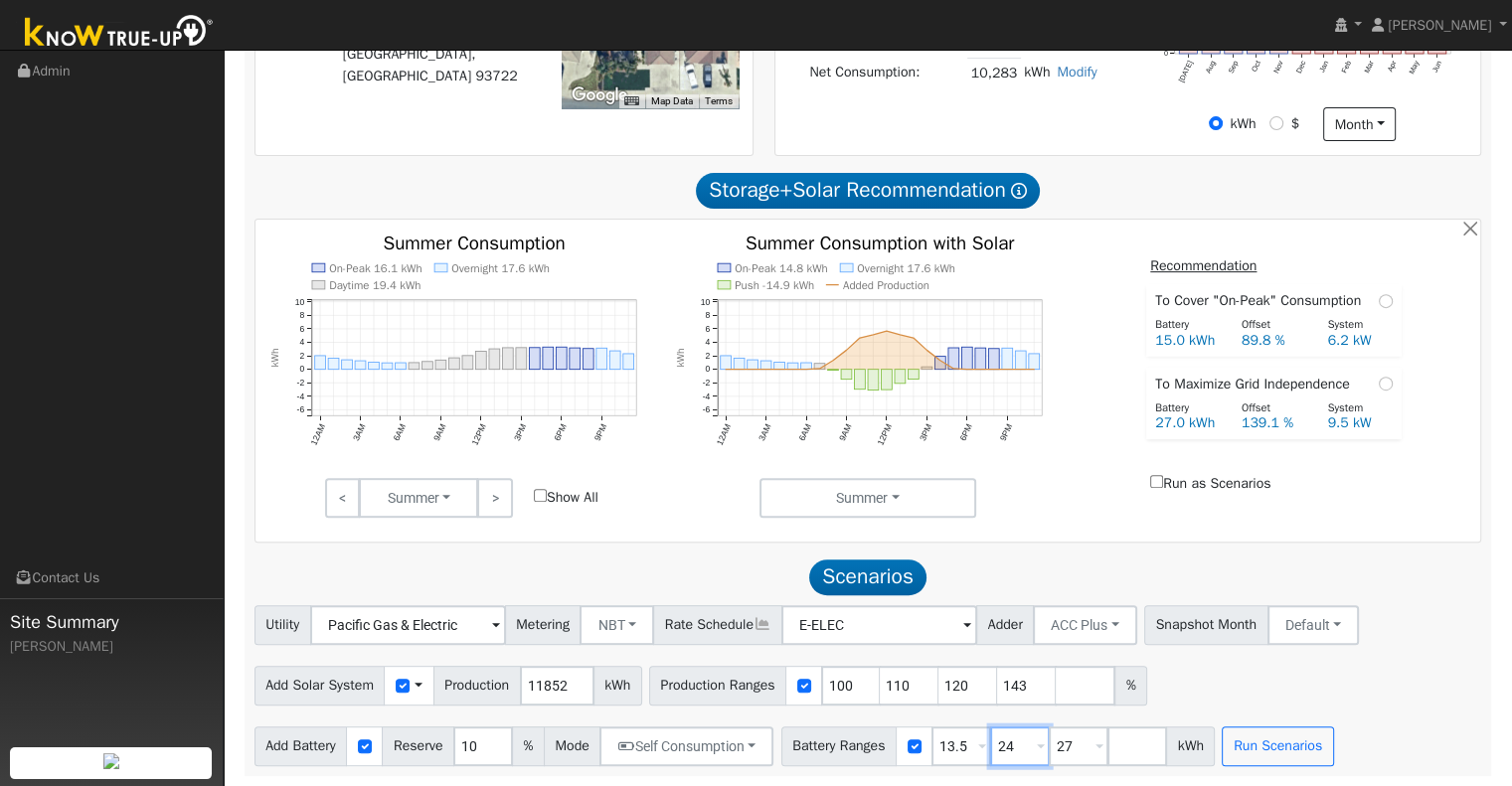 type on "24" 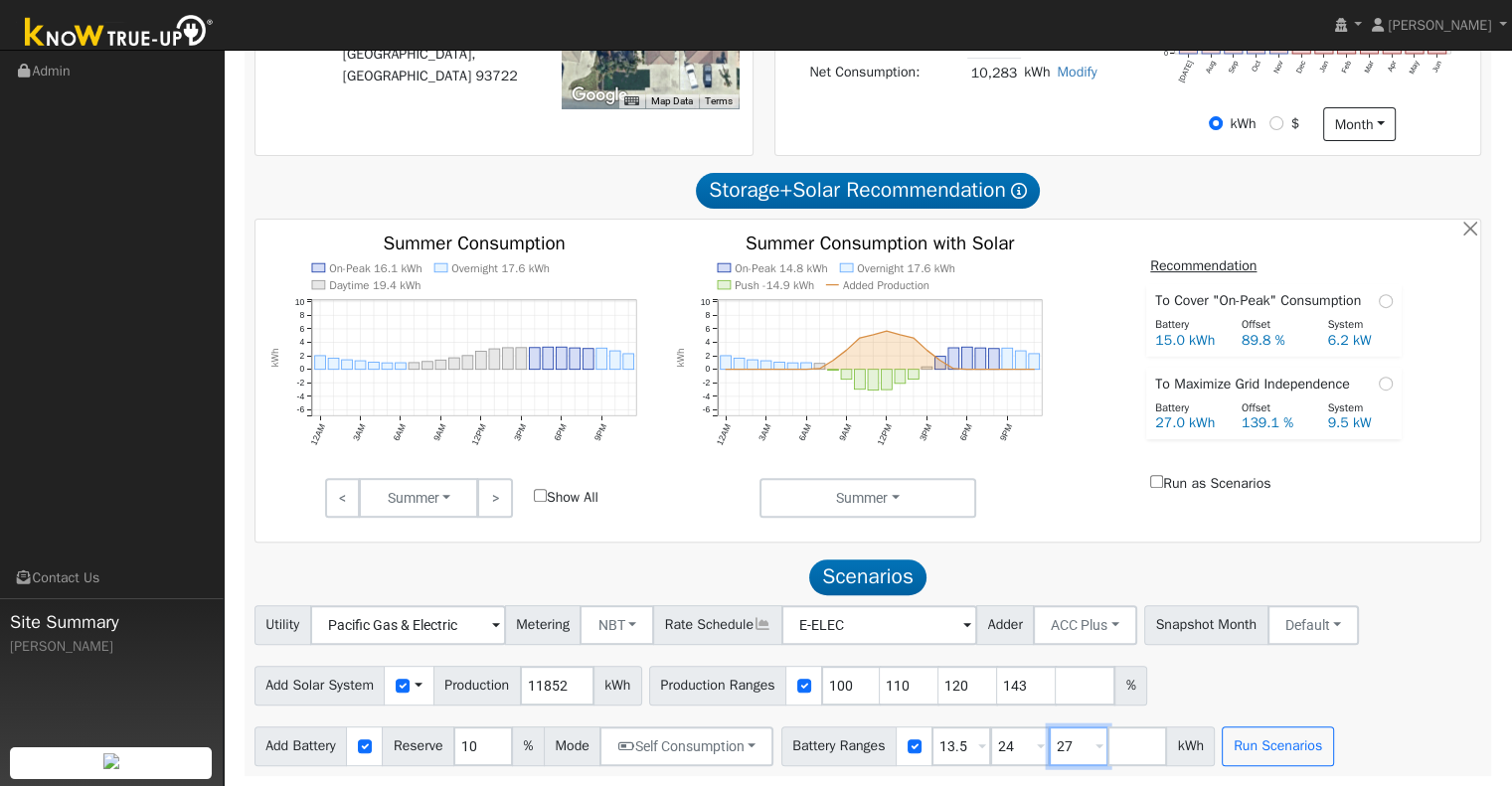 click on "27" at bounding box center [1079, 746] 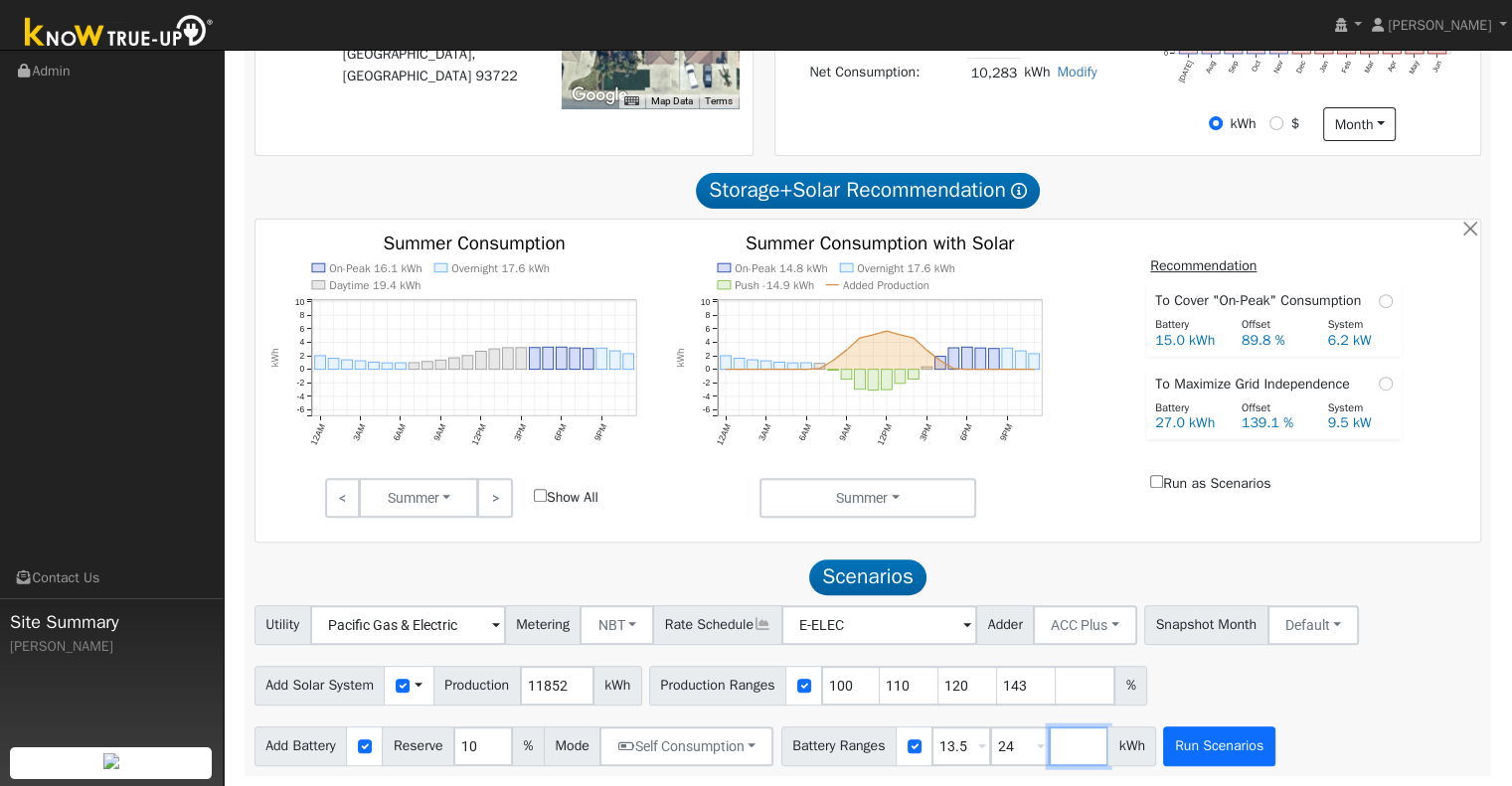 type 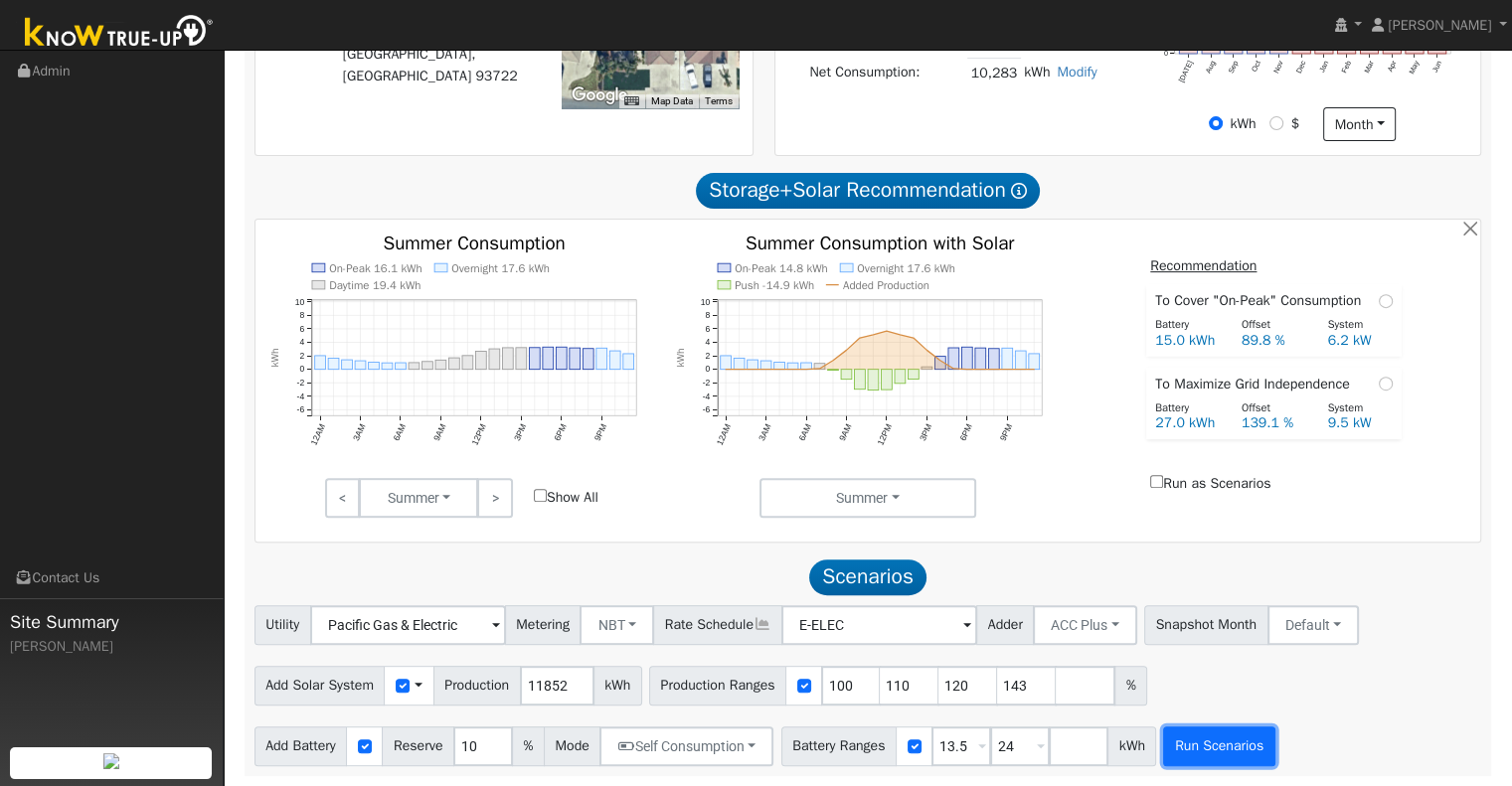 click on "Run Scenarios" at bounding box center (1219, 746) 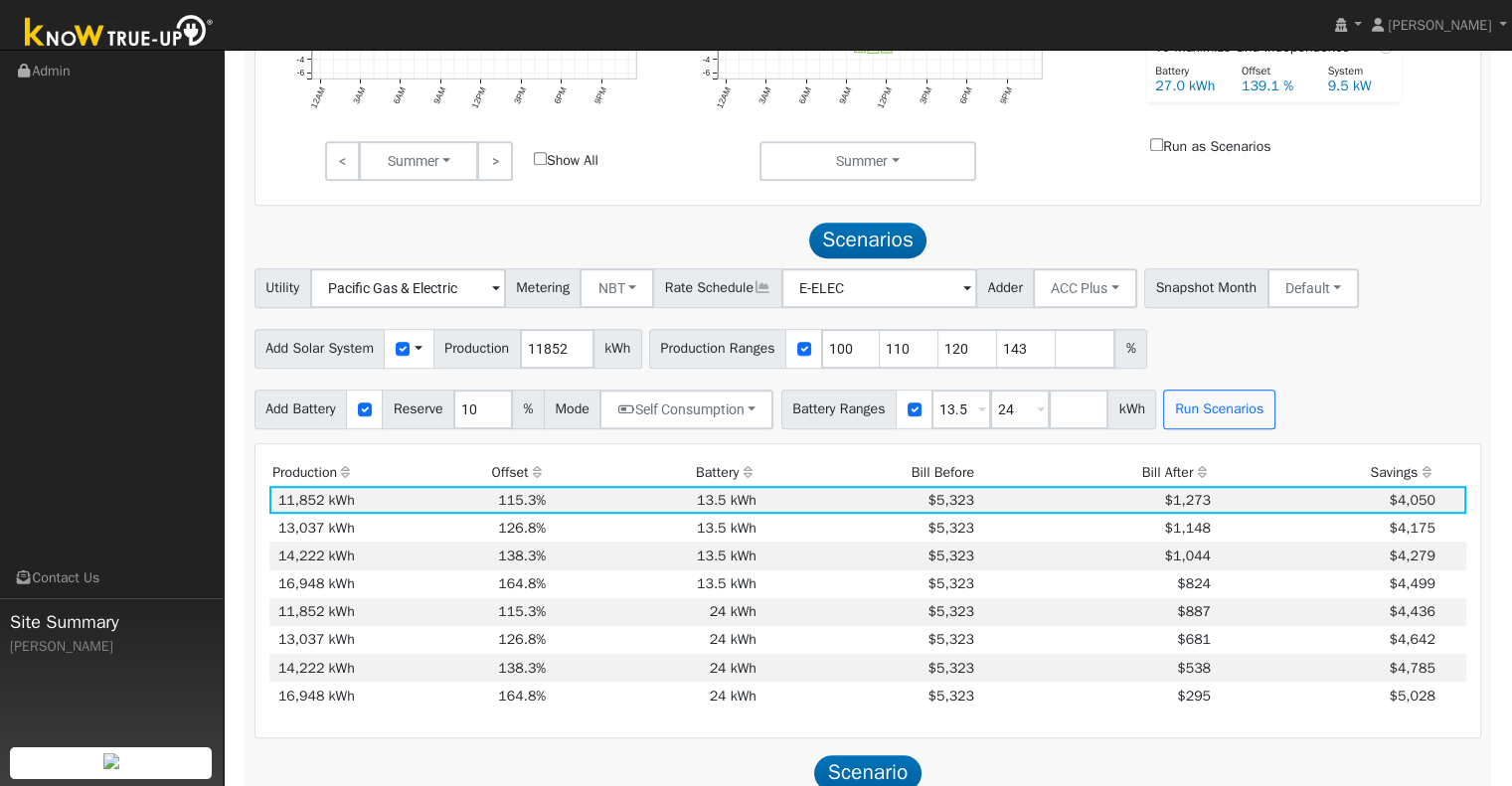 scroll, scrollTop: 1196, scrollLeft: 0, axis: vertical 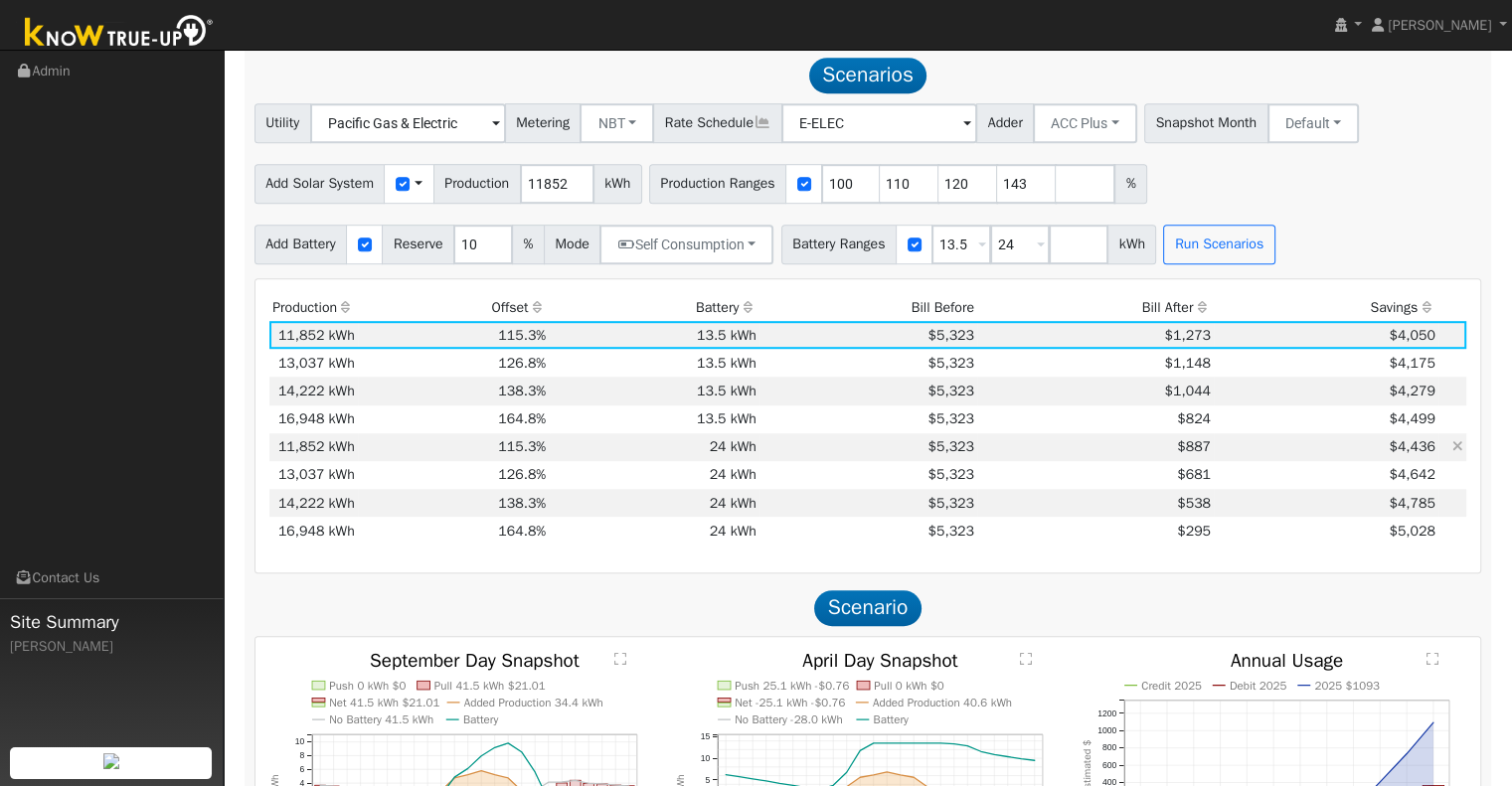 click on "115.3%" at bounding box center (453, 447) 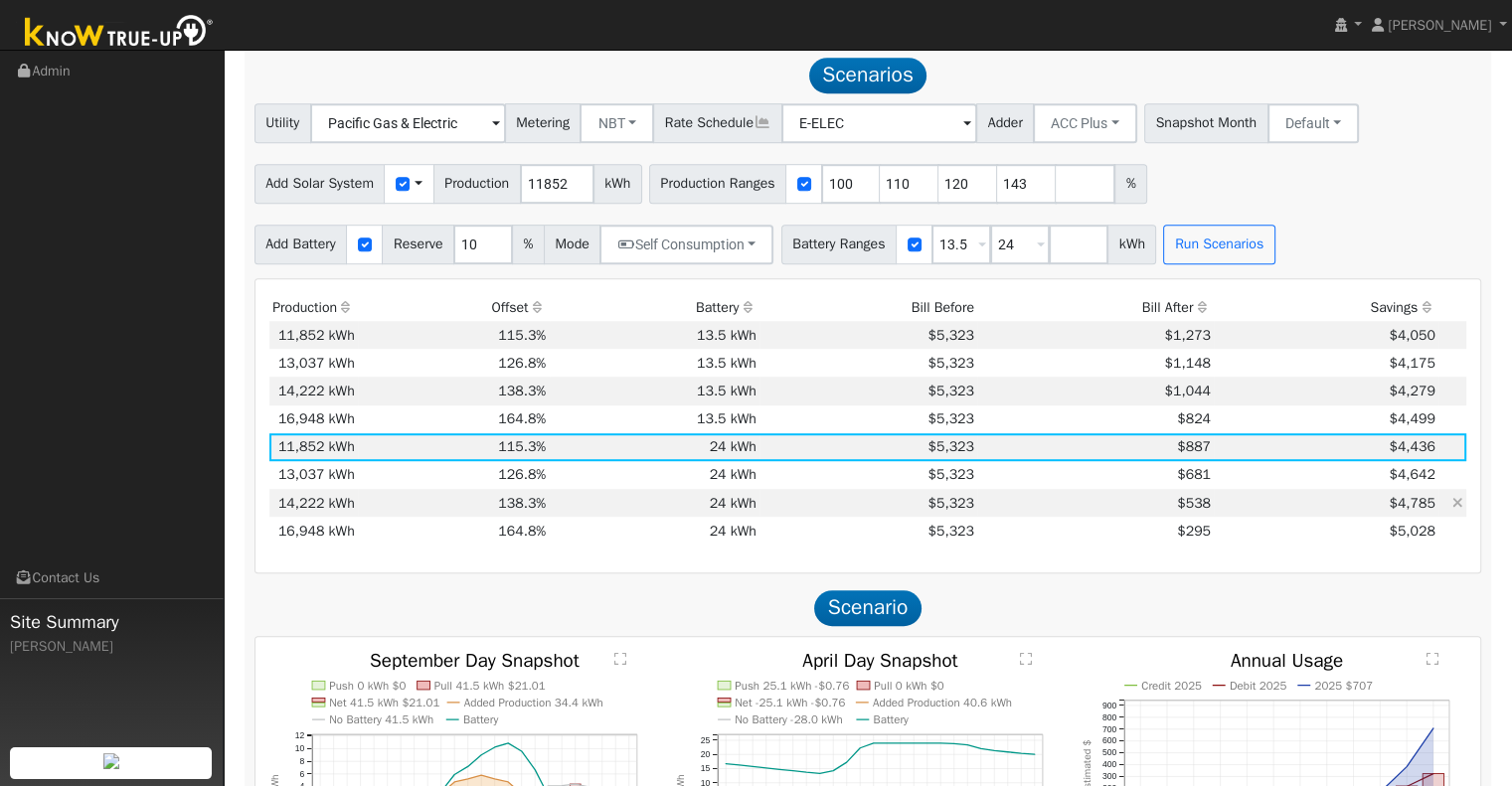 click on "138.3%" at bounding box center [453, 503] 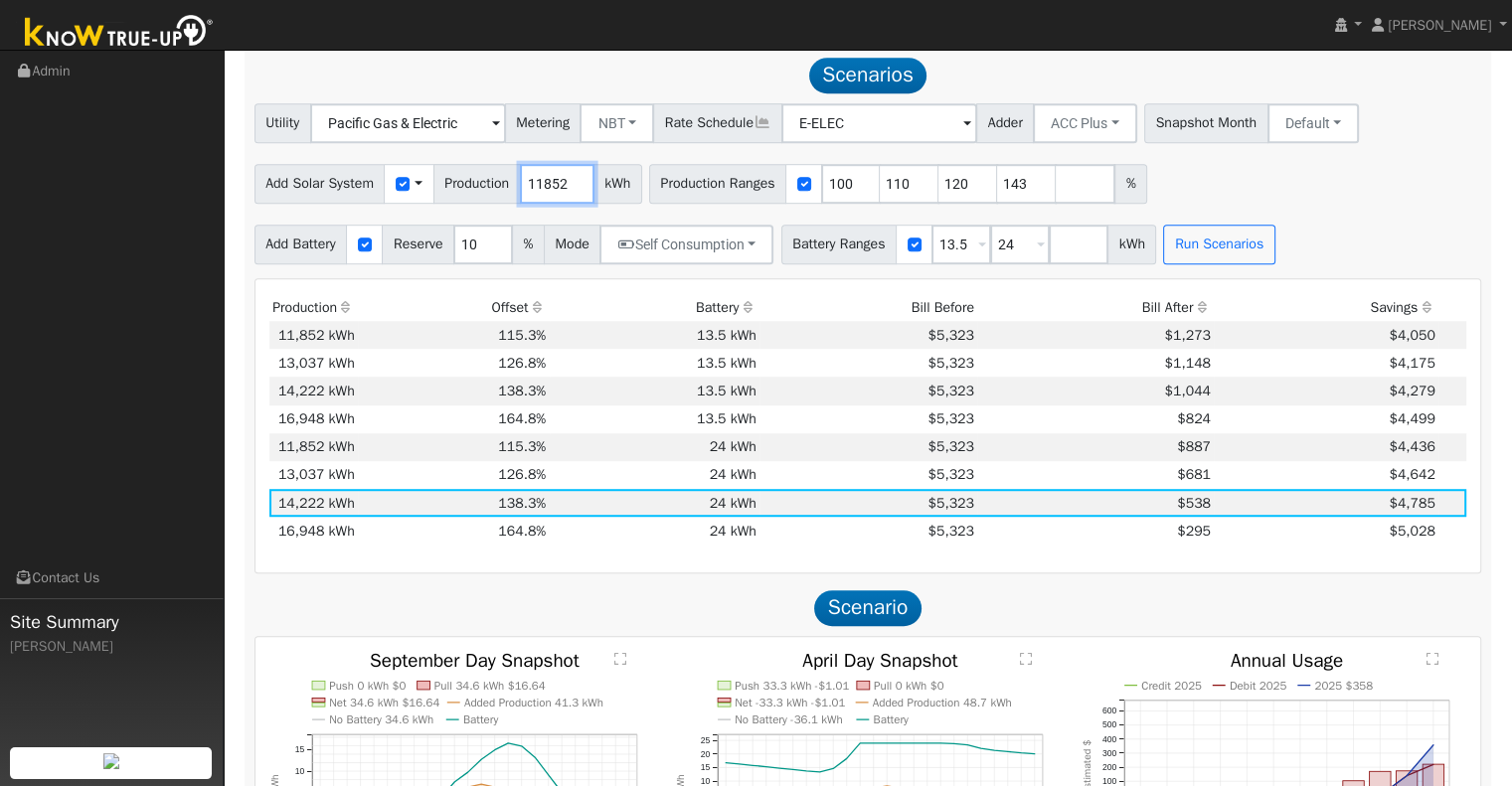 drag, startPoint x: 573, startPoint y: 184, endPoint x: 478, endPoint y: 197, distance: 95.885348 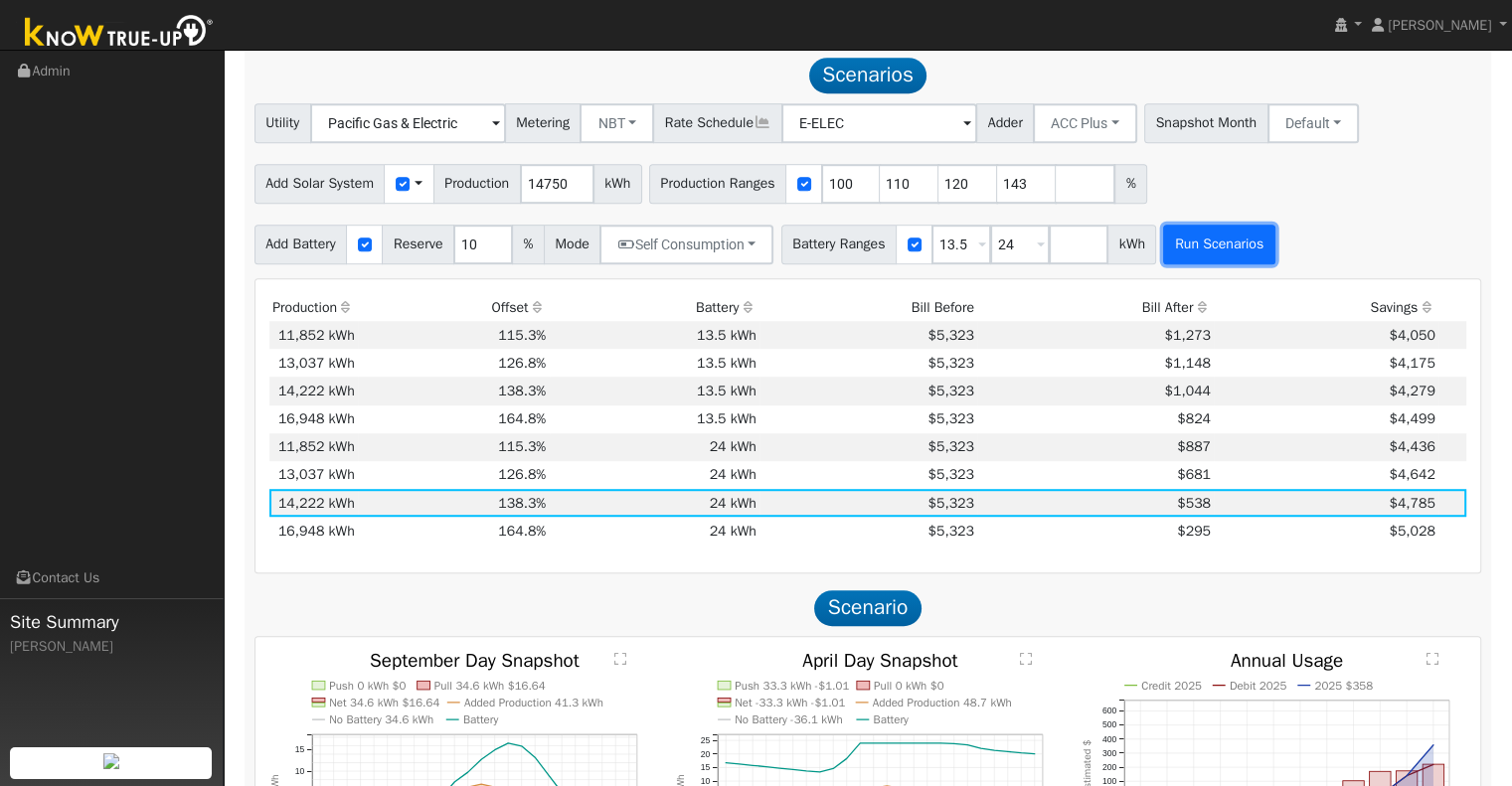 click on "Run Scenarios" at bounding box center [1219, 244] 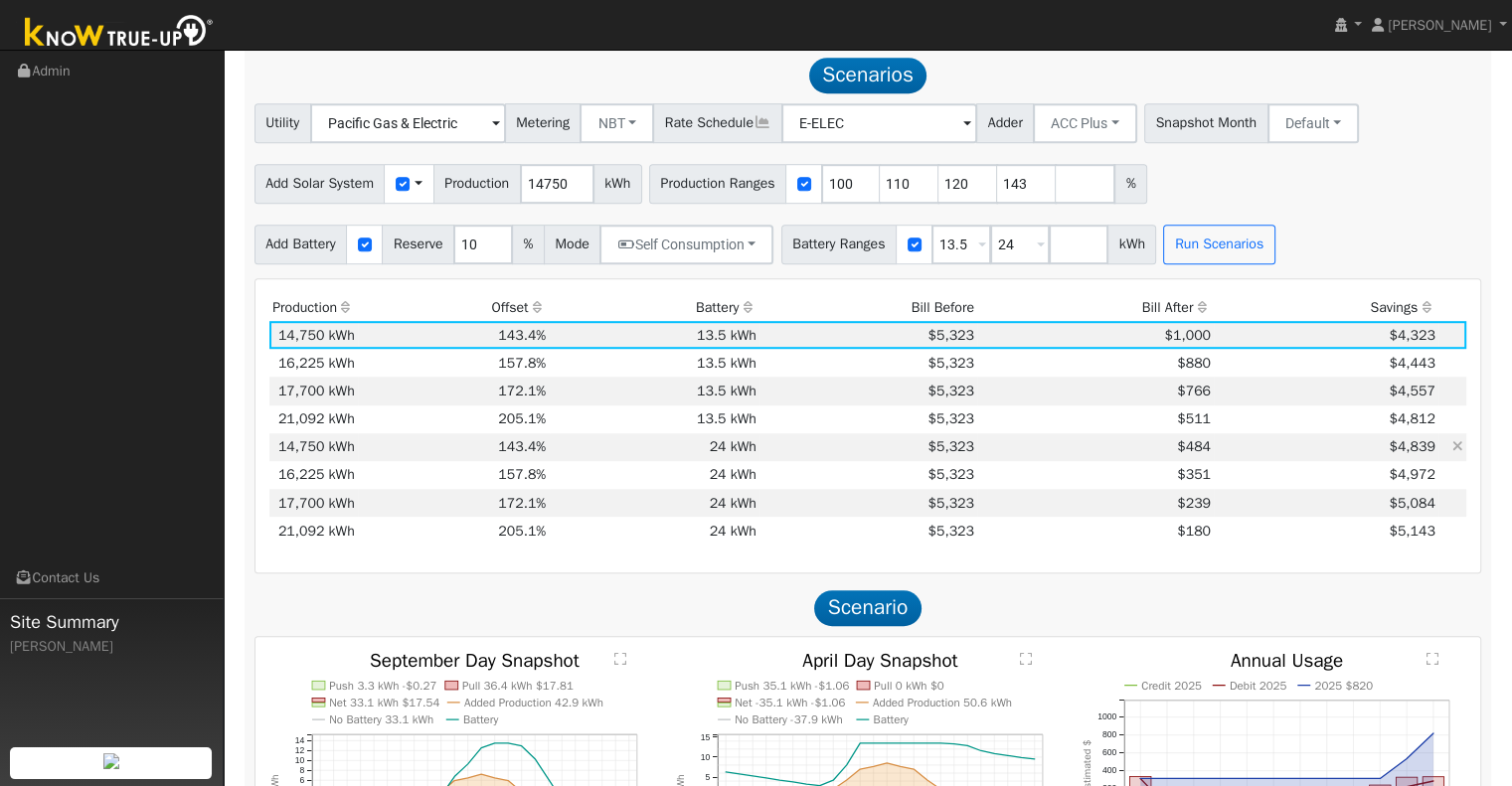 click on "$5,323" at bounding box center (868, 447) 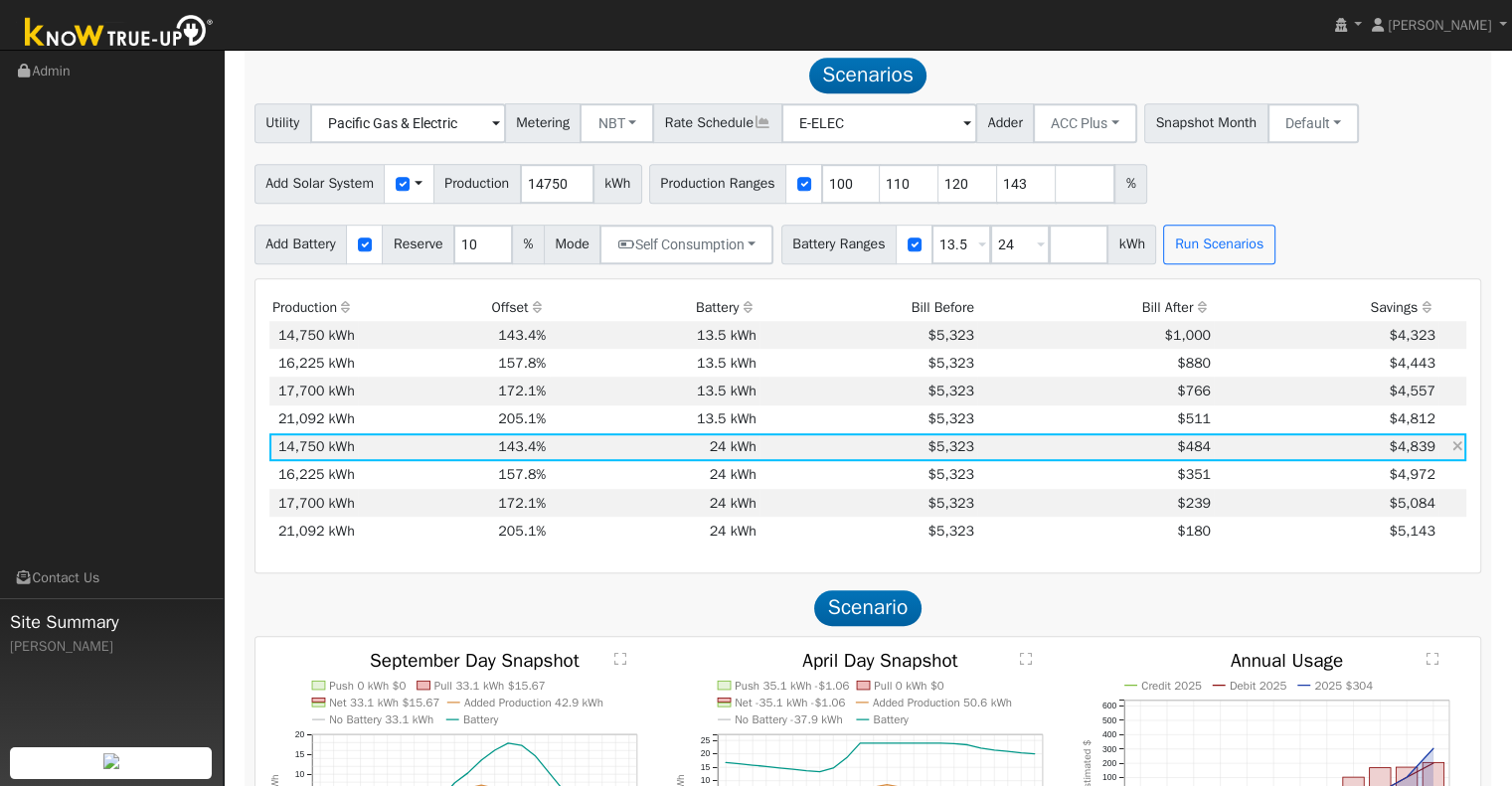 click on "$4,839" at bounding box center (1326, 447) 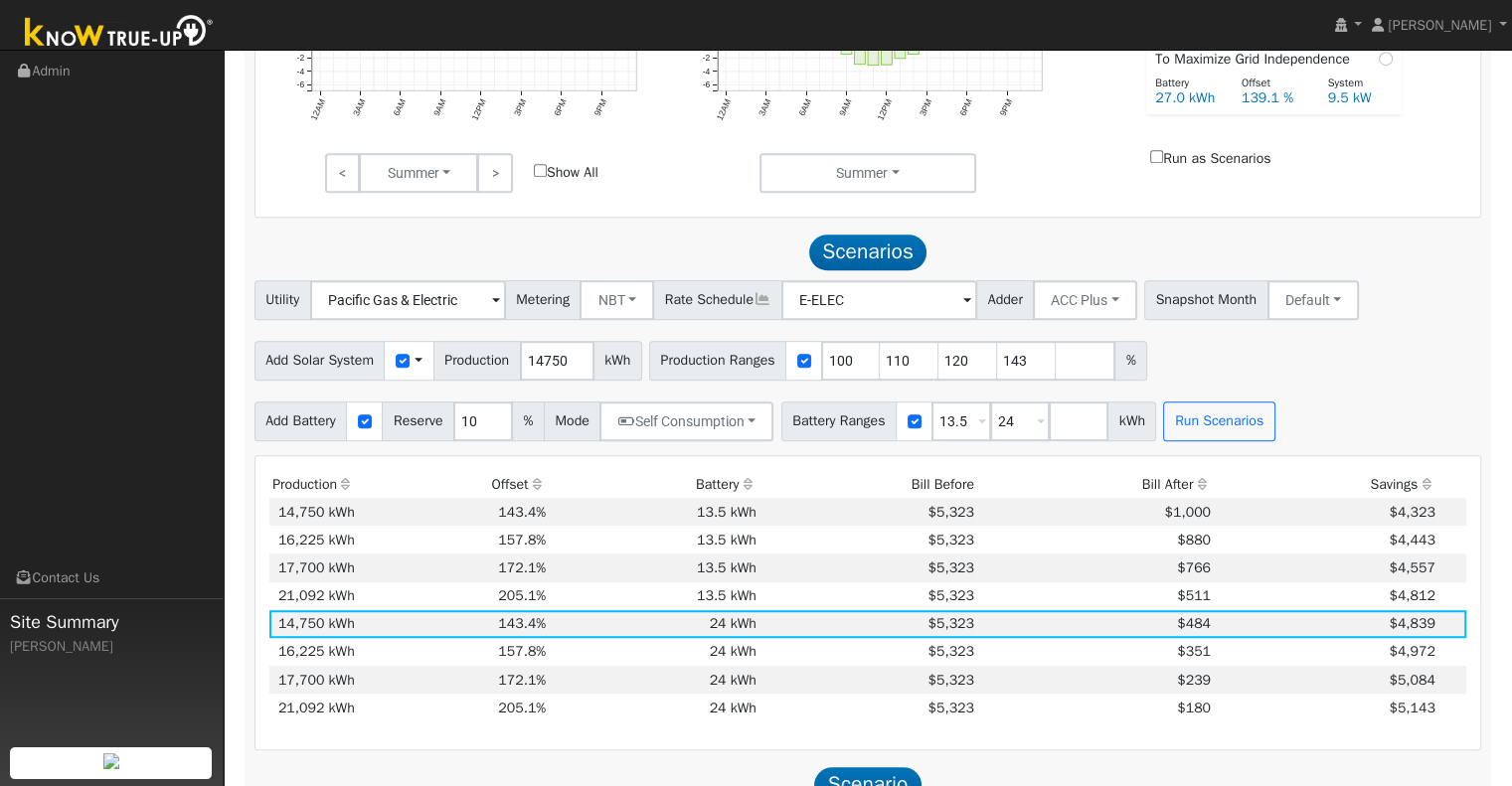 scroll, scrollTop: 1031, scrollLeft: 0, axis: vertical 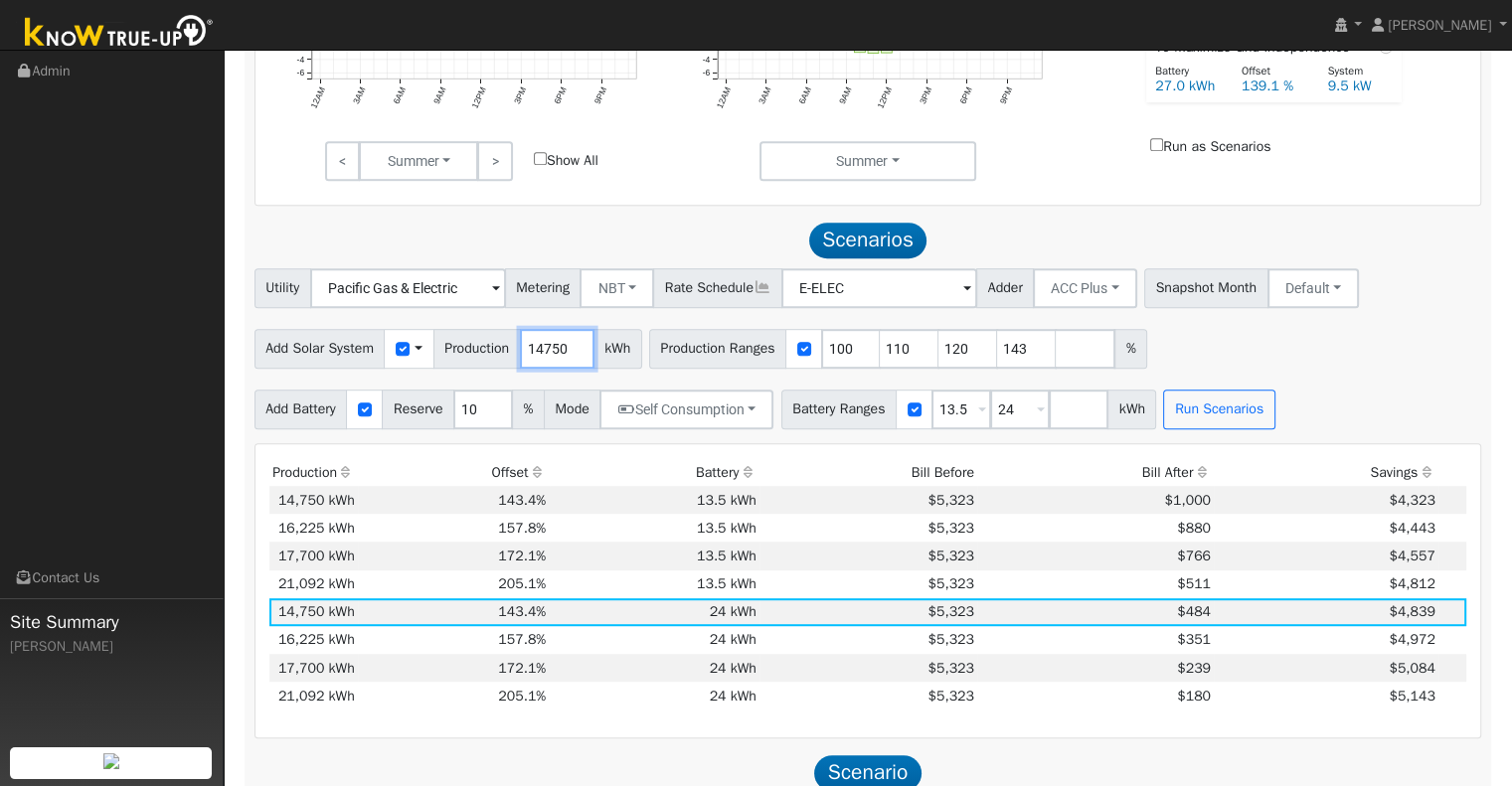drag, startPoint x: 570, startPoint y: 351, endPoint x: 499, endPoint y: 365, distance: 72.36712 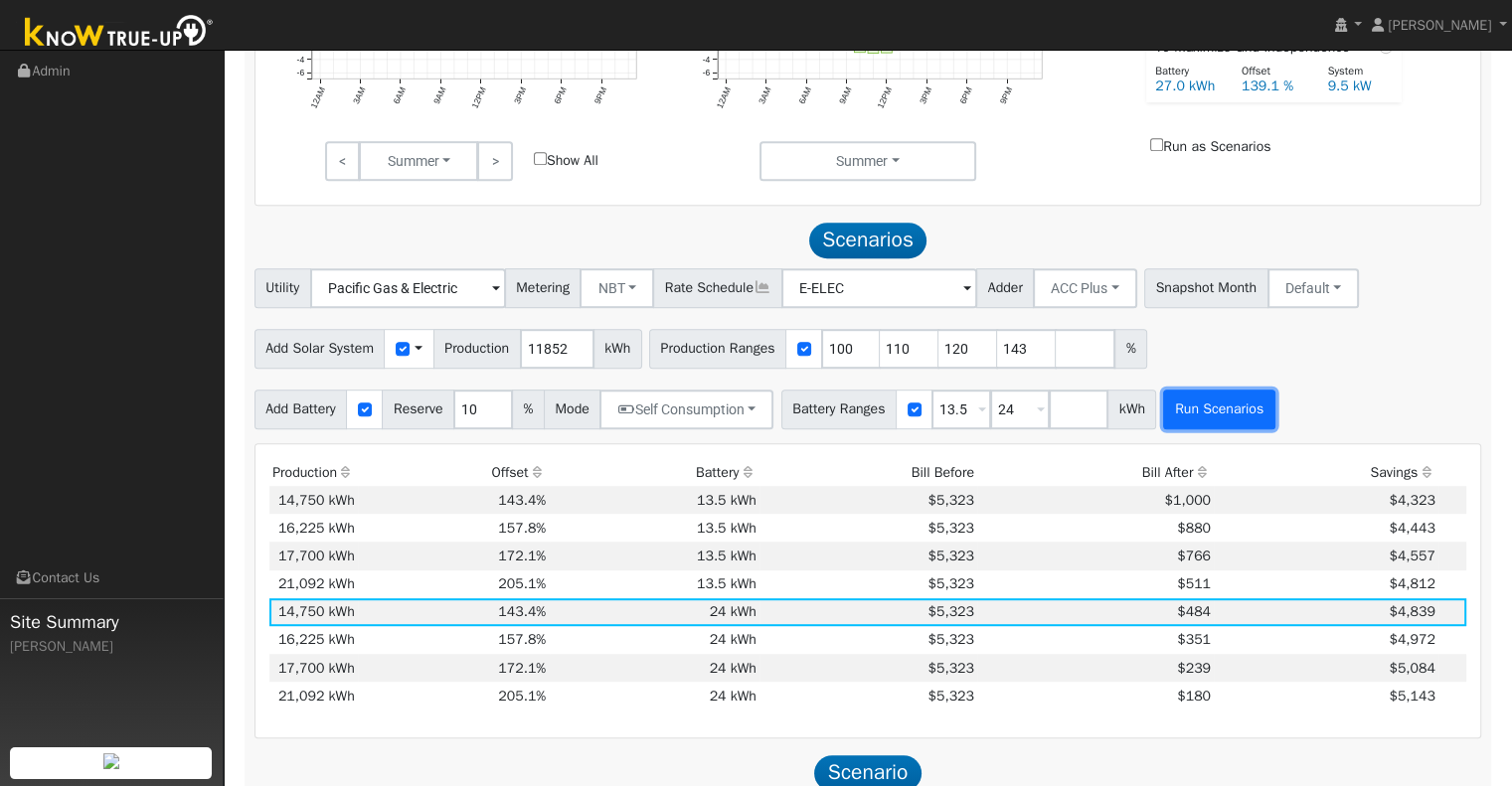 click on "Run Scenarios" at bounding box center [1219, 409] 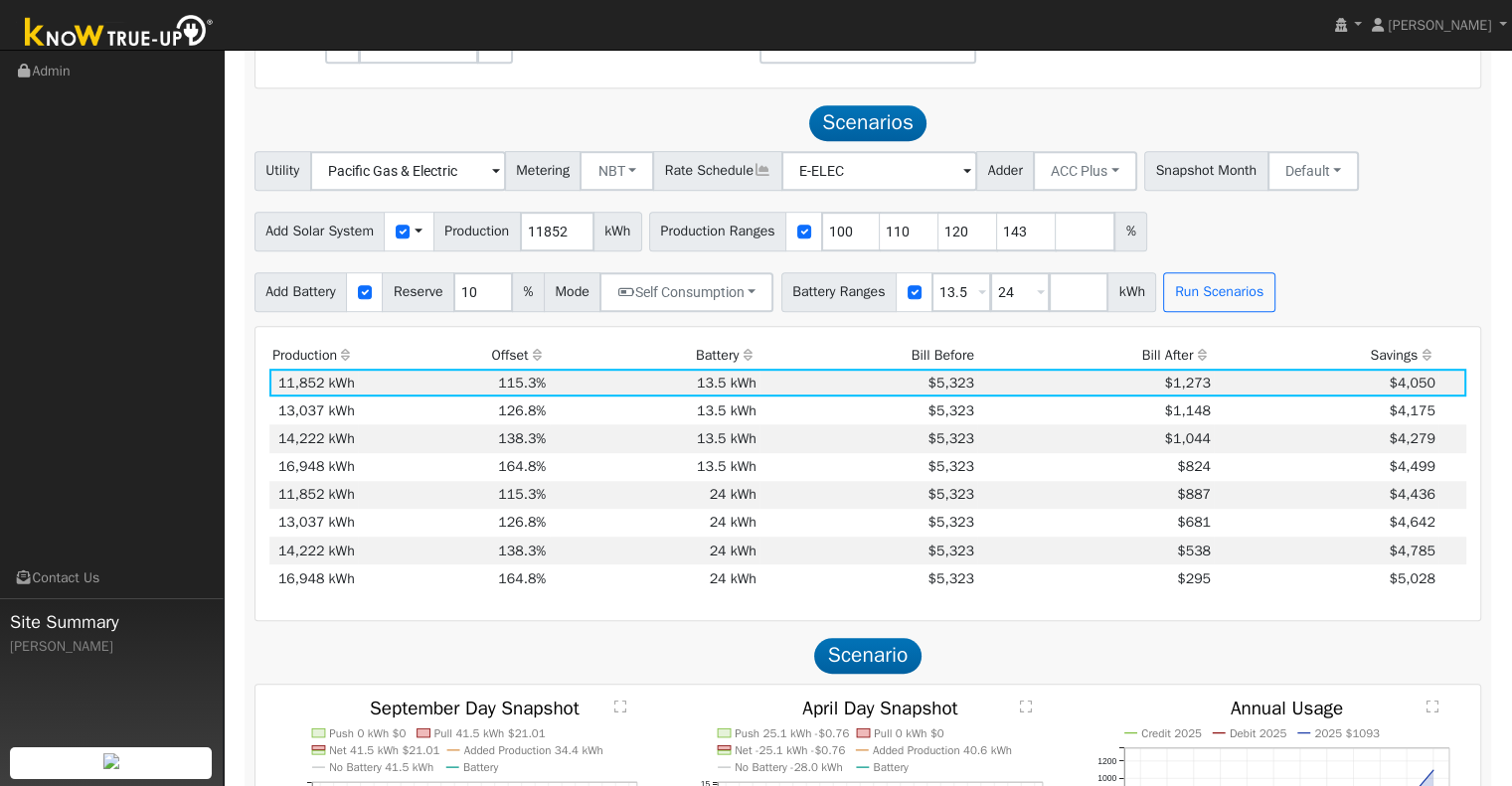 scroll, scrollTop: 1196, scrollLeft: 0, axis: vertical 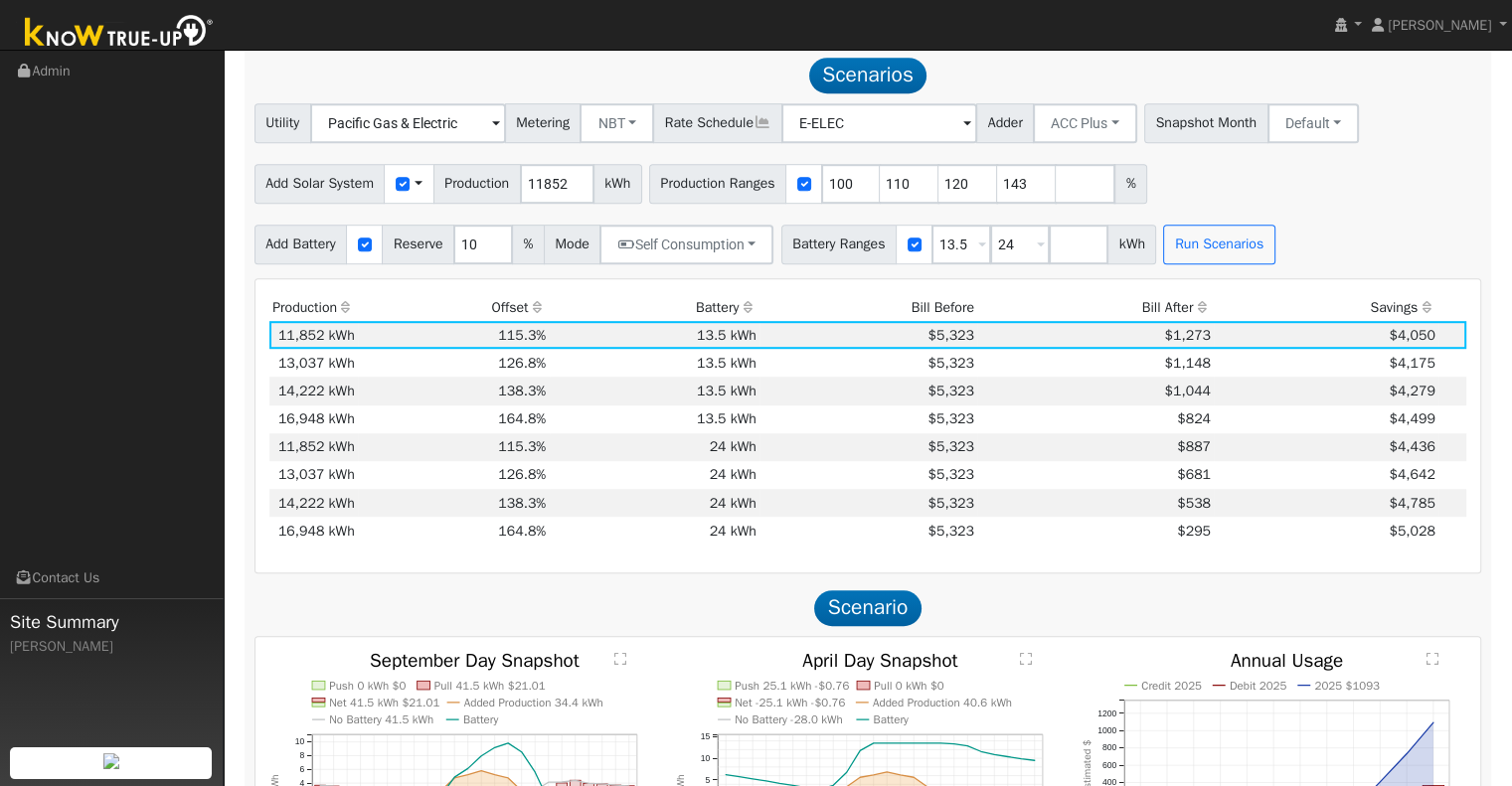 click on "$4,175" at bounding box center (1326, 363) 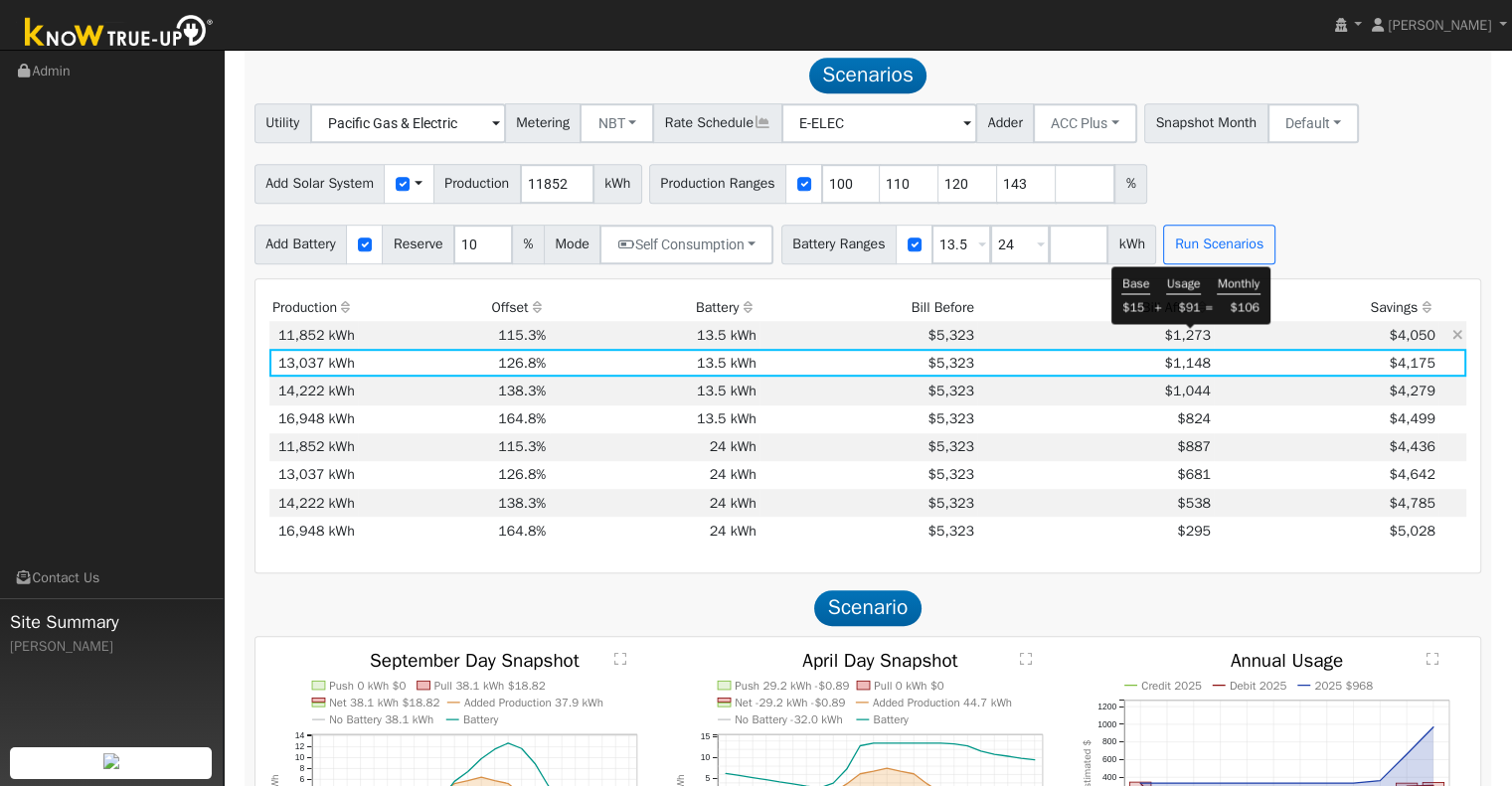 click on "$1,273" at bounding box center (1187, 335) 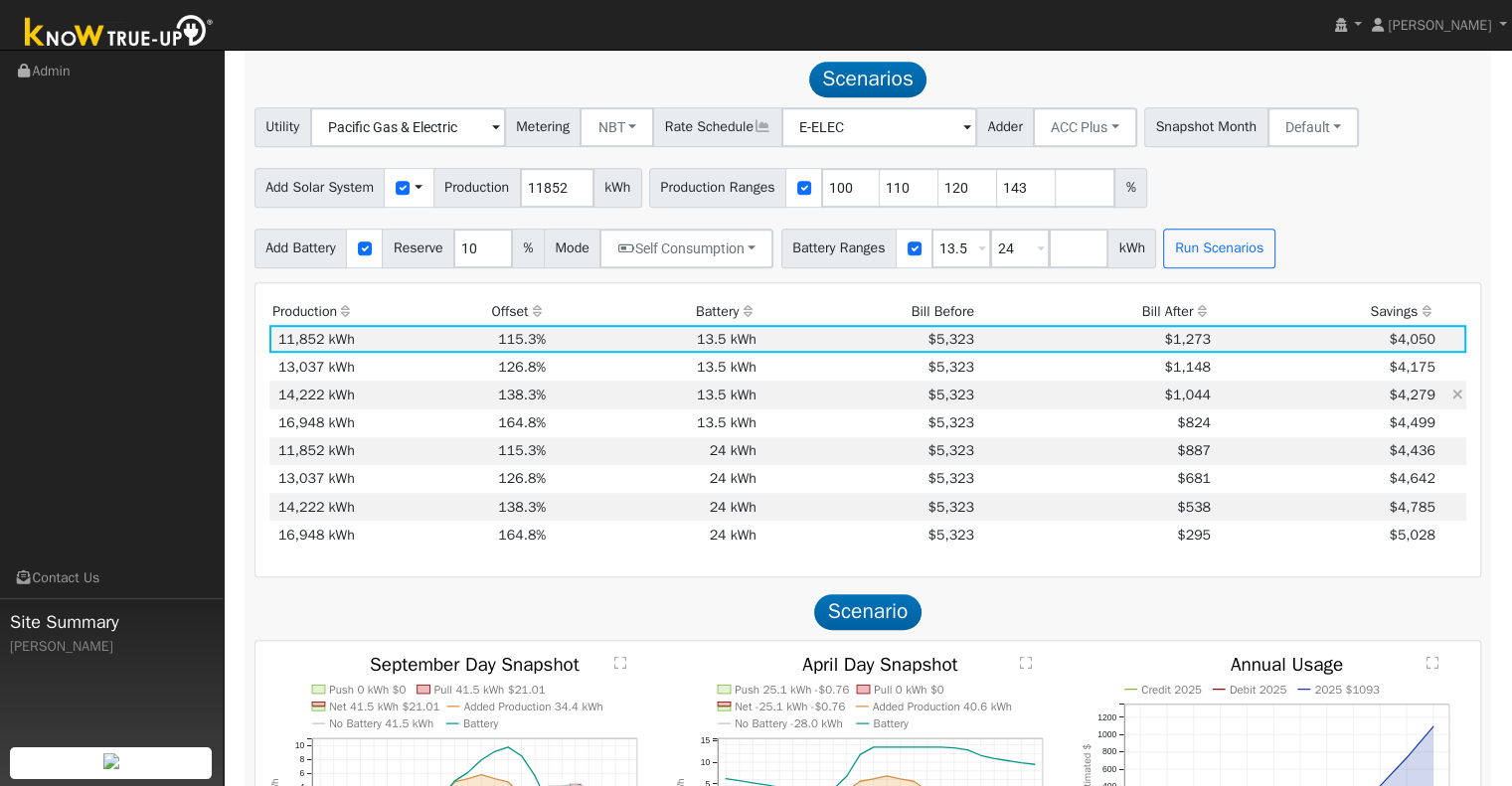 scroll, scrollTop: 1196, scrollLeft: 0, axis: vertical 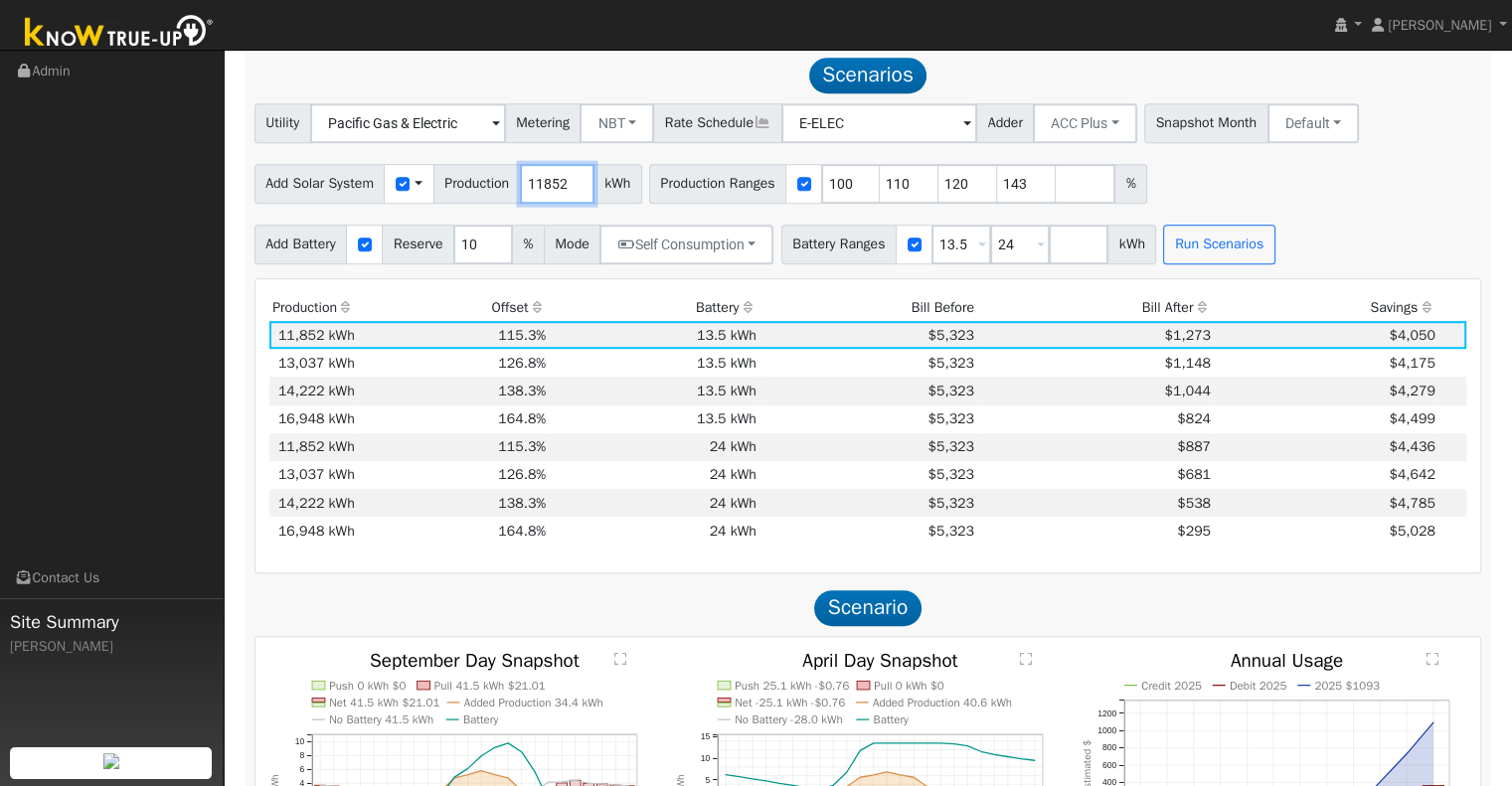 drag, startPoint x: 570, startPoint y: 182, endPoint x: 510, endPoint y: 208, distance: 65.39113 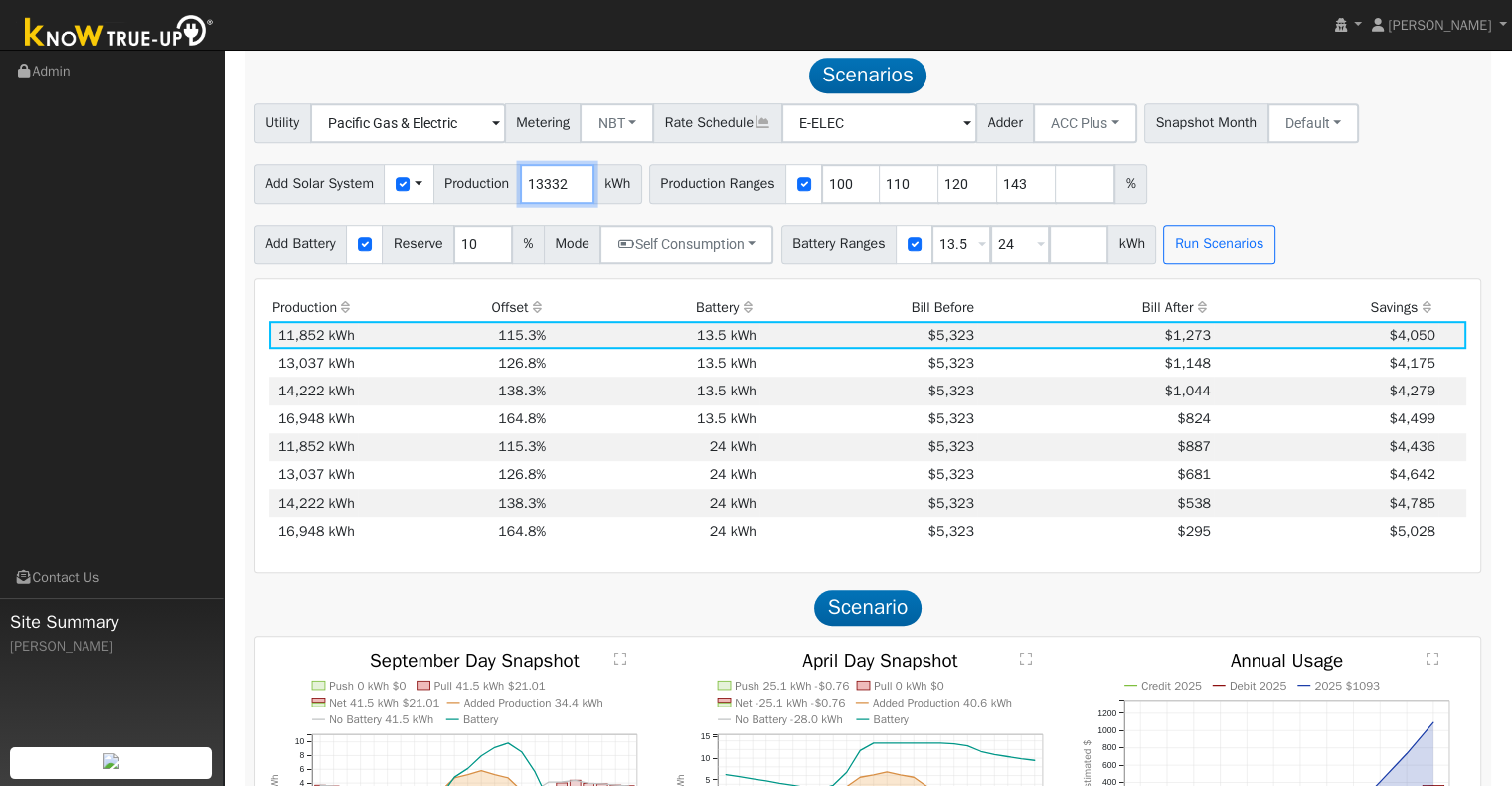 type on "13332" 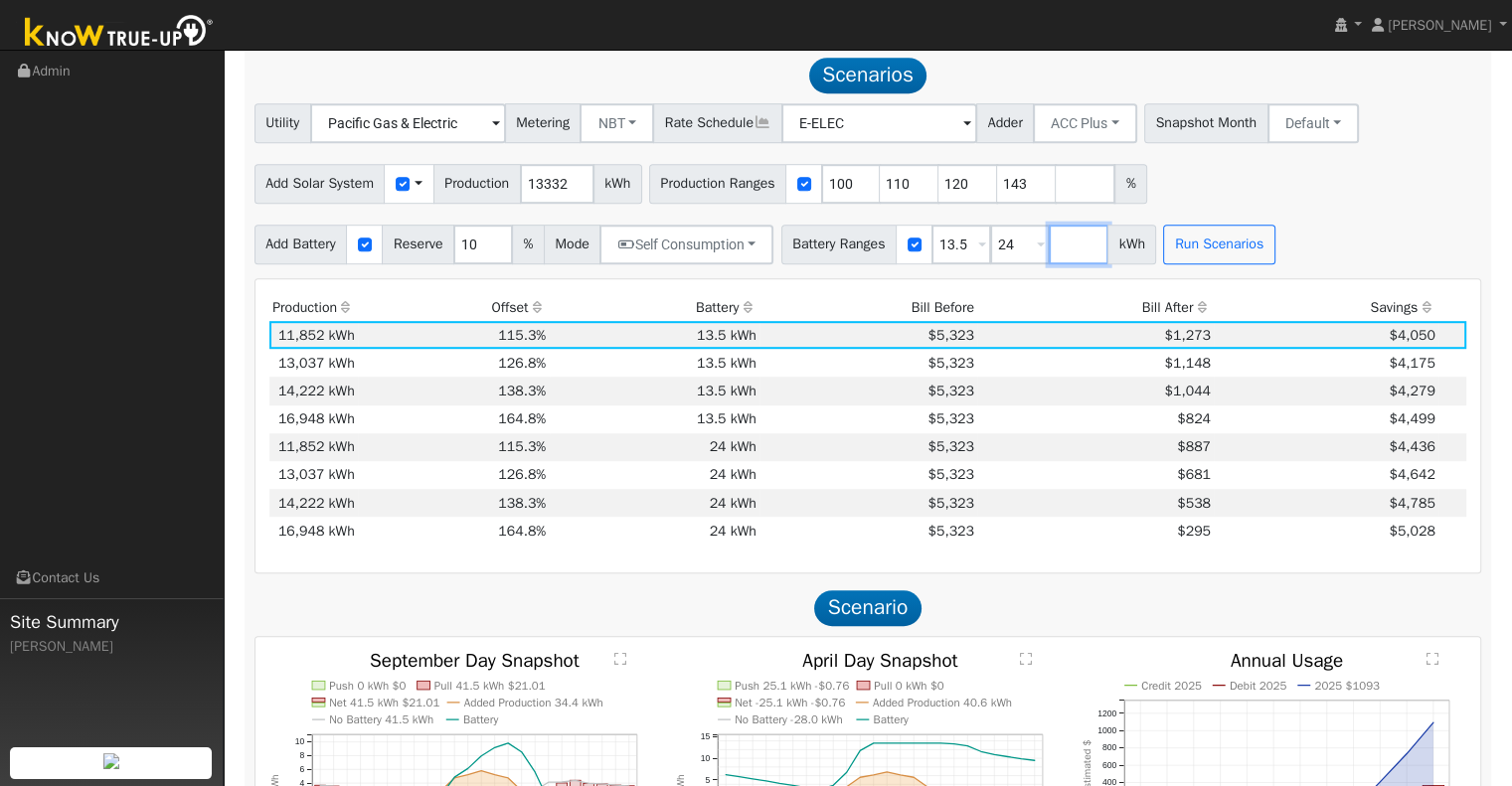 click at bounding box center (1079, 244) 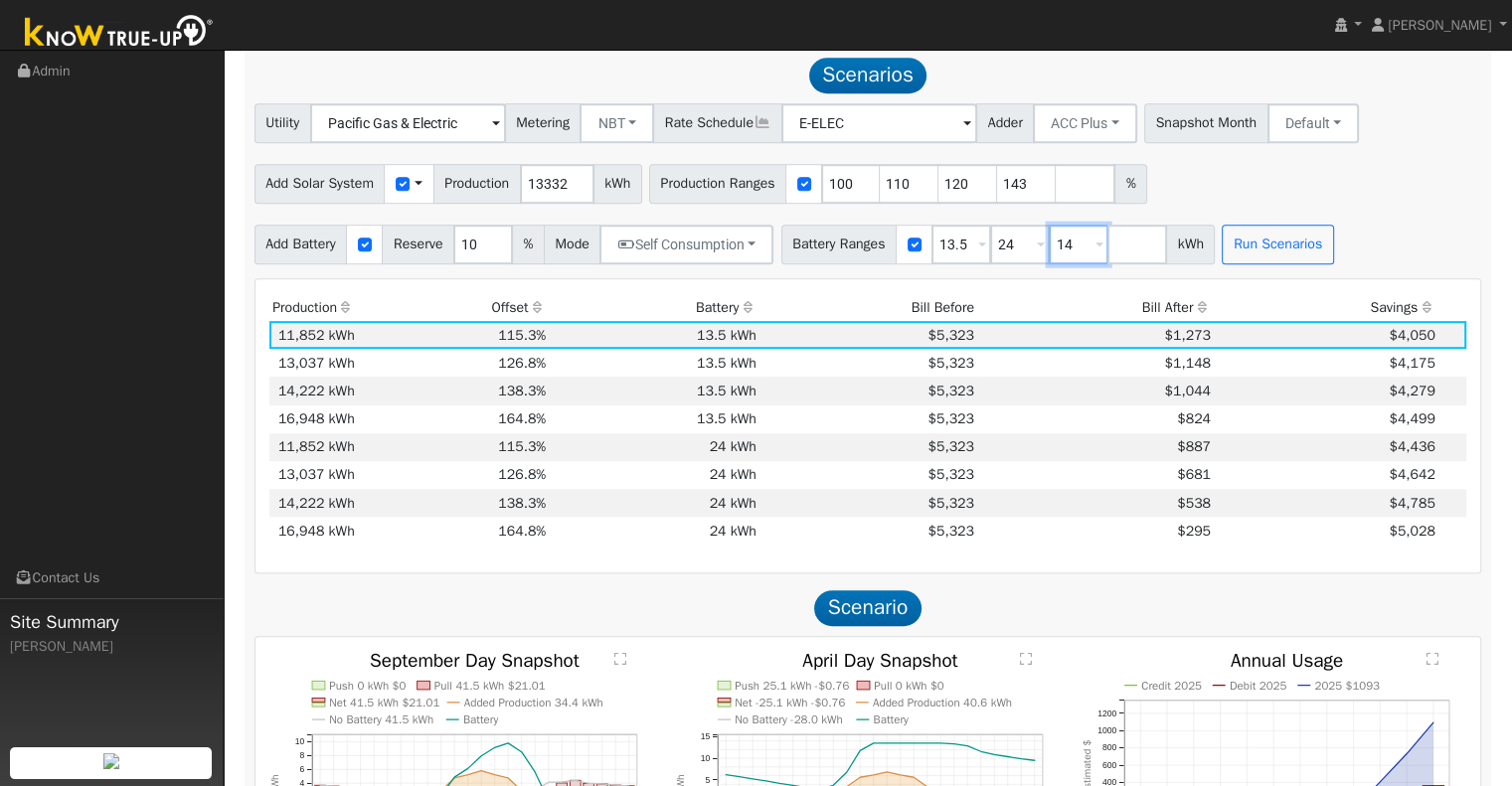 type on "14" 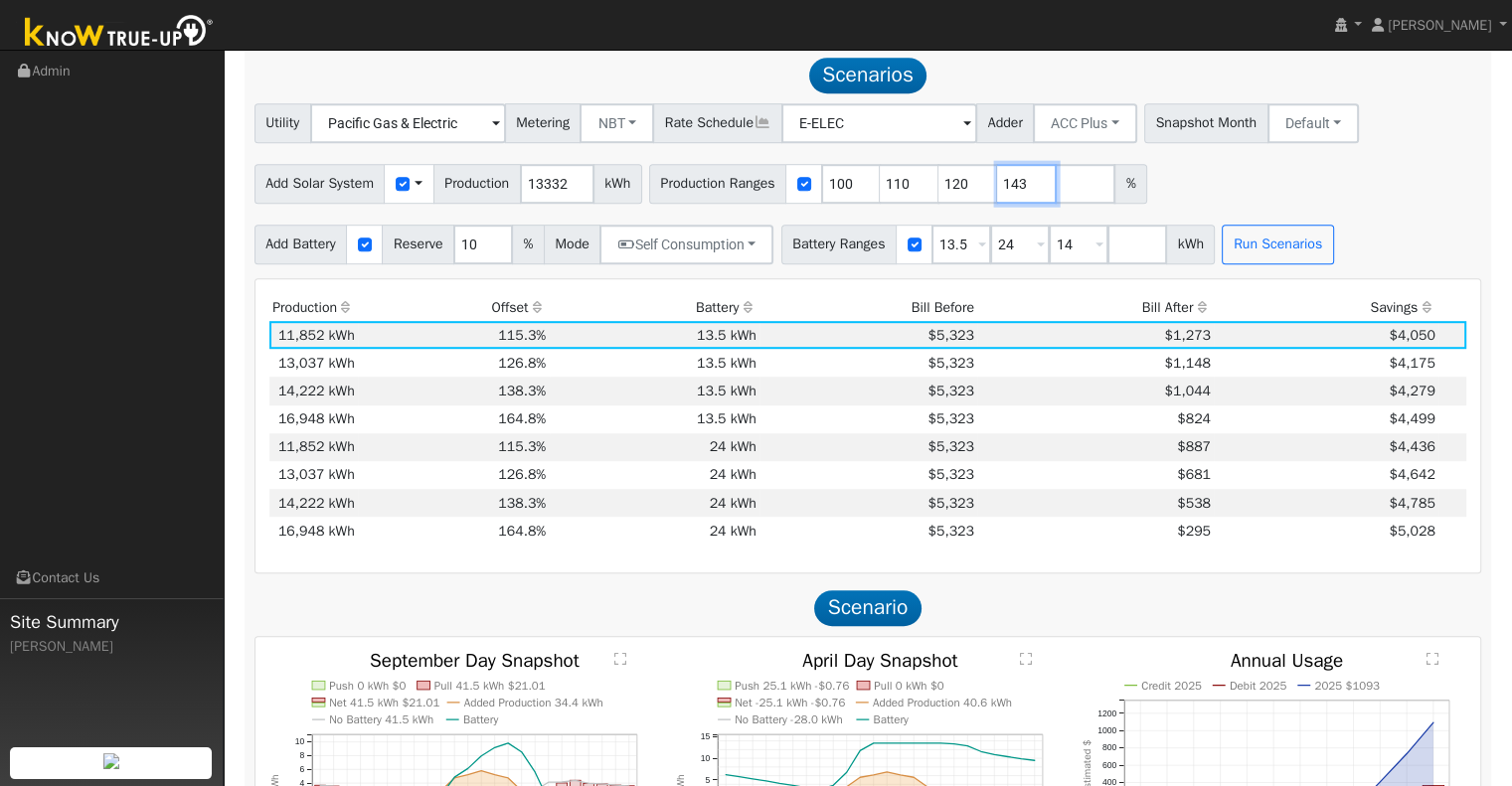 type on "14" 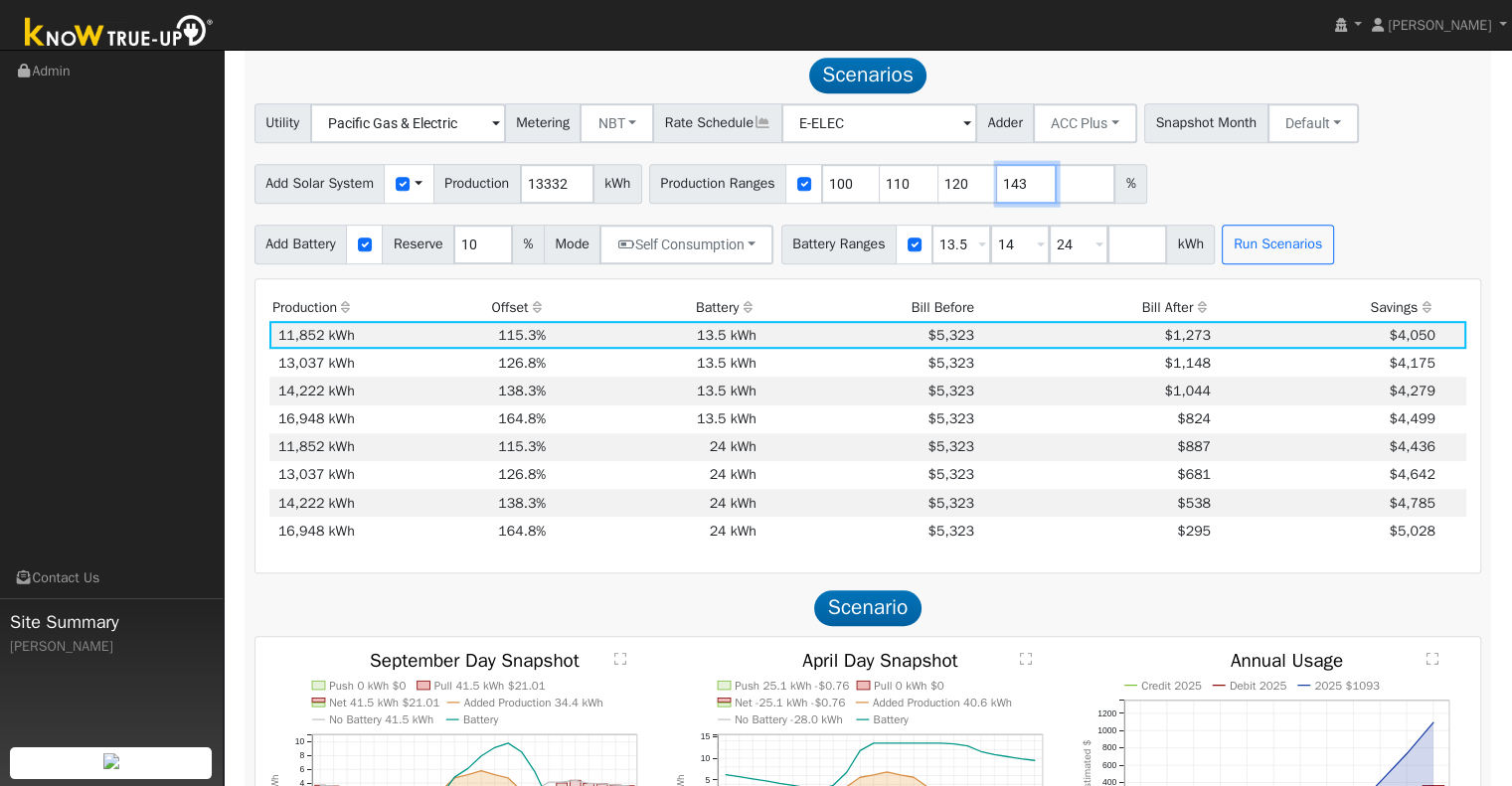 click on "143" at bounding box center [1027, 184] 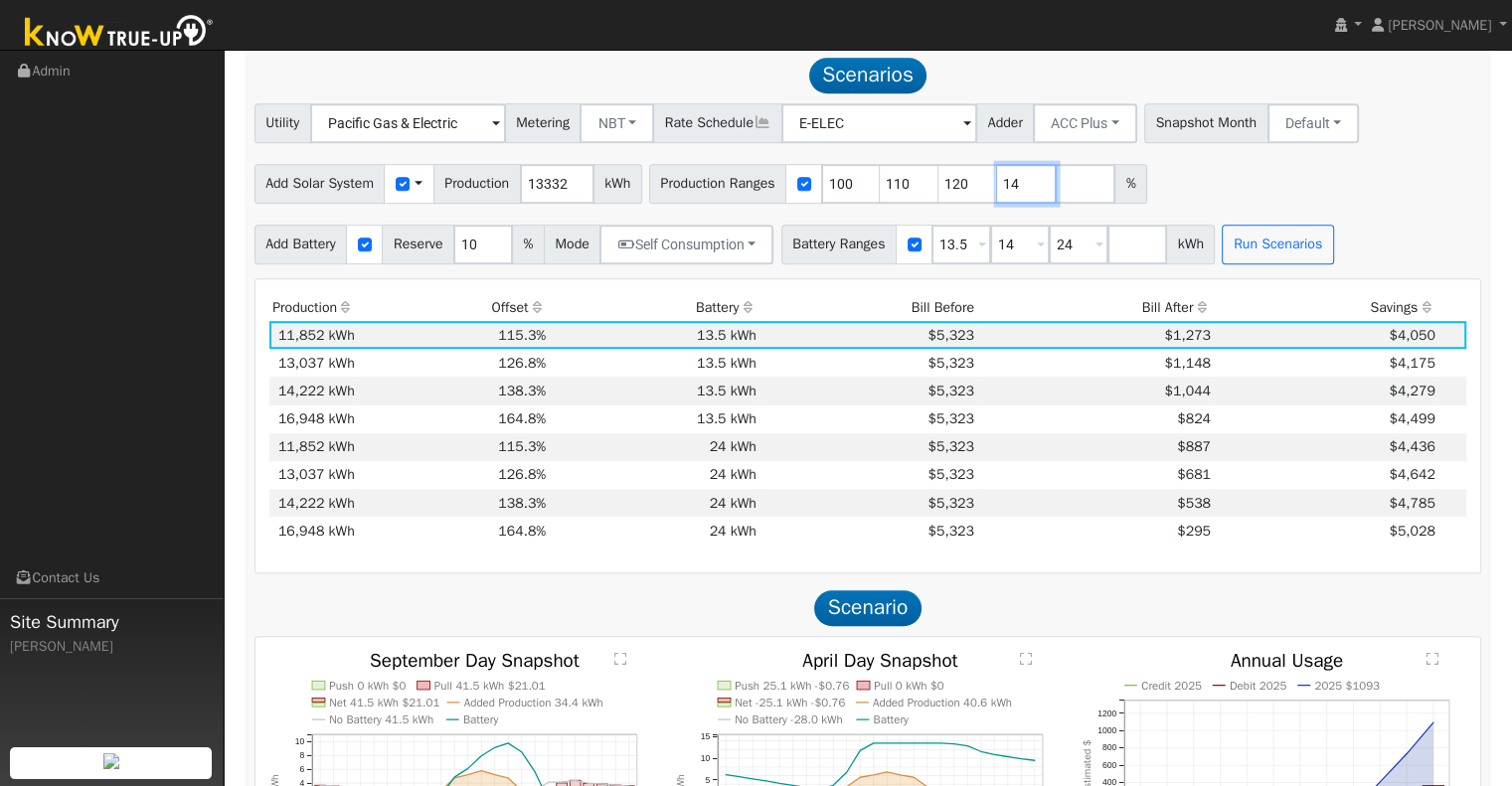 type on "1" 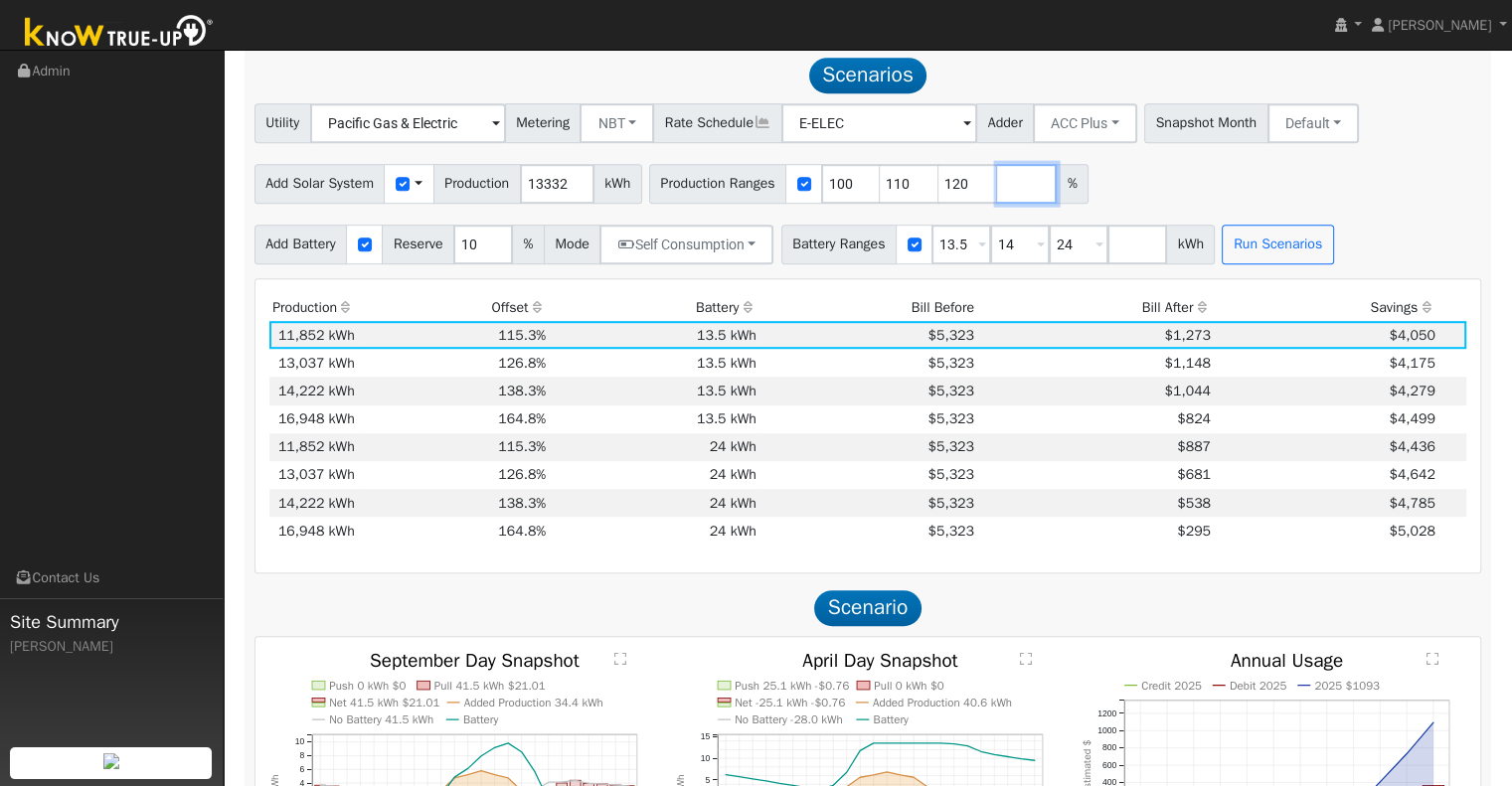 type 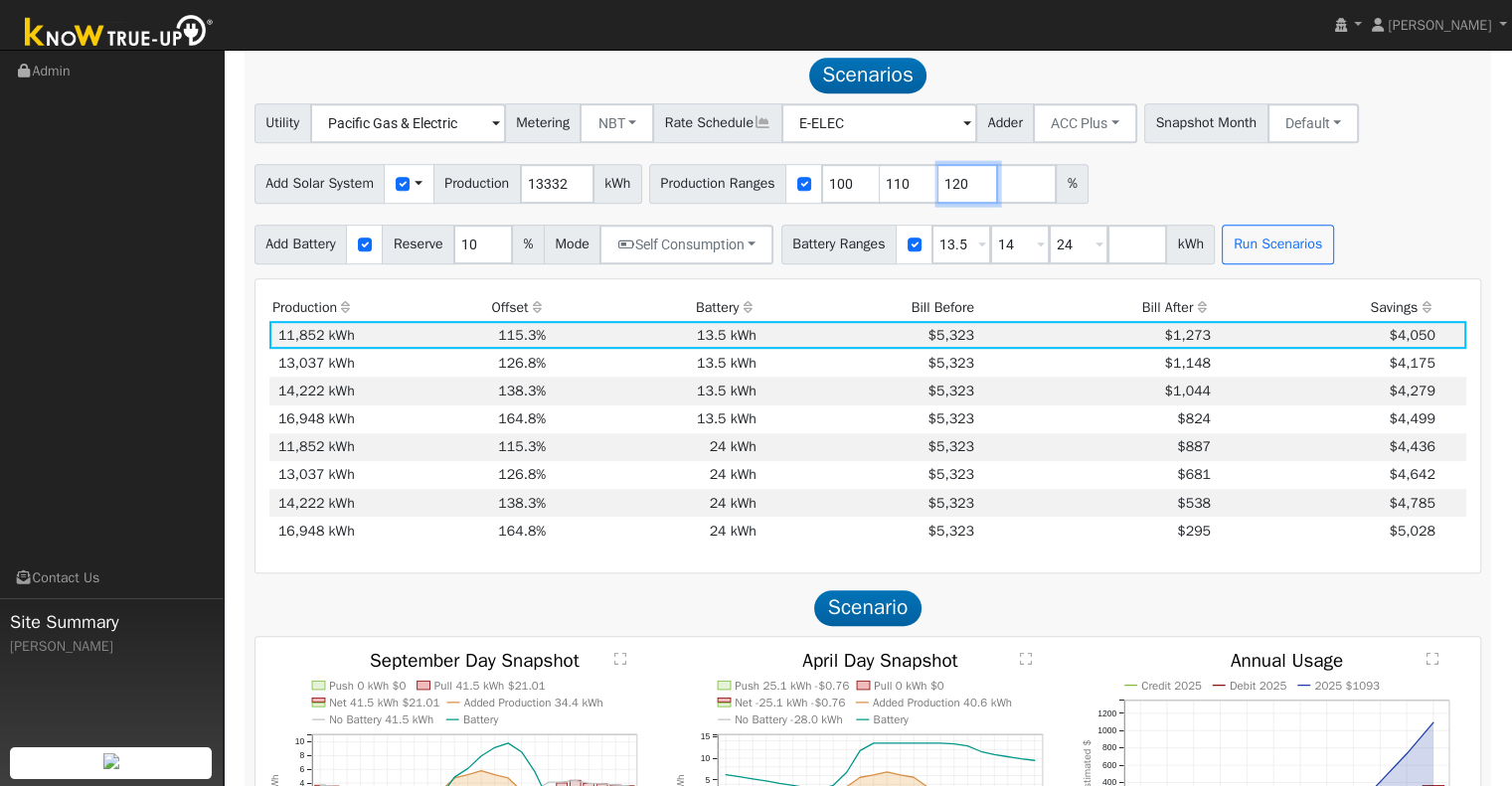 click on "120" at bounding box center [968, 184] 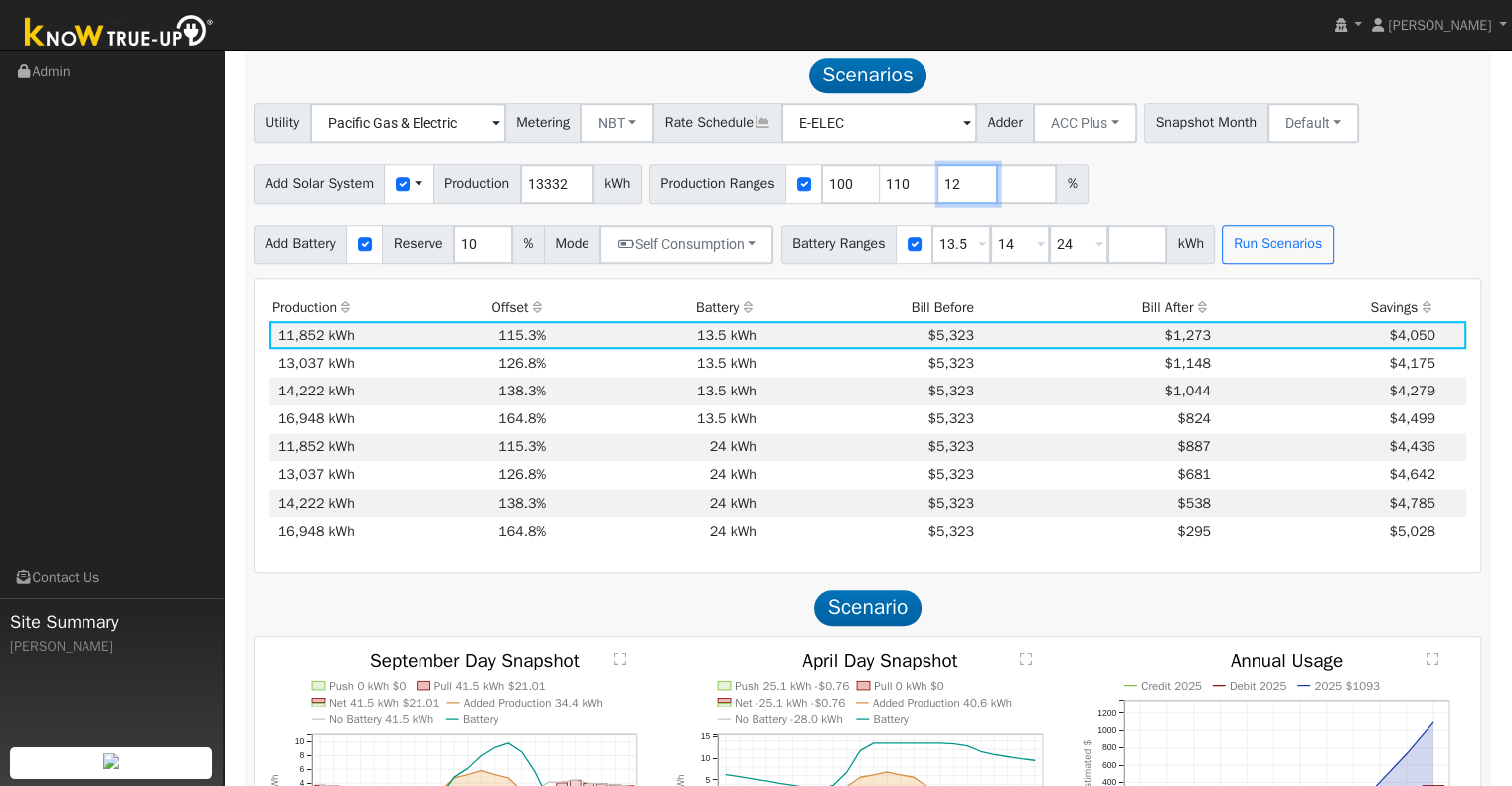 type on "1" 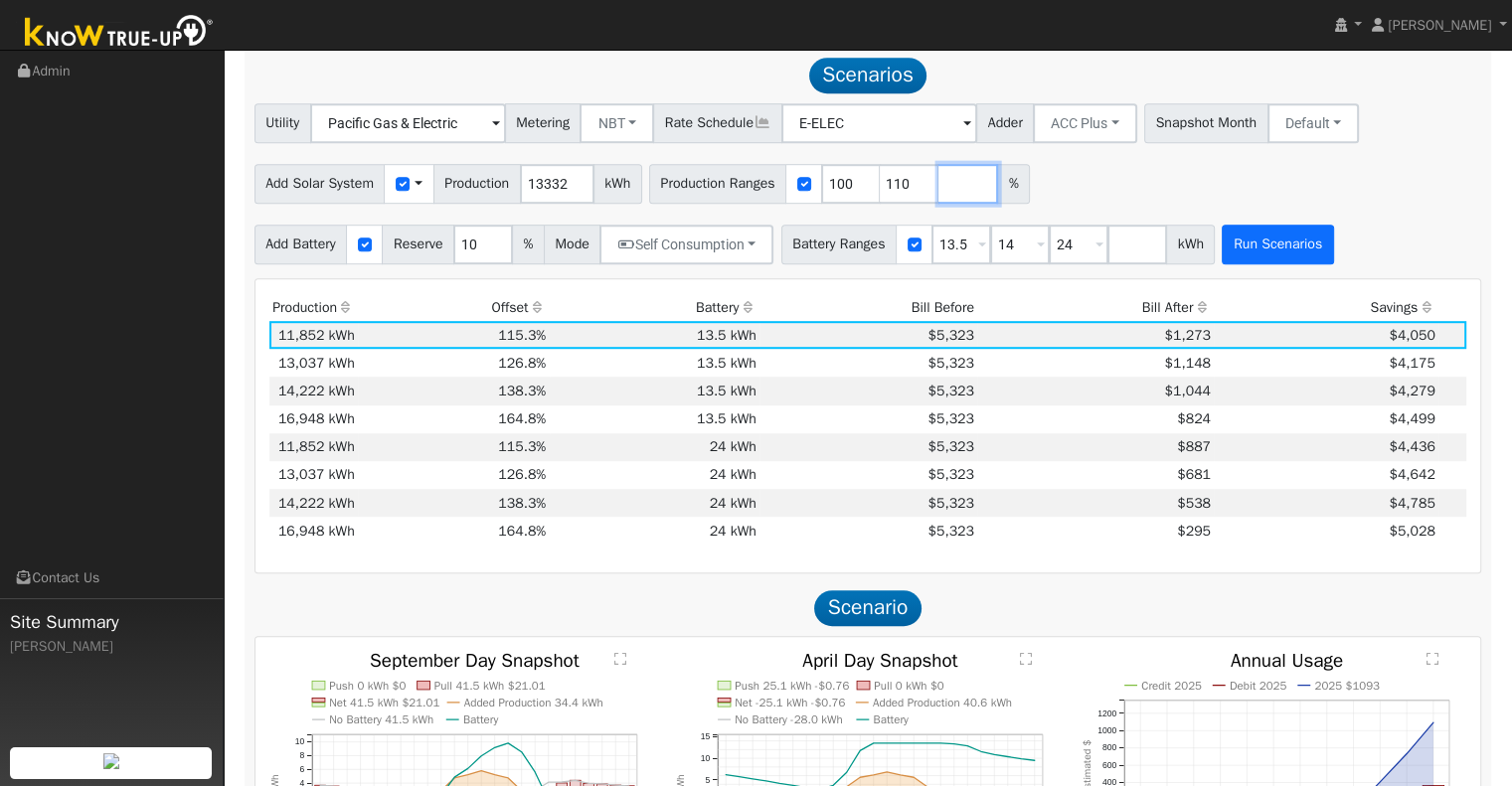 type 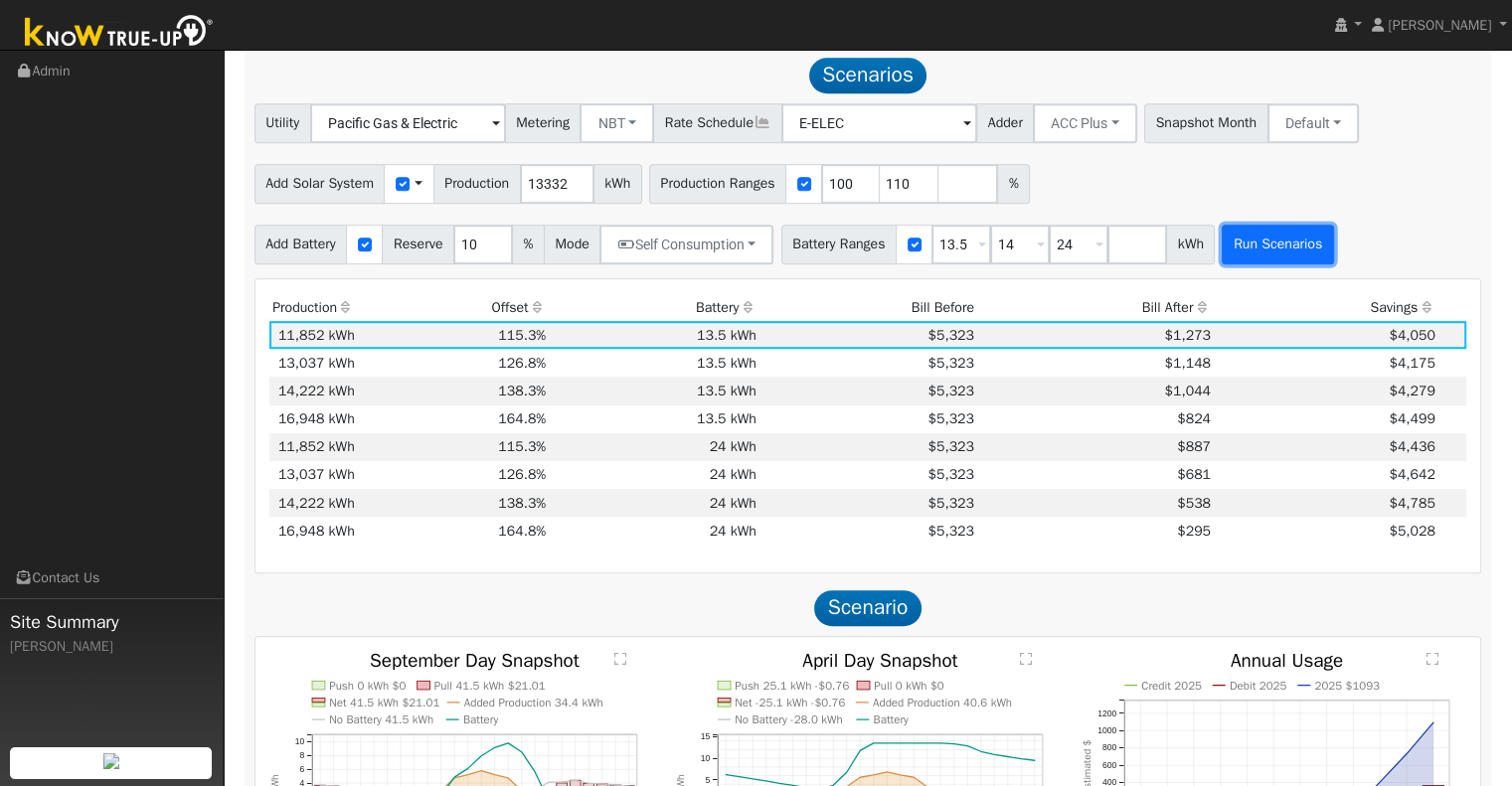 click on "Run Scenarios" at bounding box center [1277, 244] 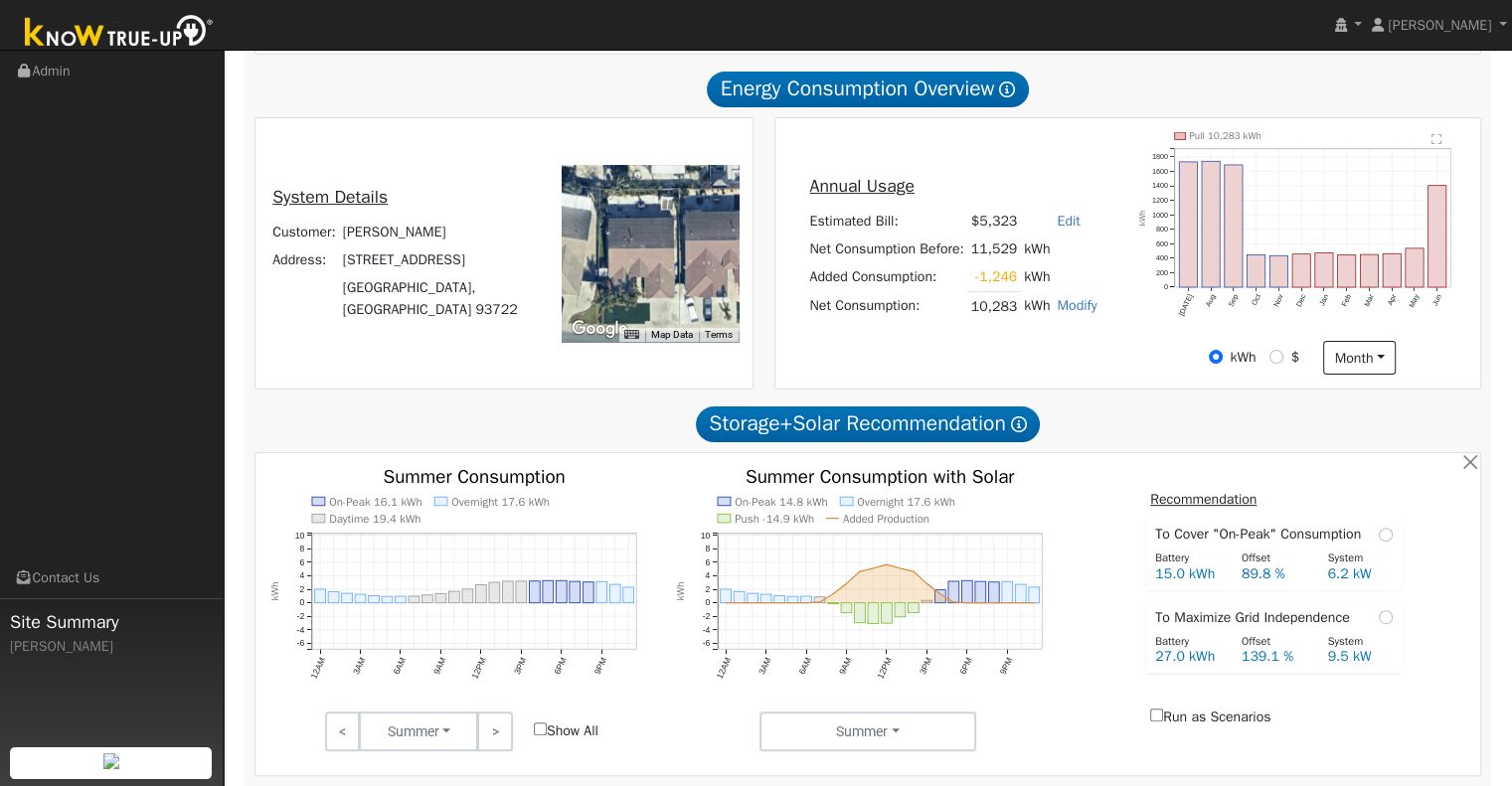 scroll, scrollTop: 468, scrollLeft: 0, axis: vertical 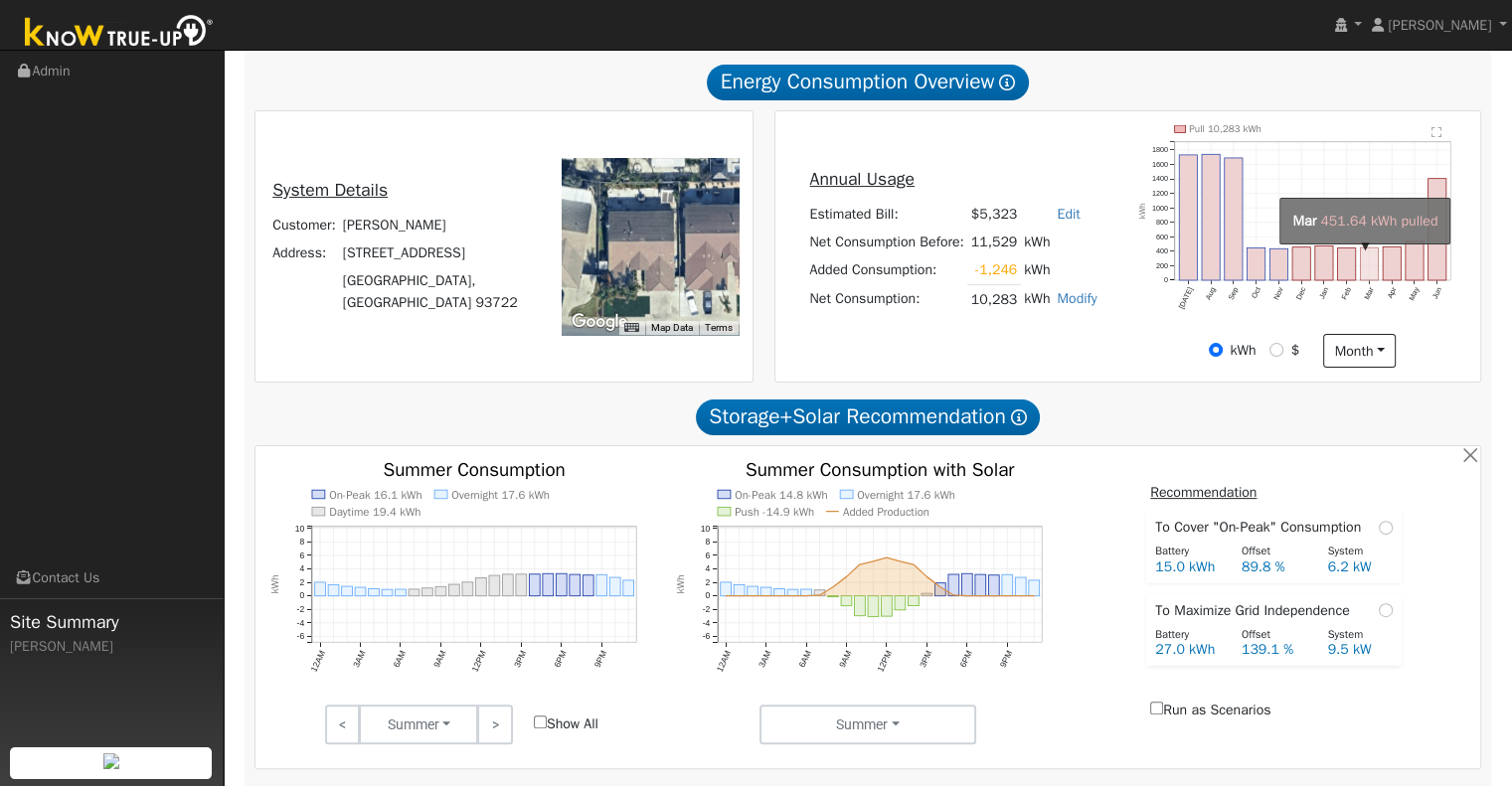 click on "onclick=""" 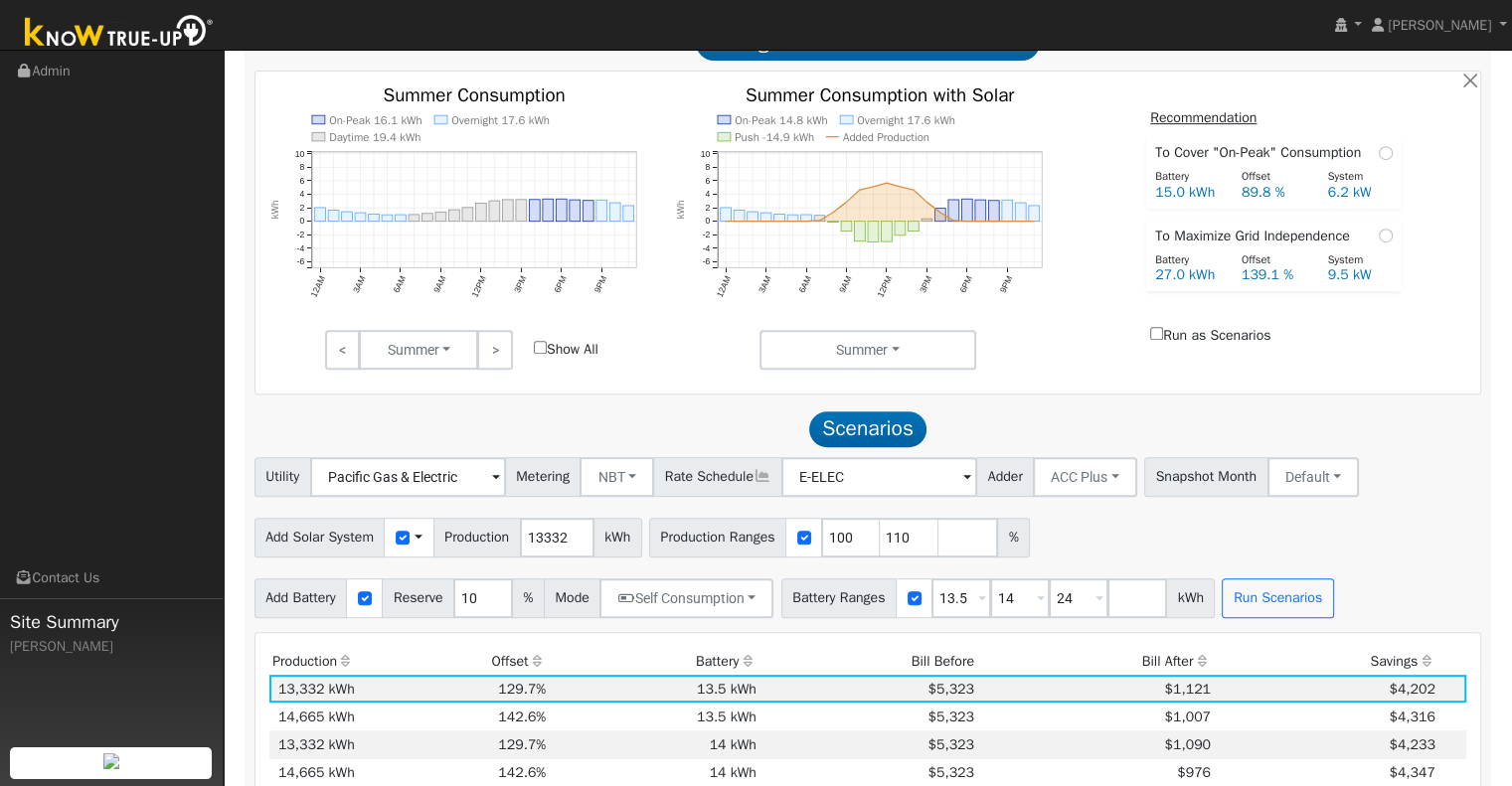 click on "Scenario Report  Powered by Know True-Up ®  Notes: ** 3 months with missing consumption data added ** 2 months with partial consumption data corrected  Energy Consumption Overview  Show Help  This analysis uses information about your recent energy consumption to recommend the ideal amount of battery storage based upon your need for energy bill savings and backup power.    You have provided your hourly consumption data, which provides the most accurate battery storage recommendation to meet your energy goals.  Your annual energy consumption is  10,283 kWh  and your estimated annual cost for this power is  $5,323 Your highest energy usage month is  August , and your lowest energy usage month is  November System Details Customer: Manjinder Singh Address: 6088 West Menlo Avenue Fresno, CA 93722 ← Move left → Move right ↑ Move up ↓ Move down + Zoom in - Zoom out Home Jump left by 75% End Jump right by 75% Page Up Jump up by 75% Page Down Jump down by 75% Use ctrl + scroll to zoom the map Map Data 10 m" 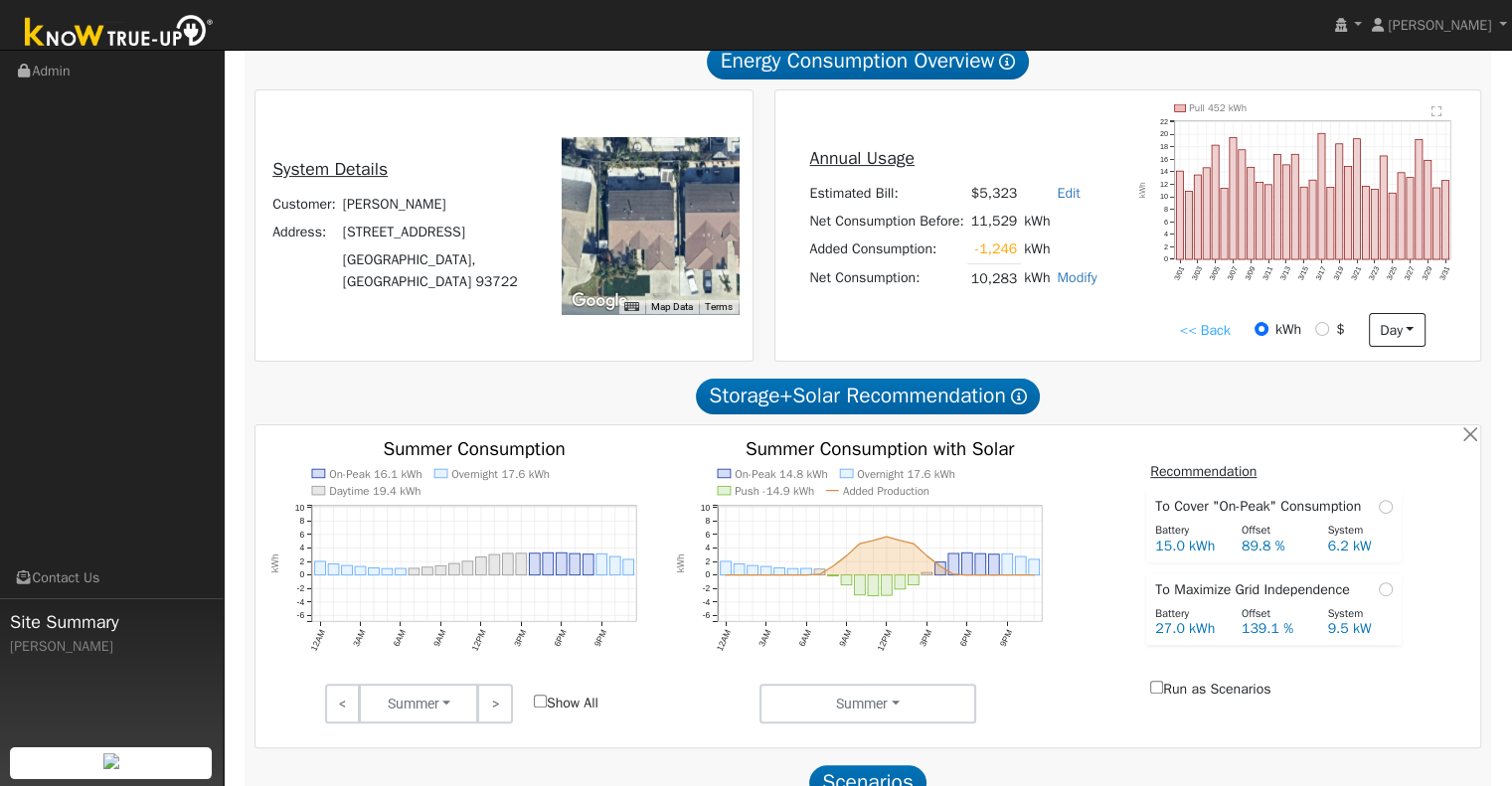 scroll, scrollTop: 401, scrollLeft: 0, axis: vertical 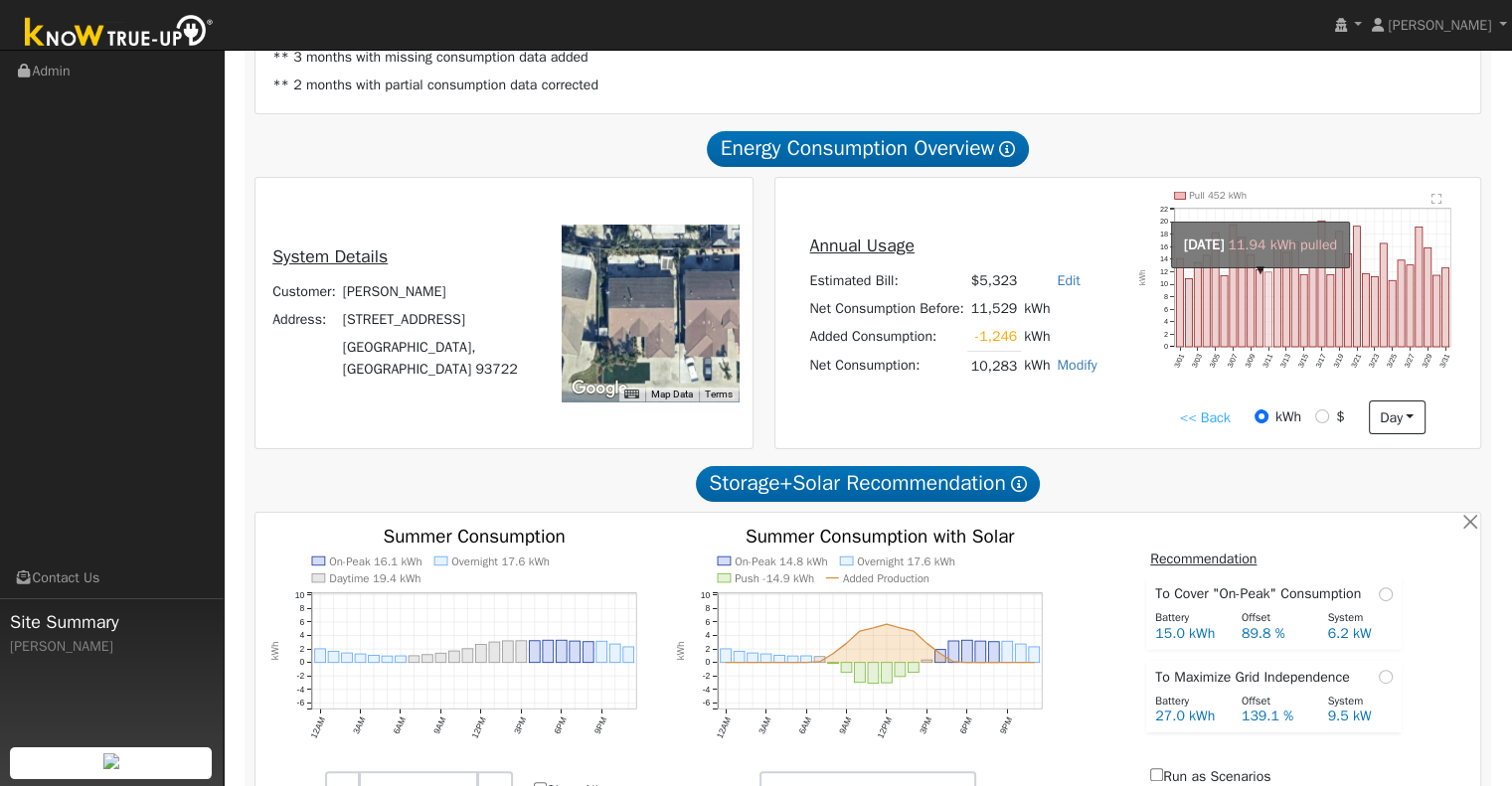 click on "onclick=""" 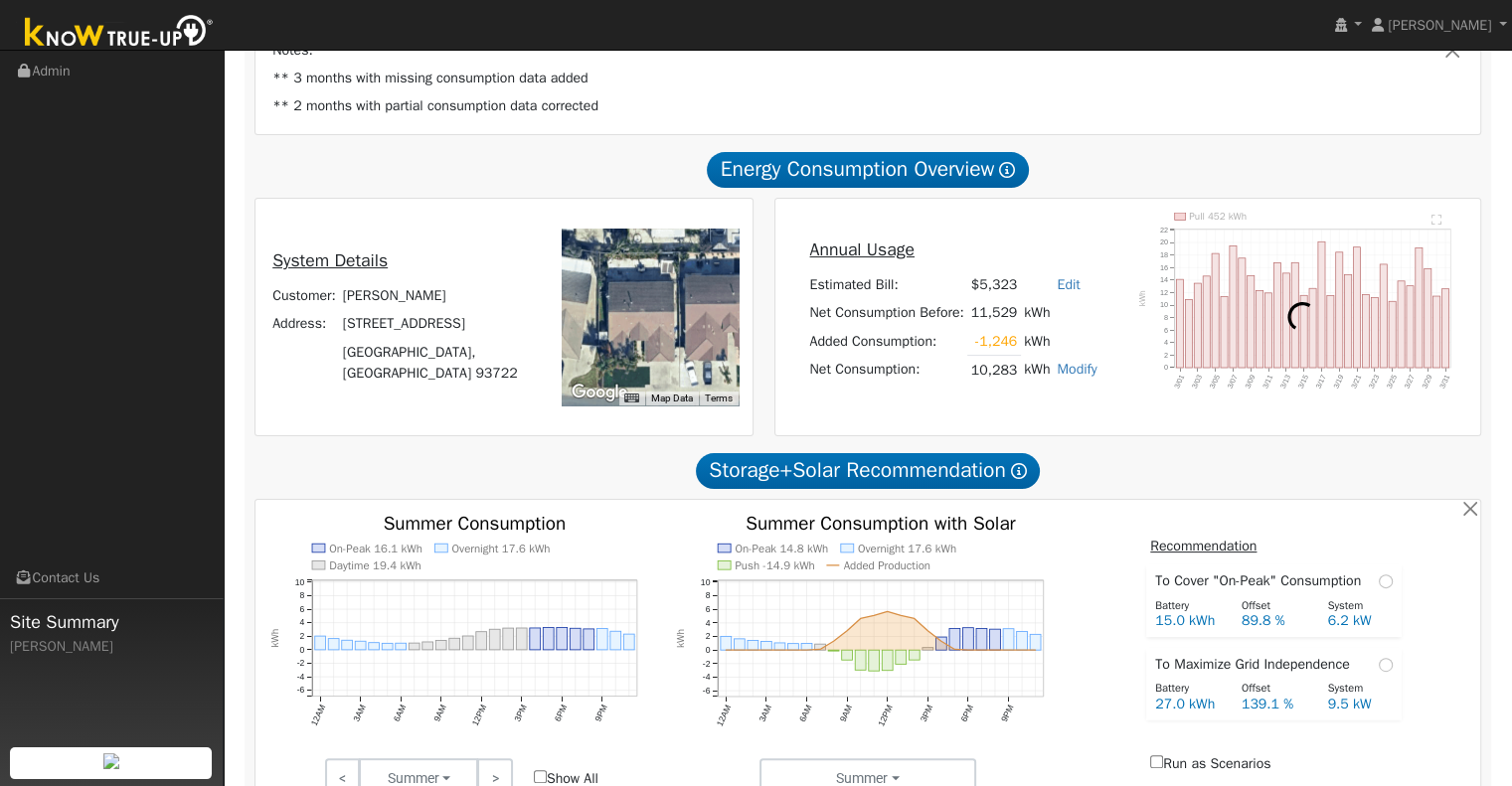 scroll, scrollTop: 369, scrollLeft: 0, axis: vertical 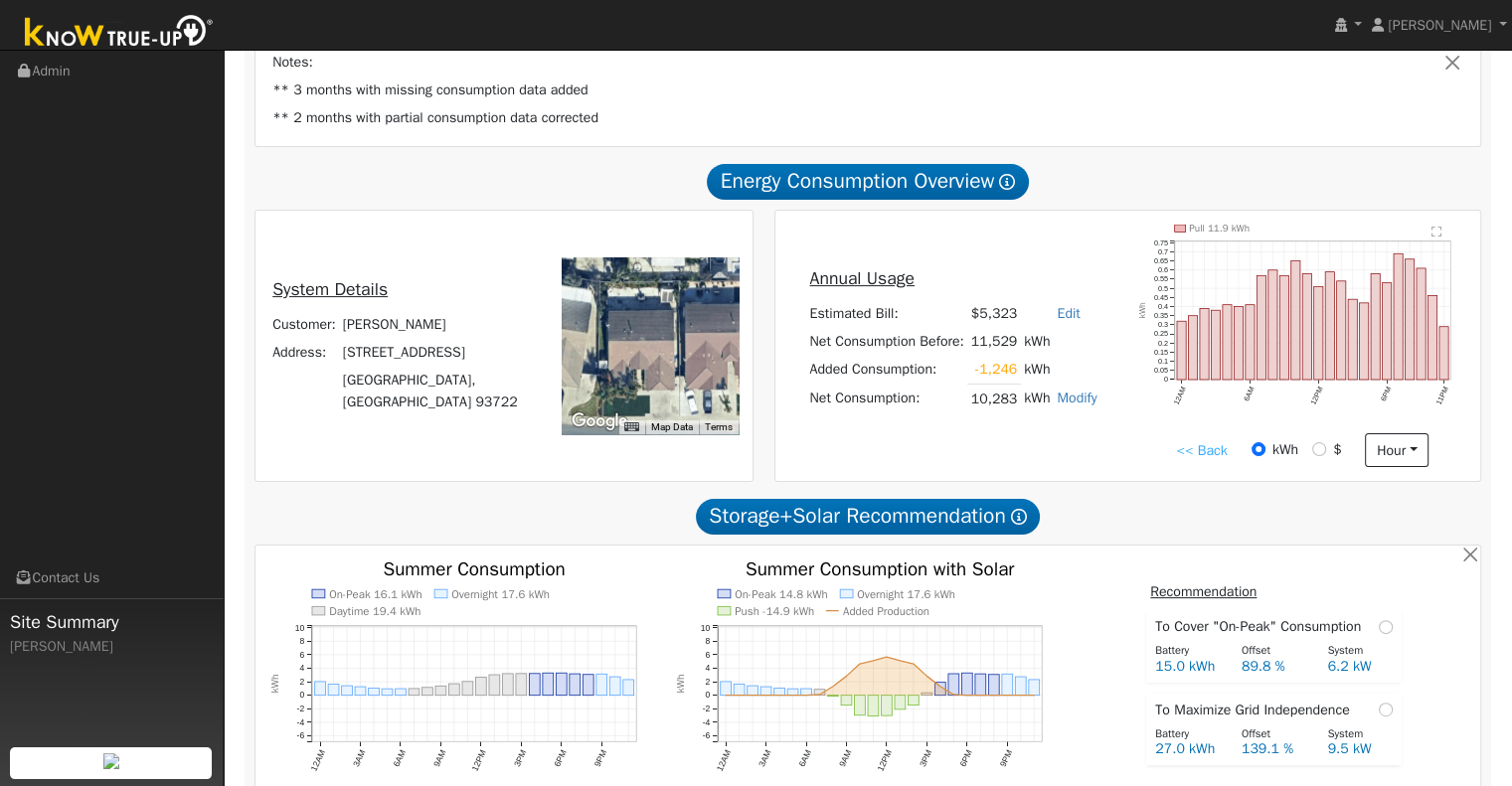 click on "<< Back" at bounding box center [1201, 450] 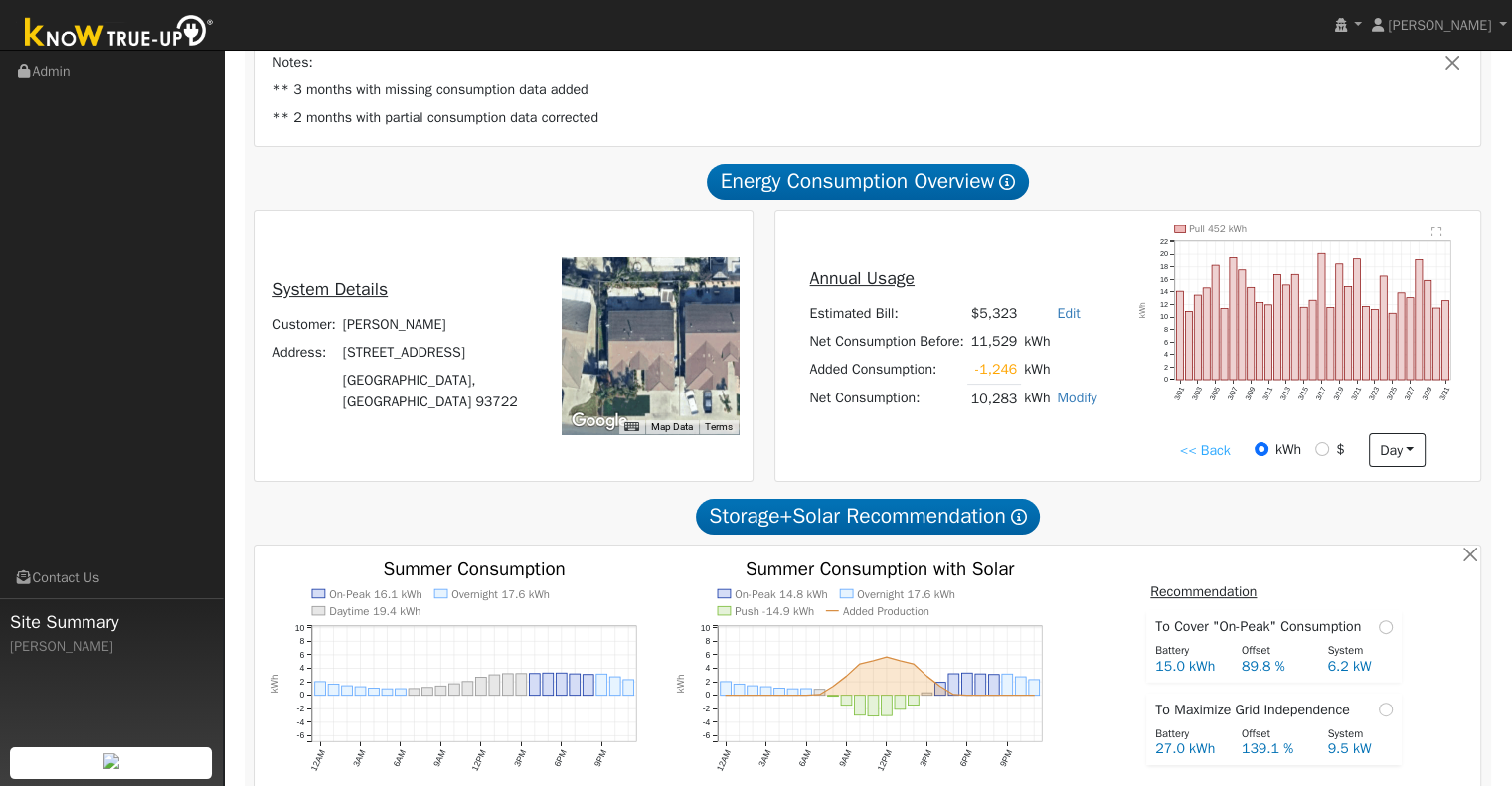click on "<< Back" at bounding box center (1205, 450) 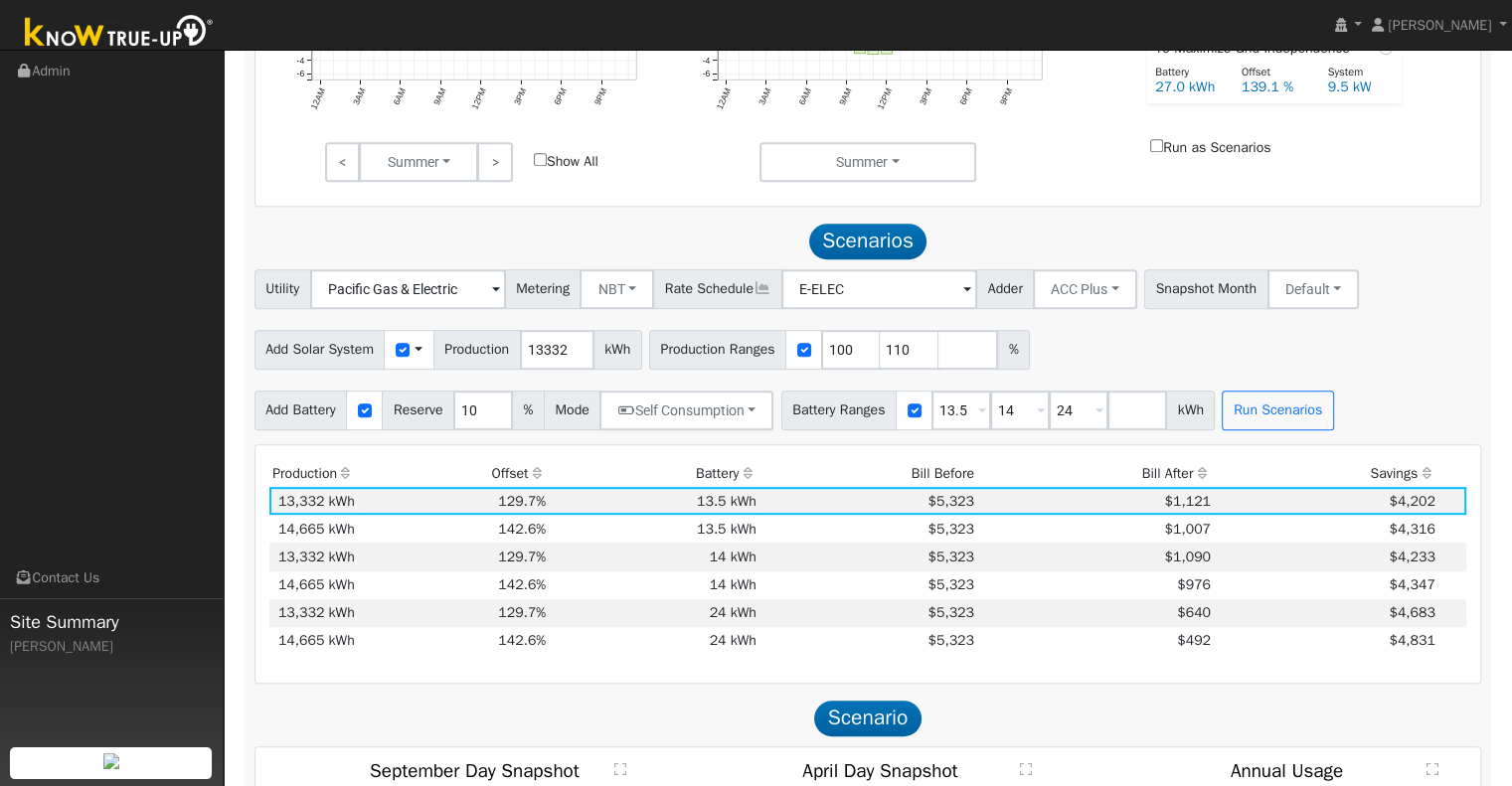 scroll, scrollTop: 1031, scrollLeft: 0, axis: vertical 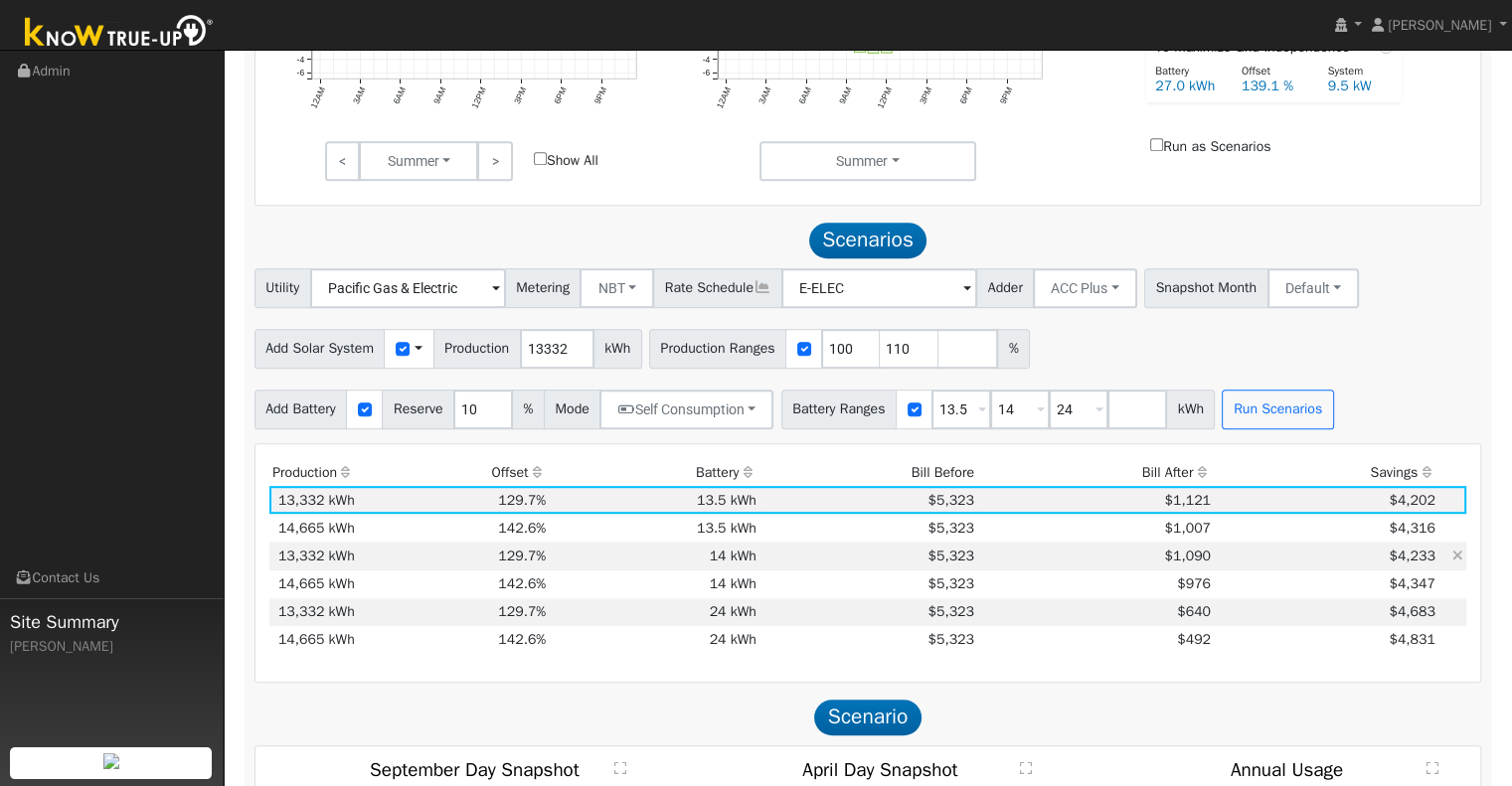 click on "$5,323" at bounding box center [868, 555] 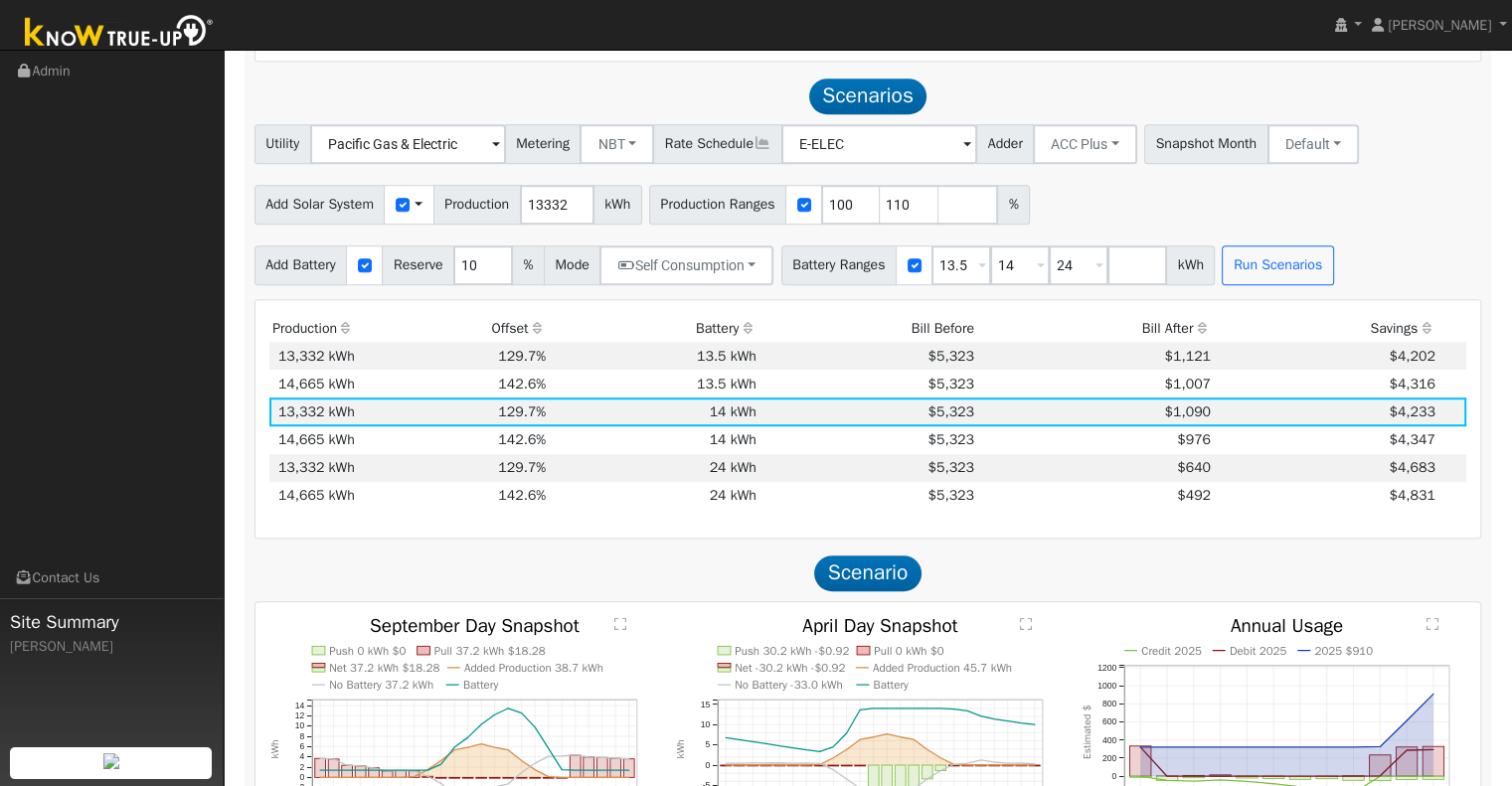 scroll, scrollTop: 1164, scrollLeft: 0, axis: vertical 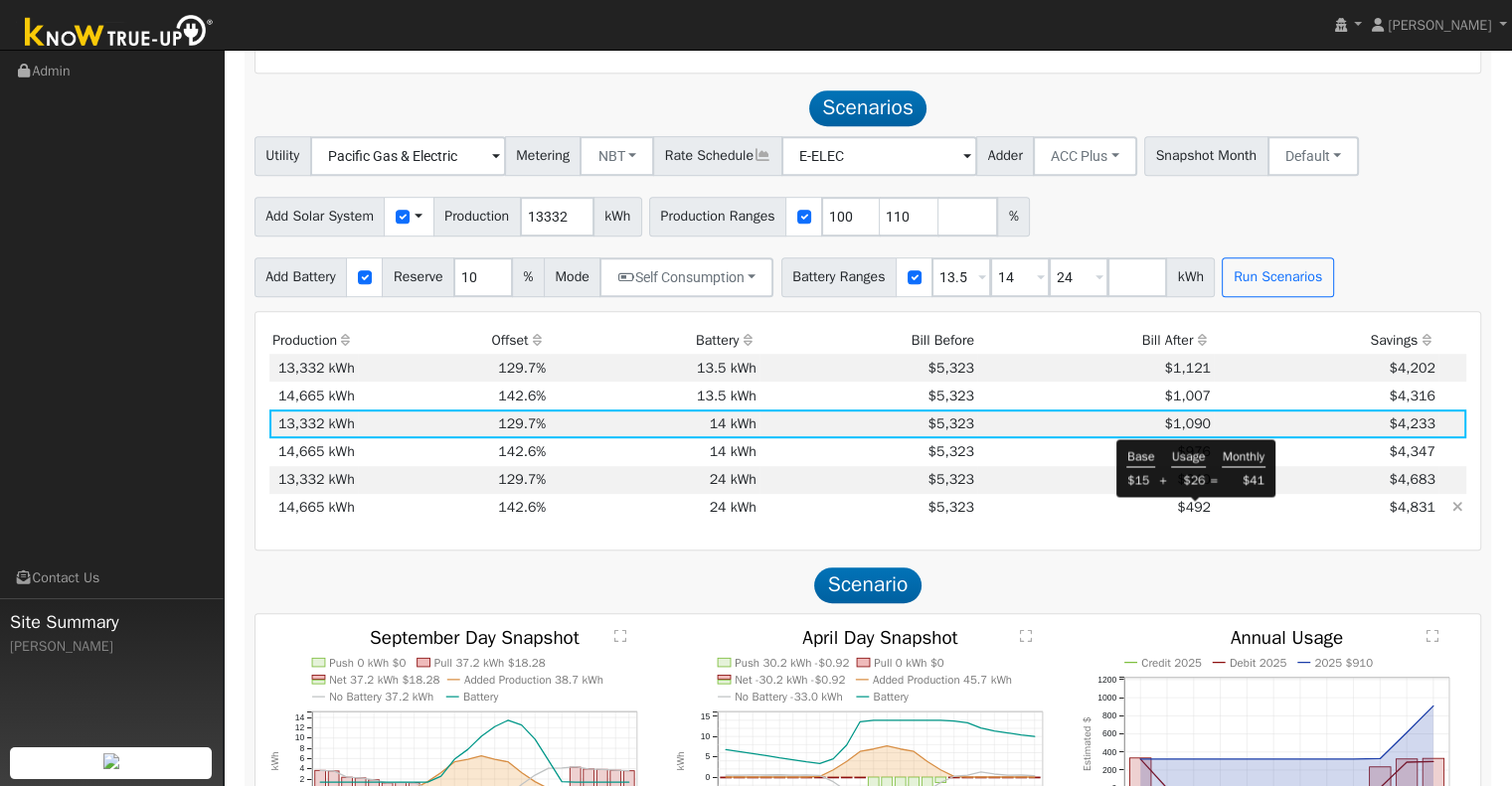 click on "$492" at bounding box center (1194, 507) 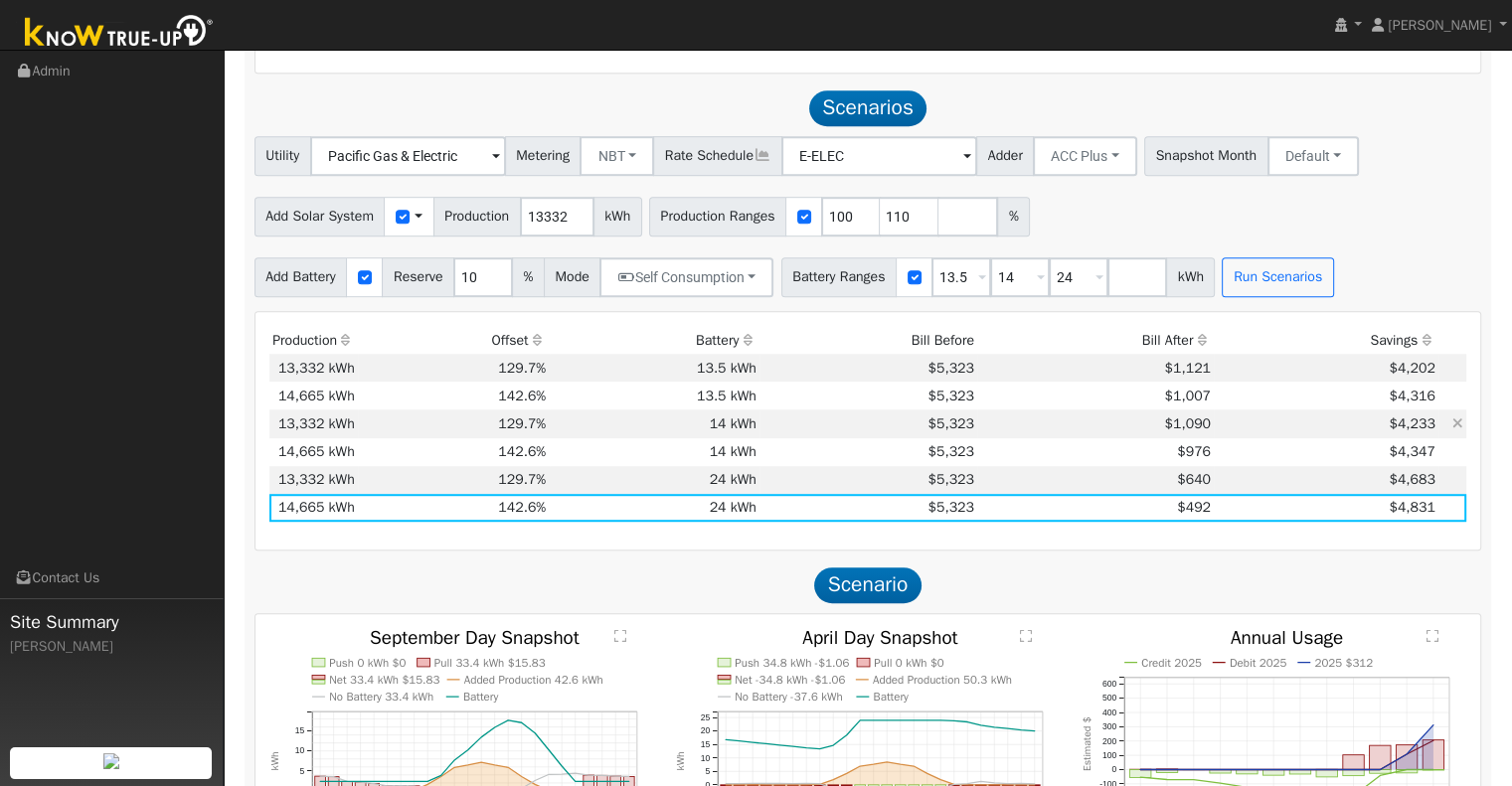 click on "$5,323" at bounding box center (868, 423) 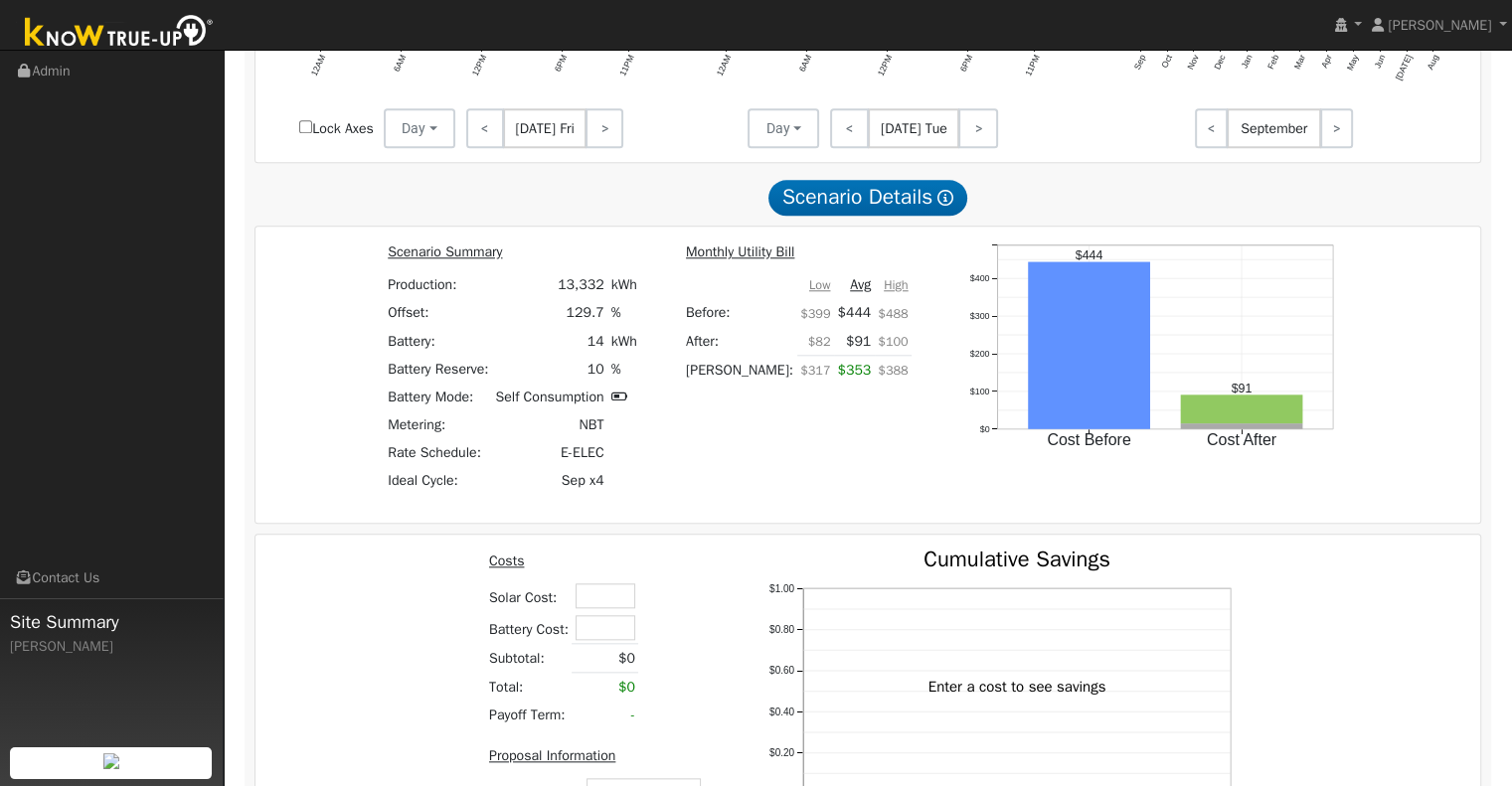 scroll, scrollTop: 1959, scrollLeft: 0, axis: vertical 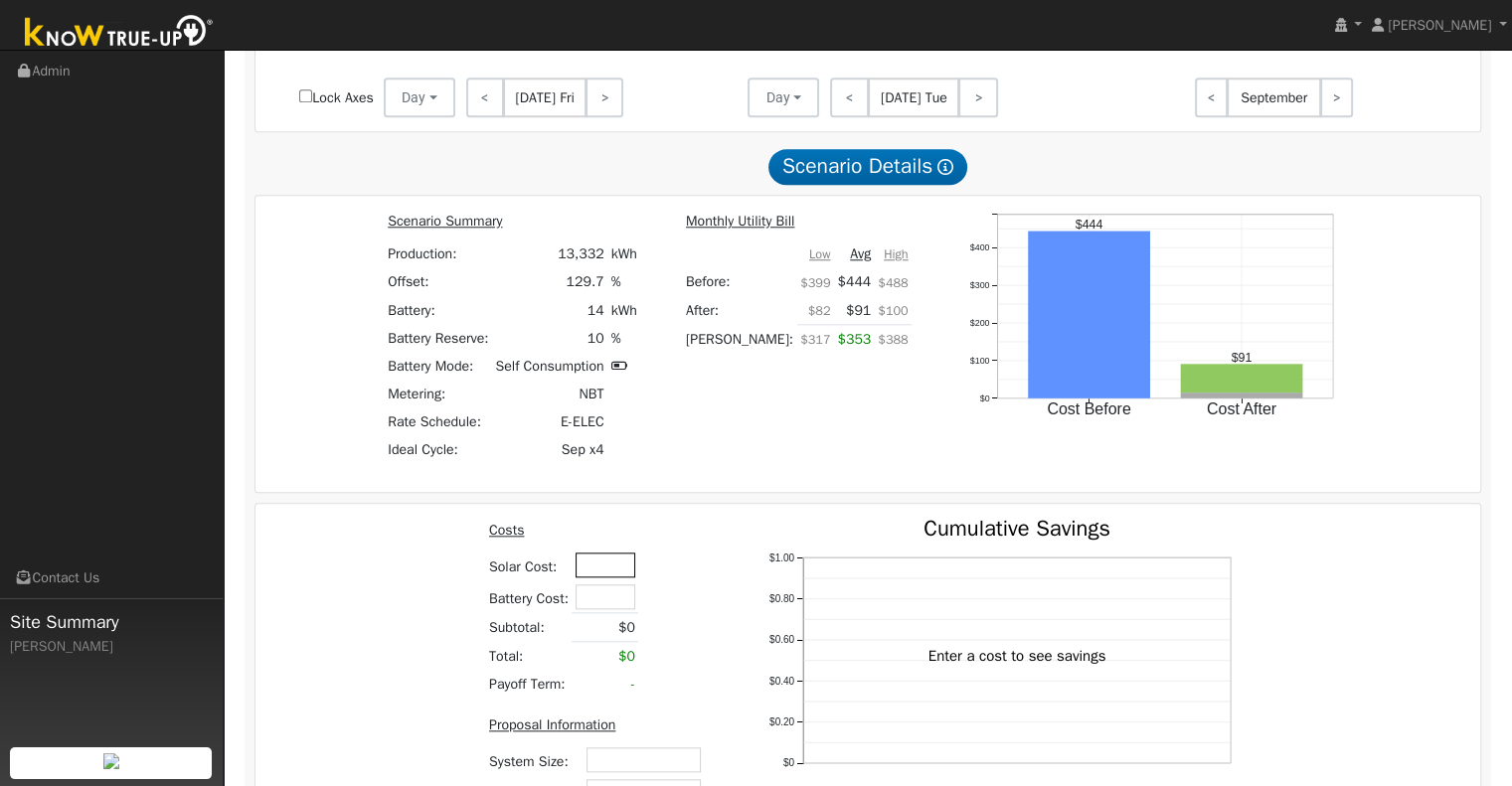 click at bounding box center (605, 564) 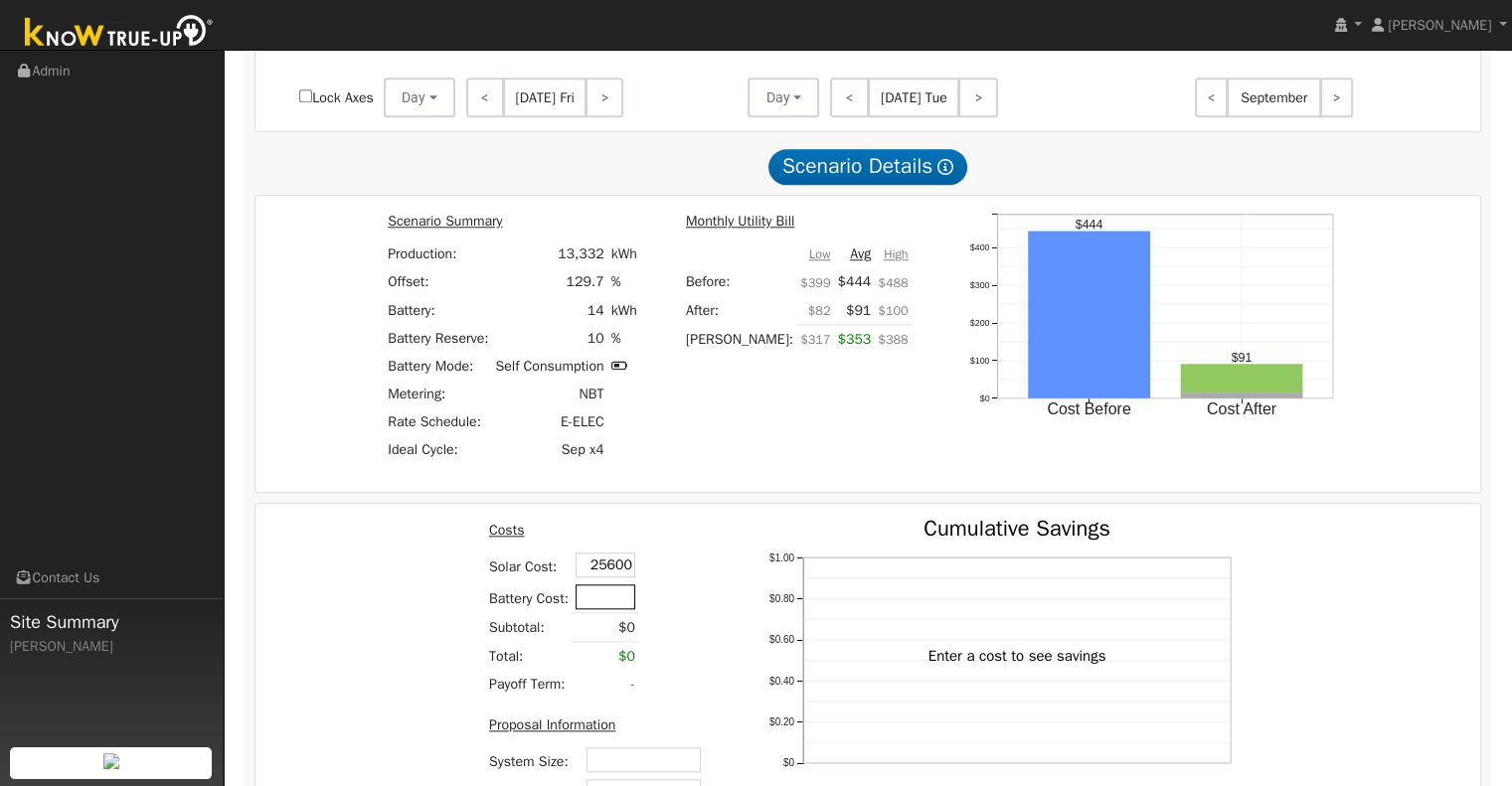 type on "$25,600" 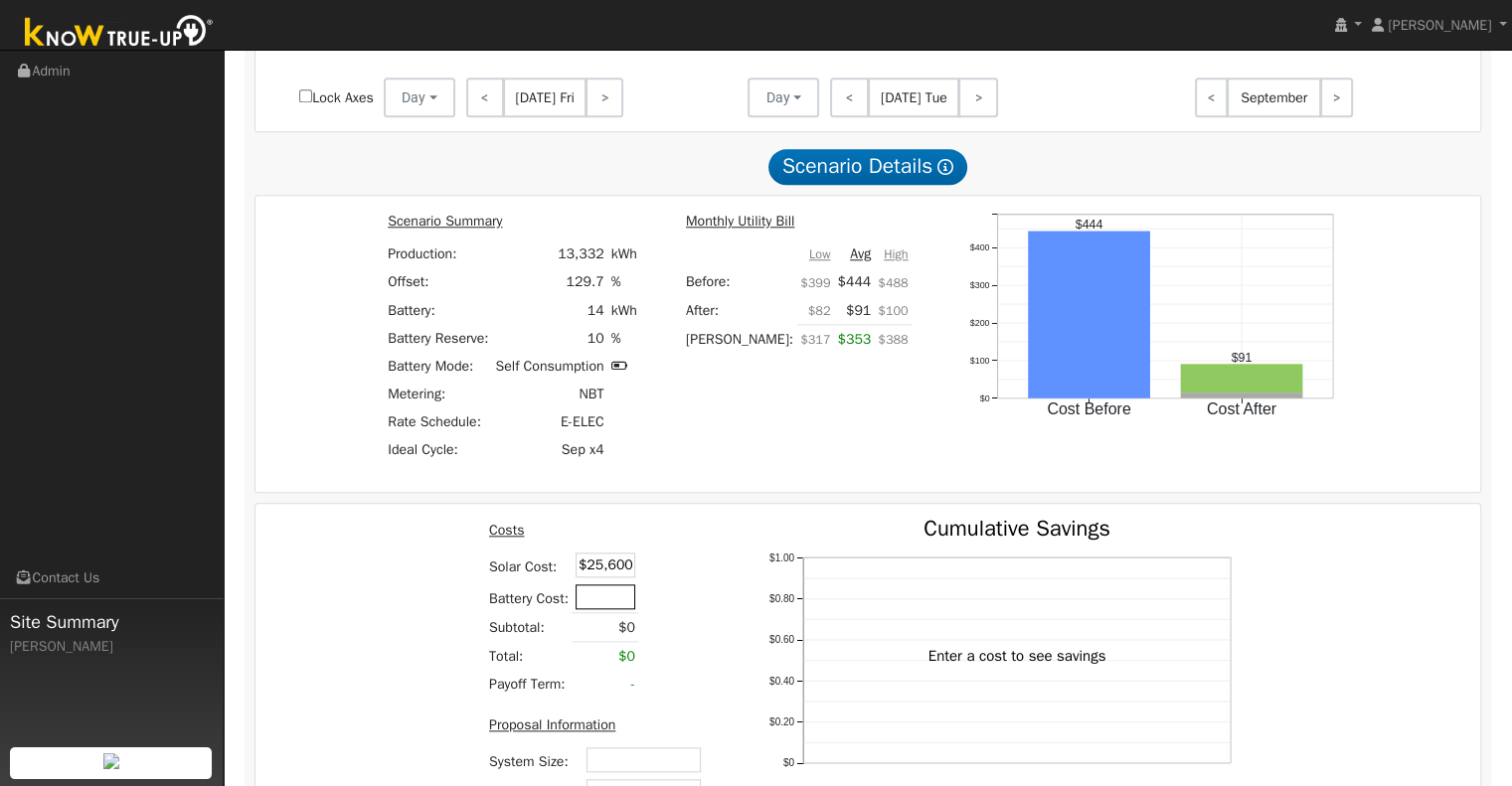 click at bounding box center [605, 596] 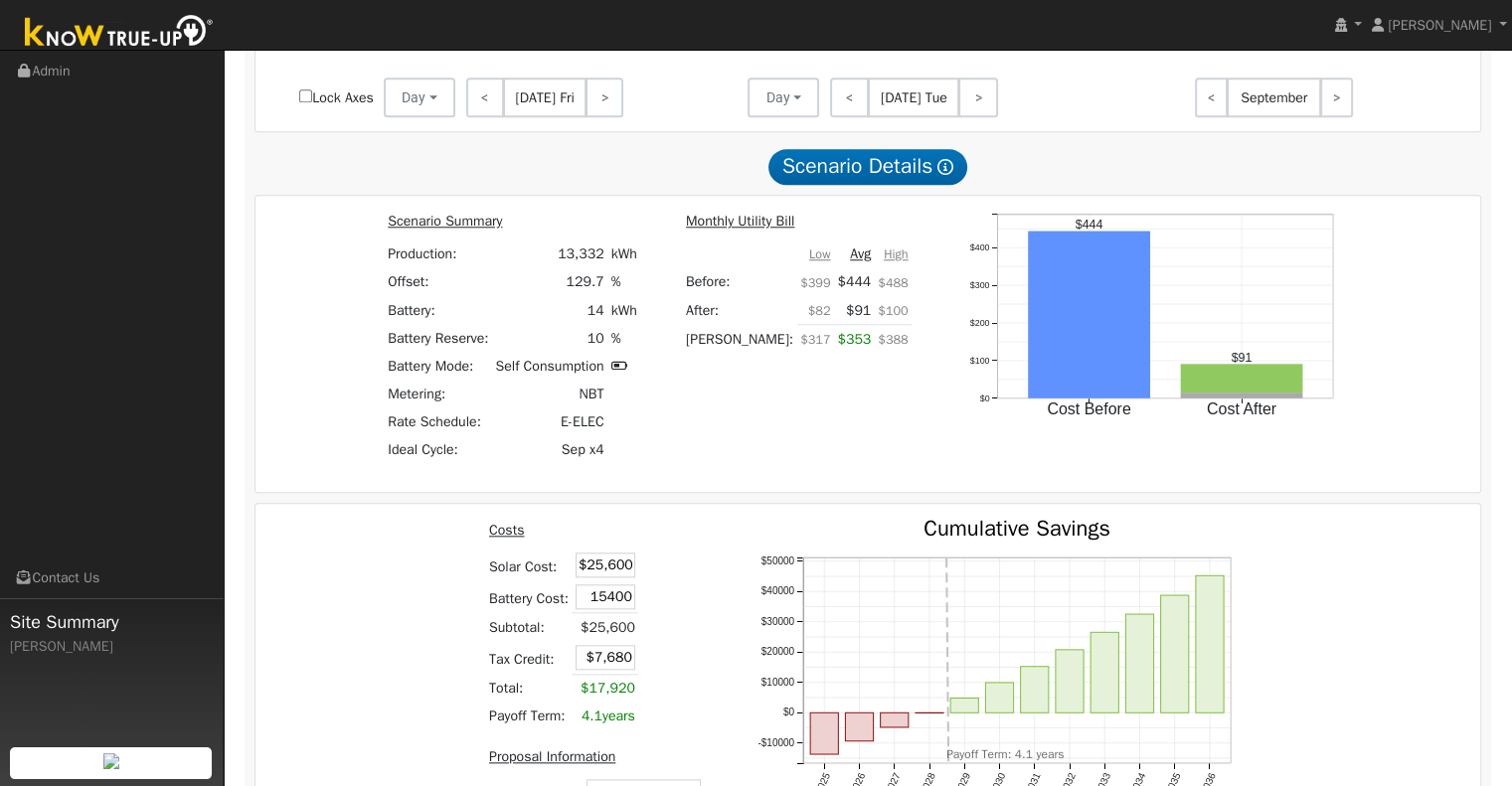 type on "$15,400" 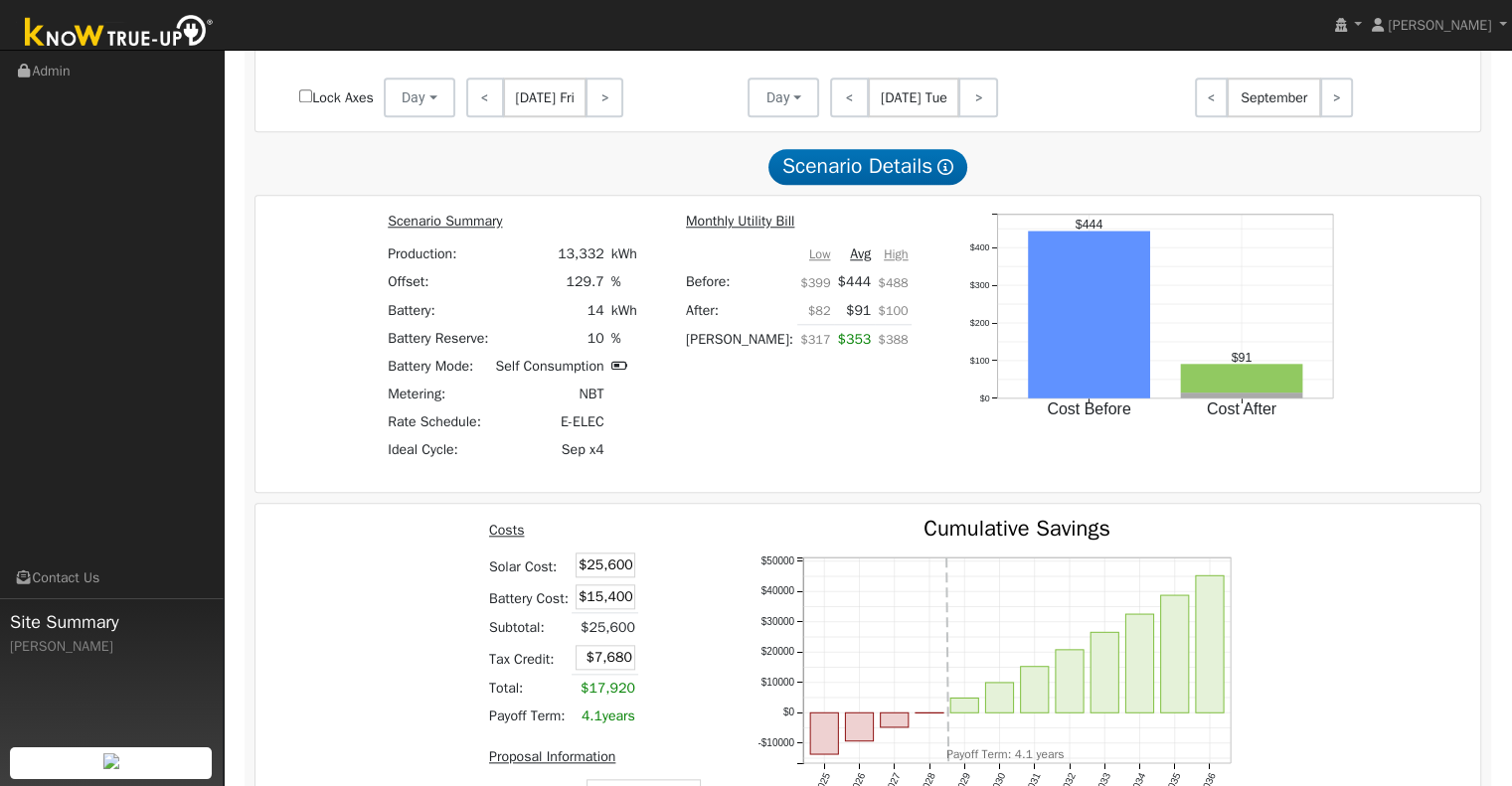 type on "$12,300" 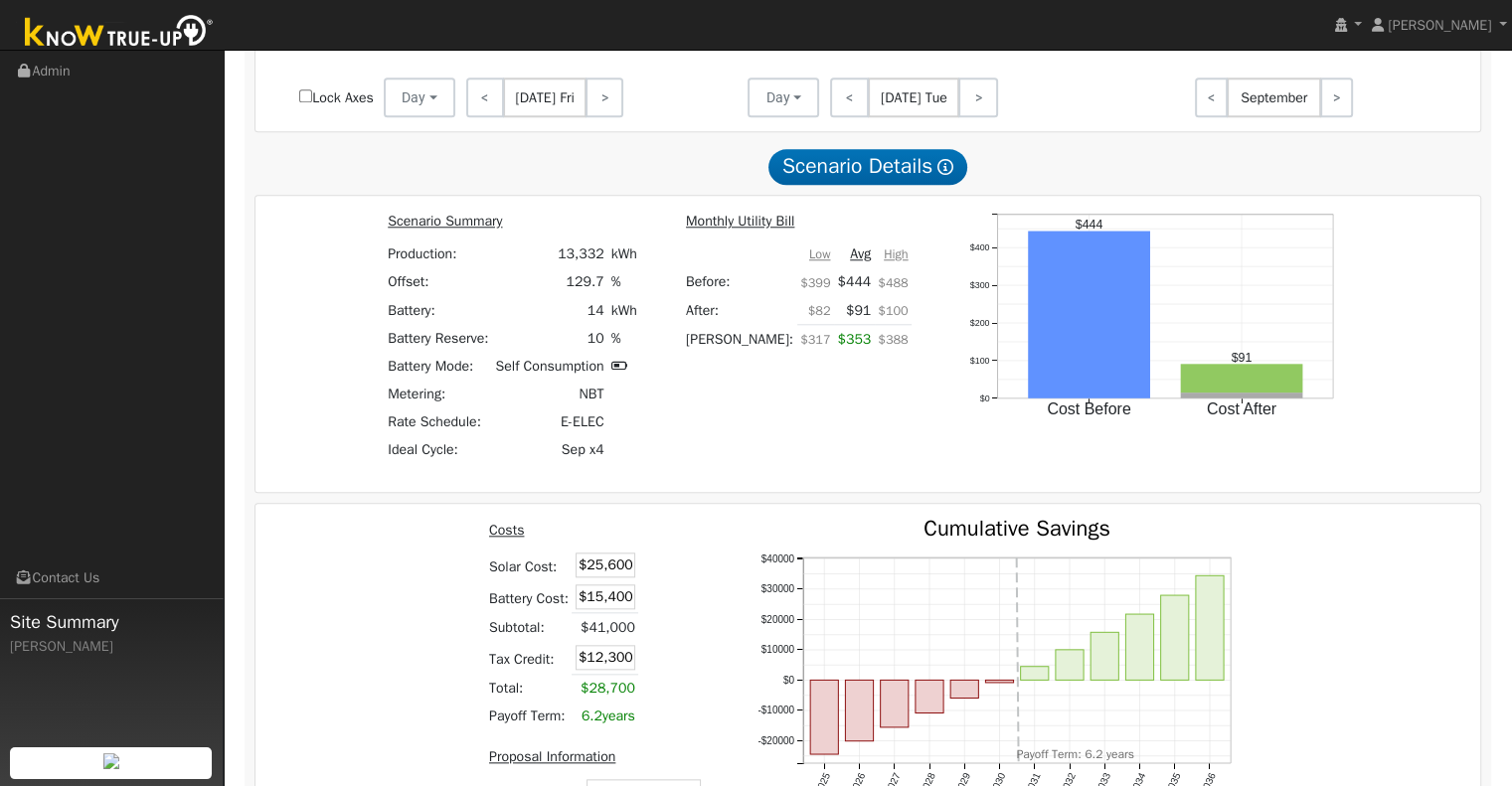 click at bounding box center [656, 596] 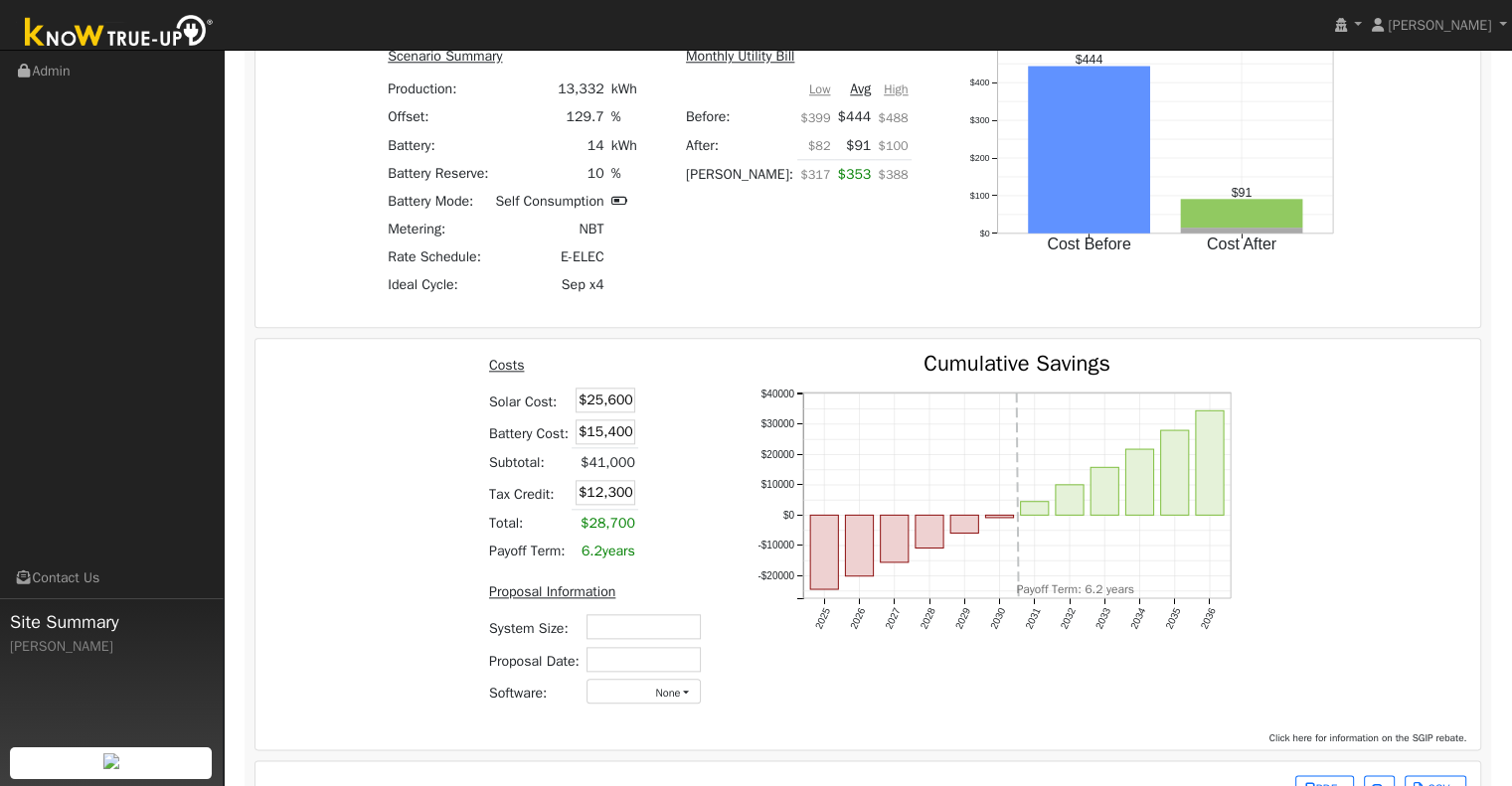 scroll, scrollTop: 2124, scrollLeft: 0, axis: vertical 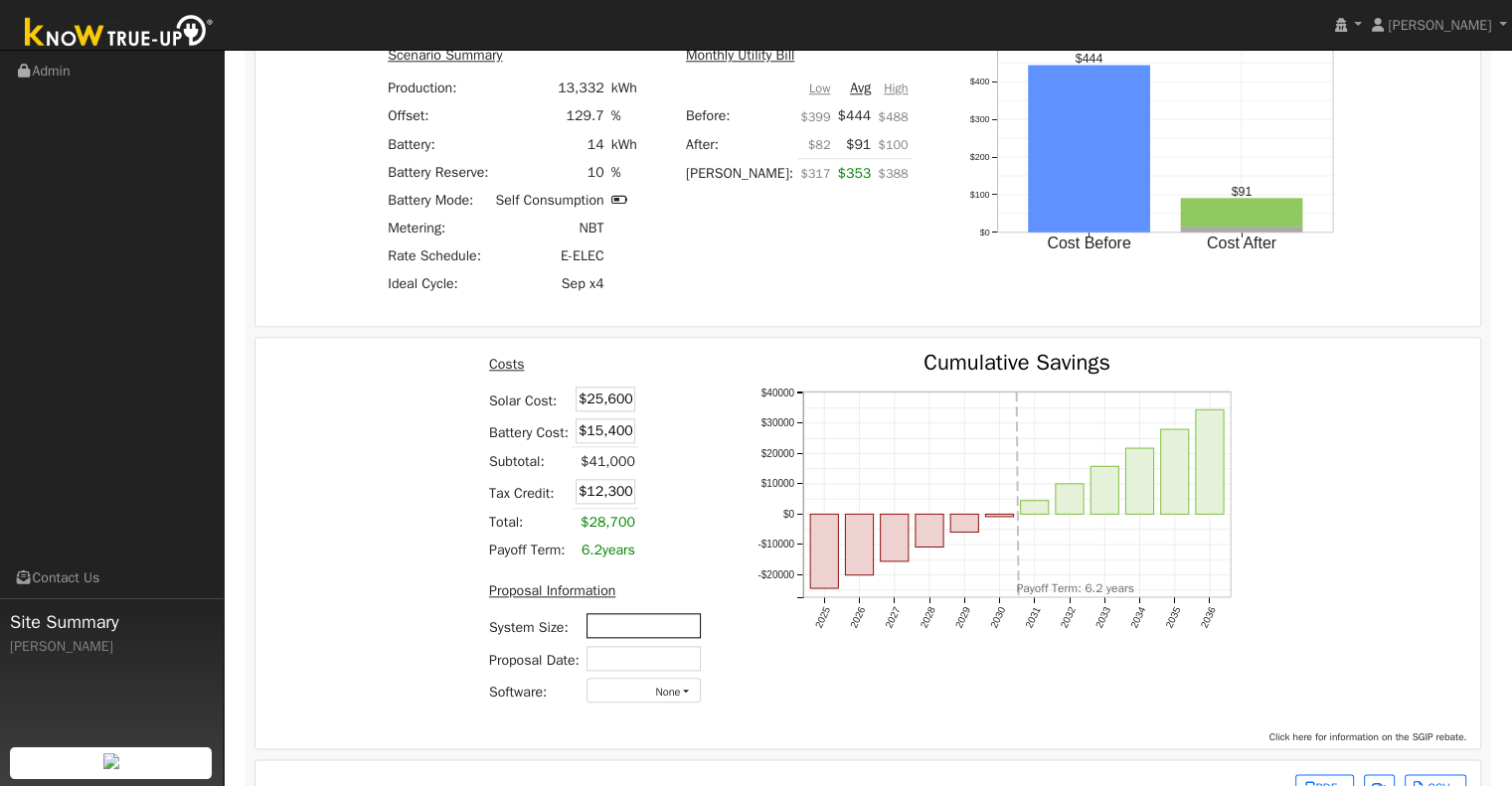 click at bounding box center (643, 625) 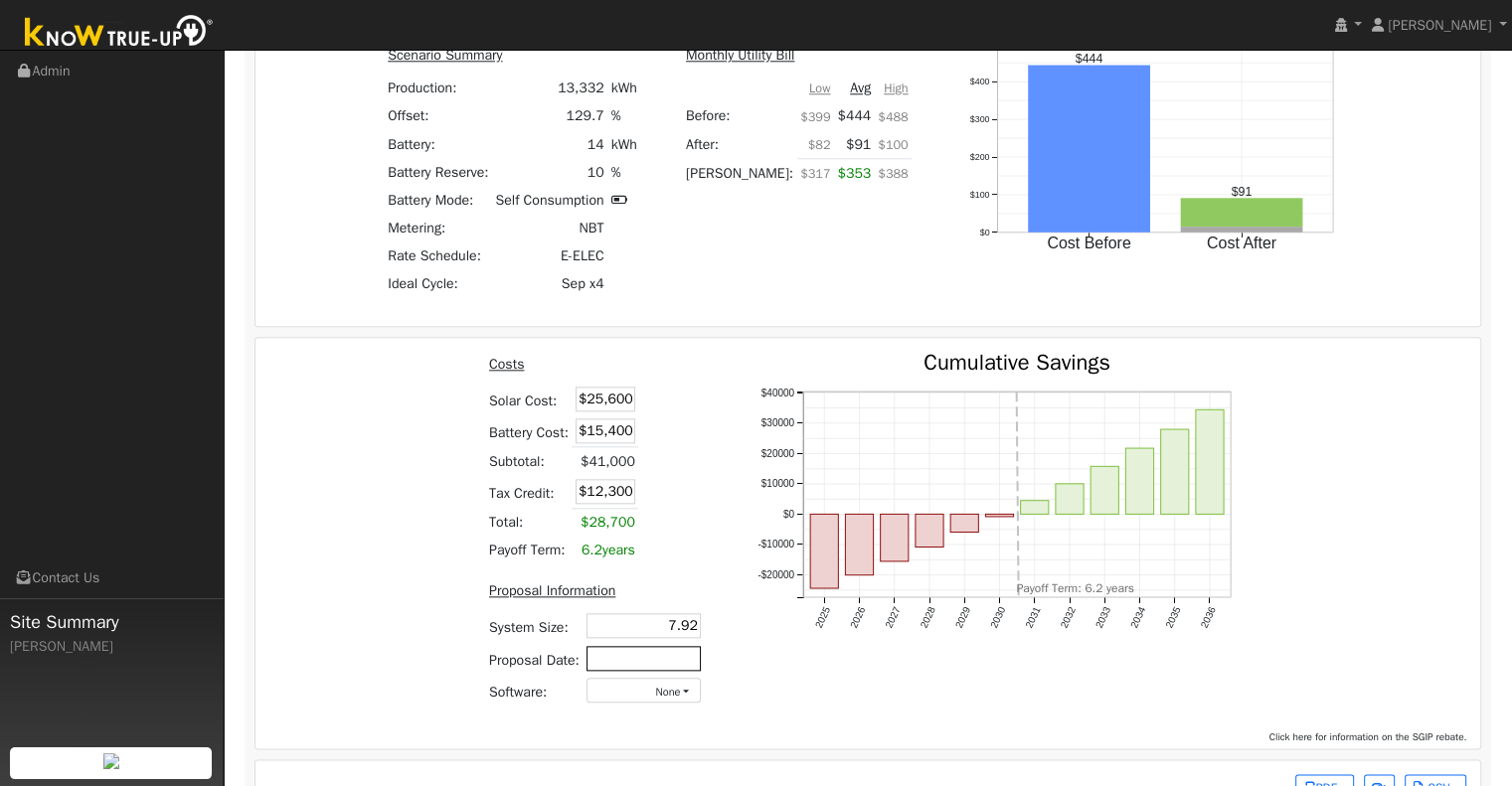 type on "7.92" 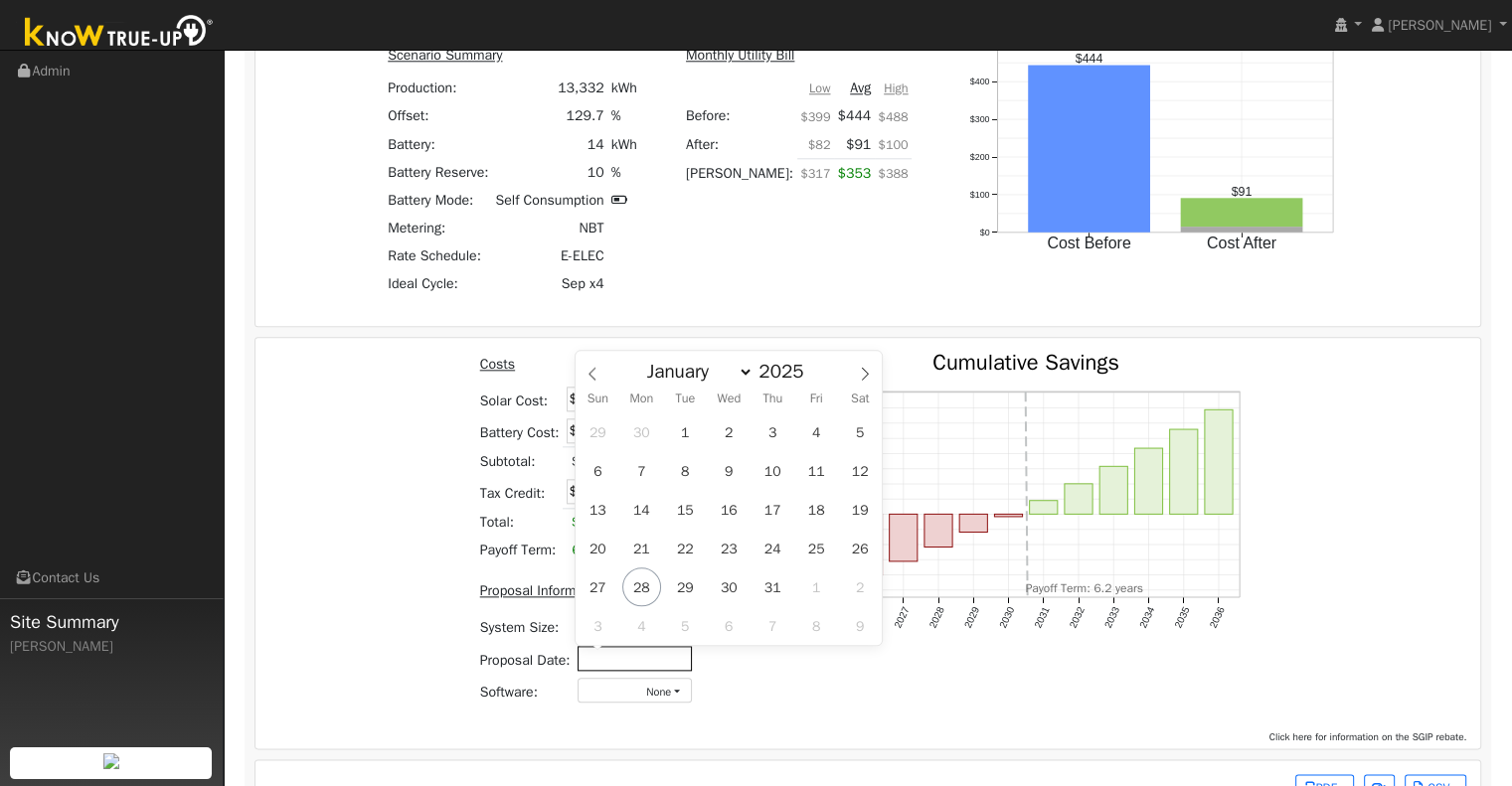 click at bounding box center (634, 658) 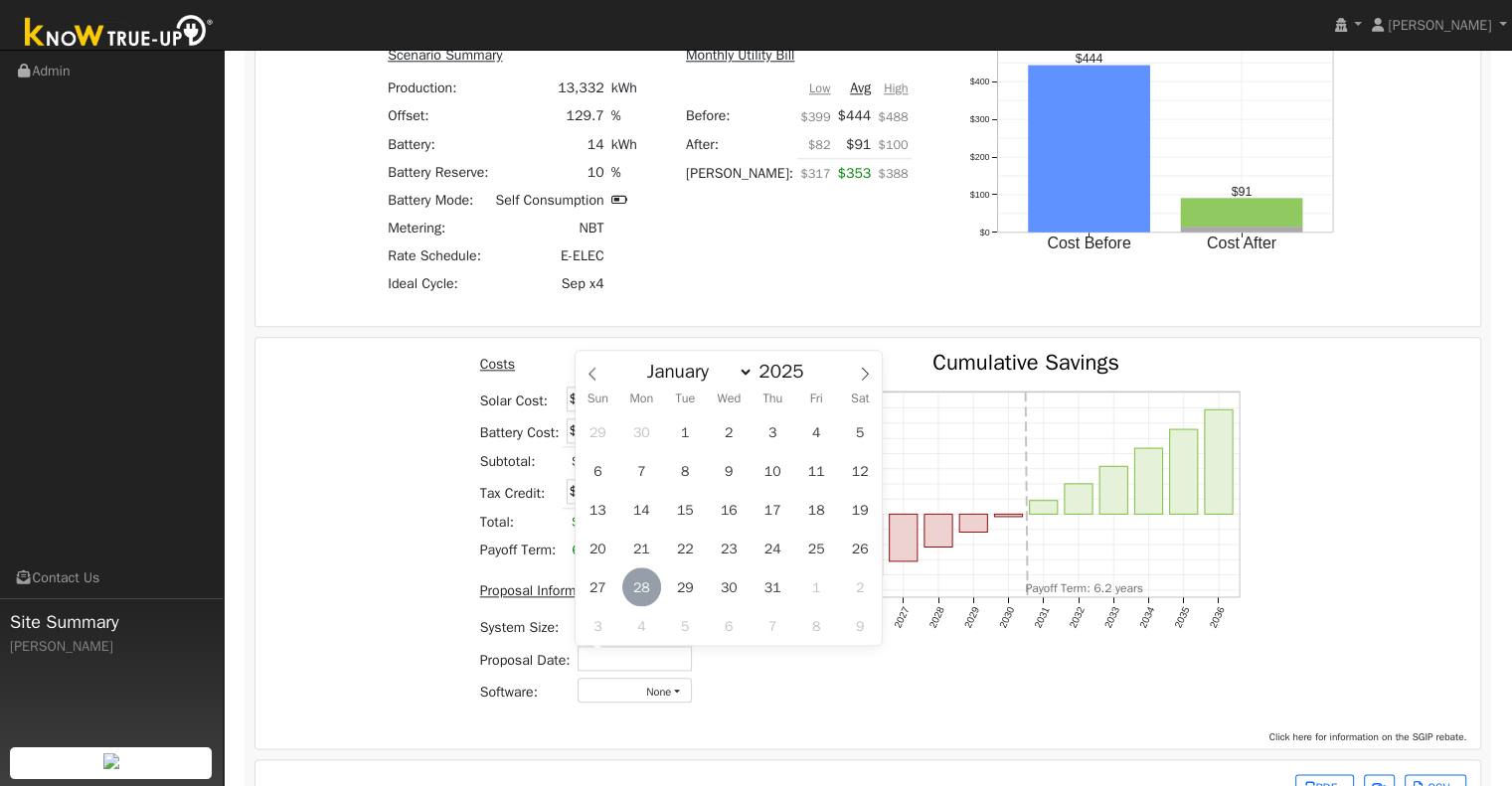 click on "28" at bounding box center [641, 586] 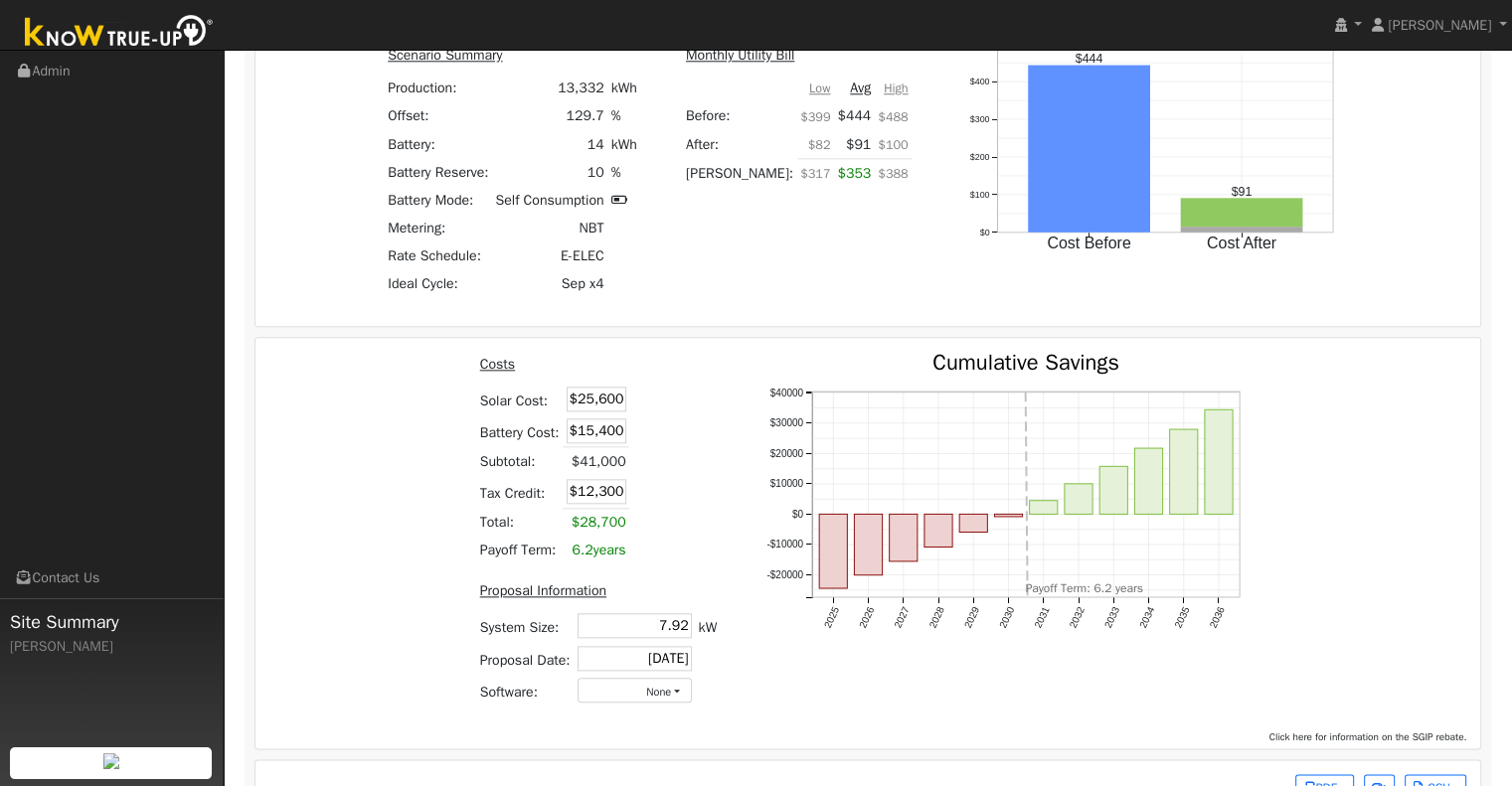 click on "2025 2026 2027 2028 2029 2030 2031 2032 2033 2034 2035 2036 -$20000 -$10000 $0 $10000 $20000 $30000 $40000 Cumulative Savings onclick="" onclick="" onclick="" onclick="" onclick="" onclick="" onclick="" onclick="" onclick="" onclick="" onclick="" onclick="" Payoff Term: 6.2 years" at bounding box center [1011, 536] 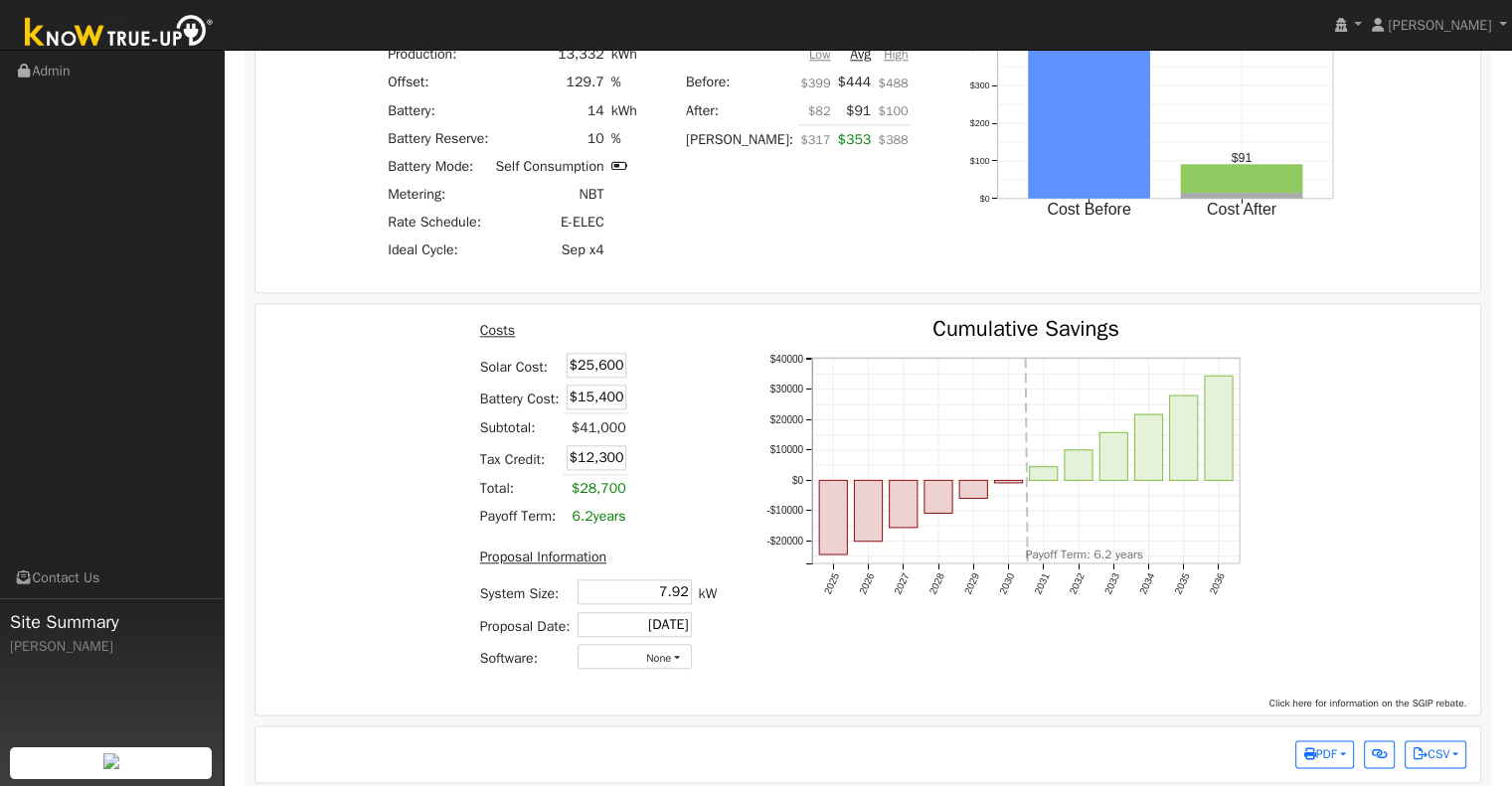 scroll, scrollTop: 2174, scrollLeft: 0, axis: vertical 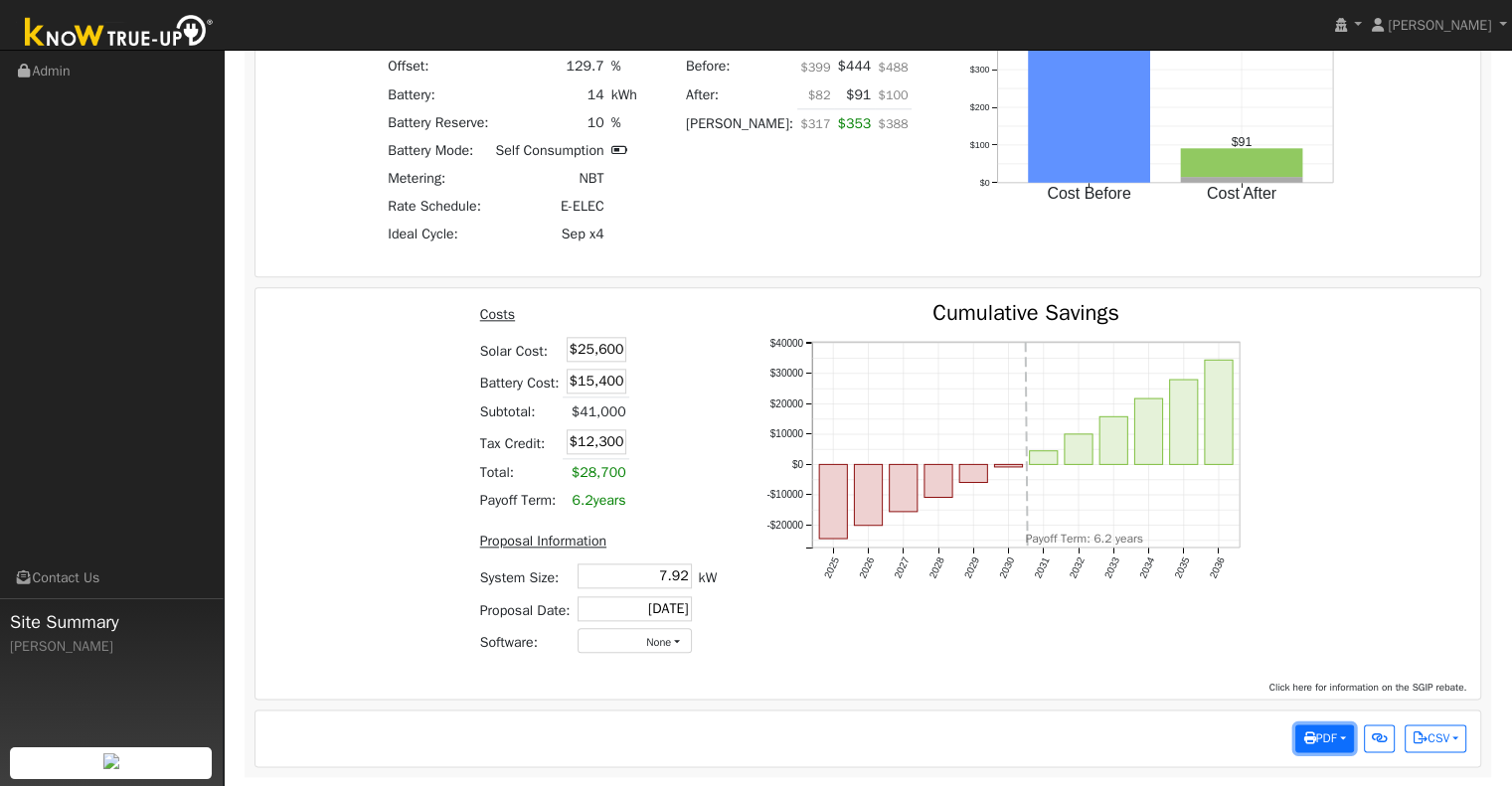 click on "PDF" at bounding box center (1324, 738) 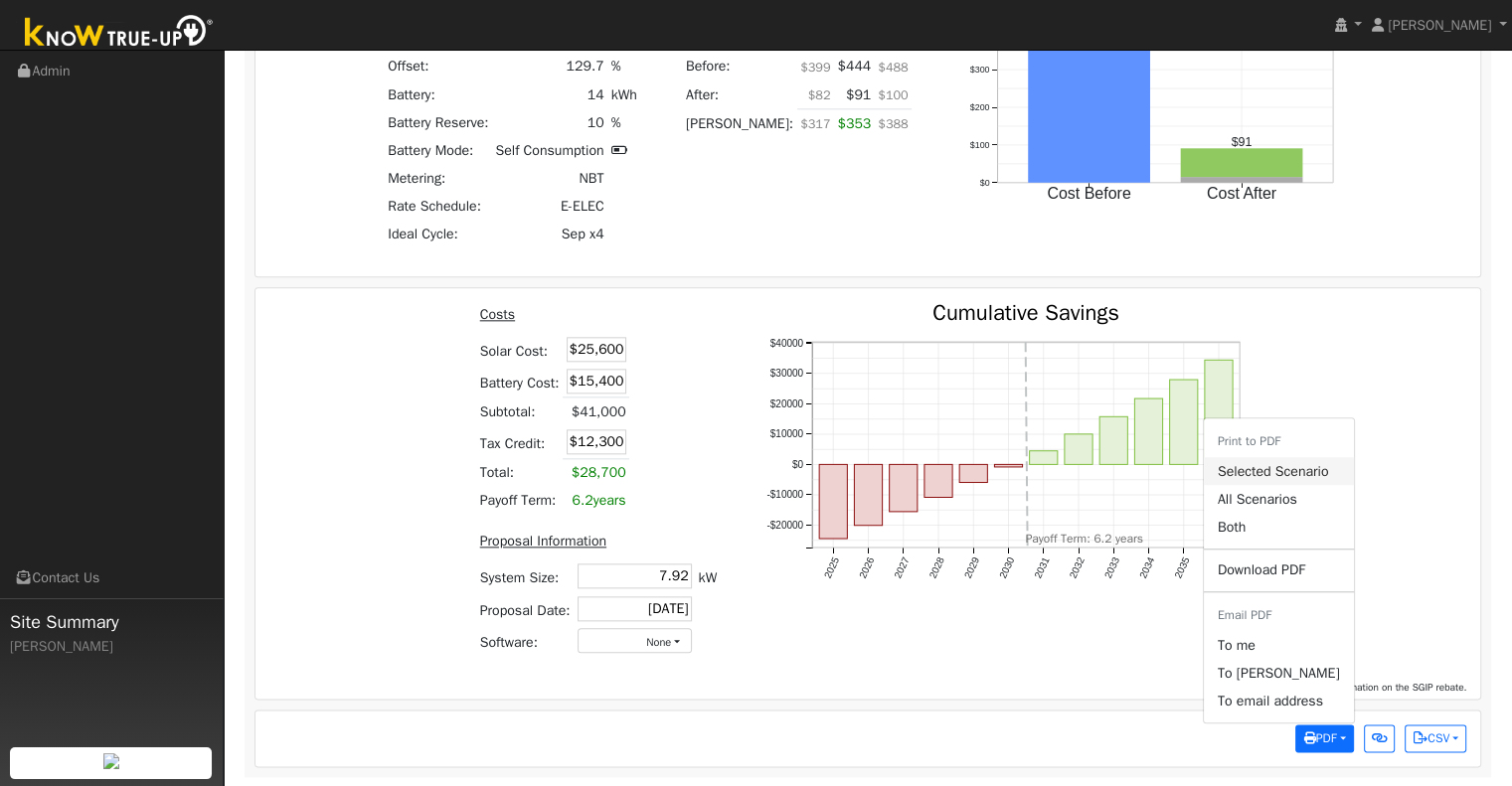 click on "Selected Scenario" at bounding box center (1278, 471) 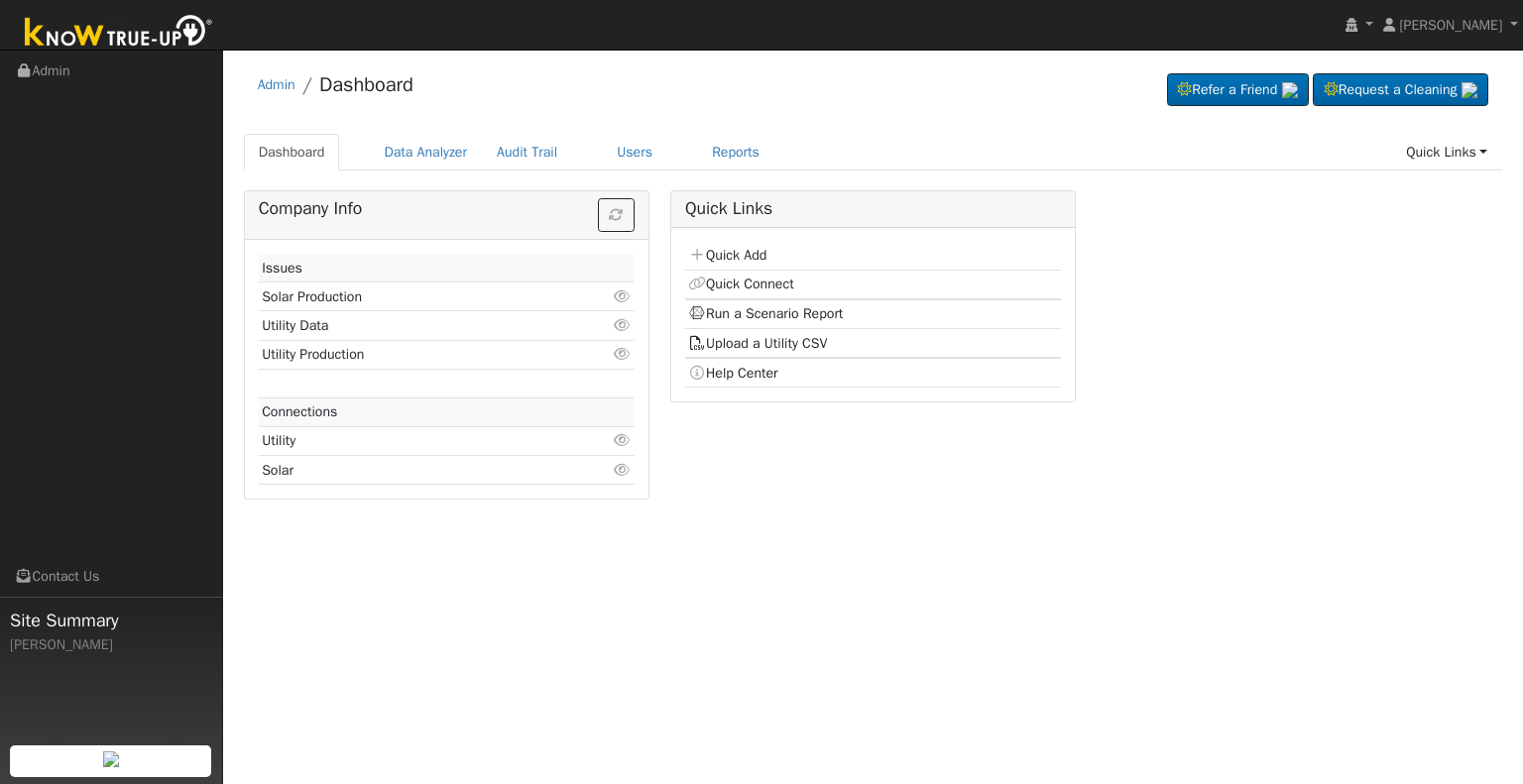 scroll, scrollTop: 0, scrollLeft: 0, axis: both 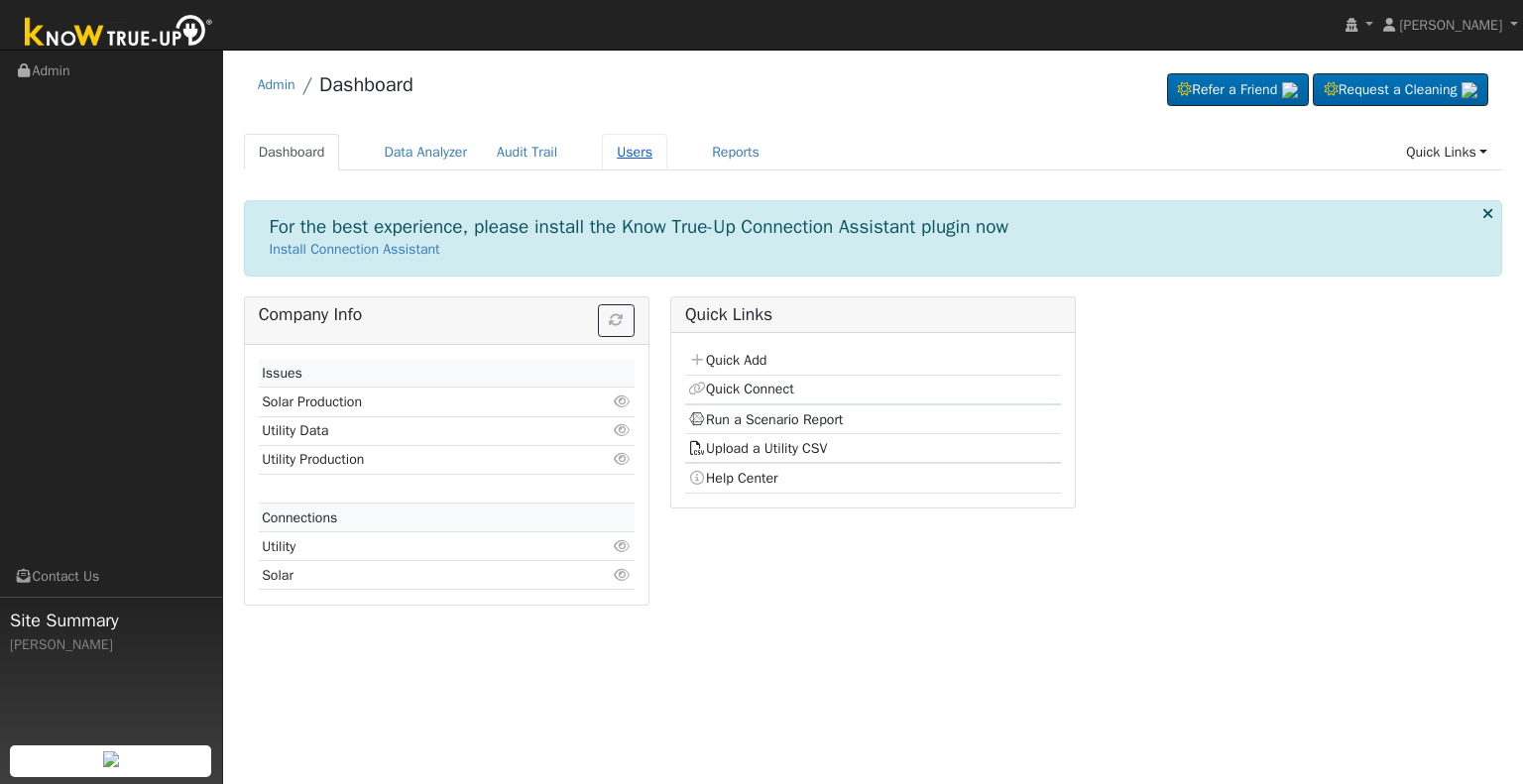 click on "Users" at bounding box center (635, 152) 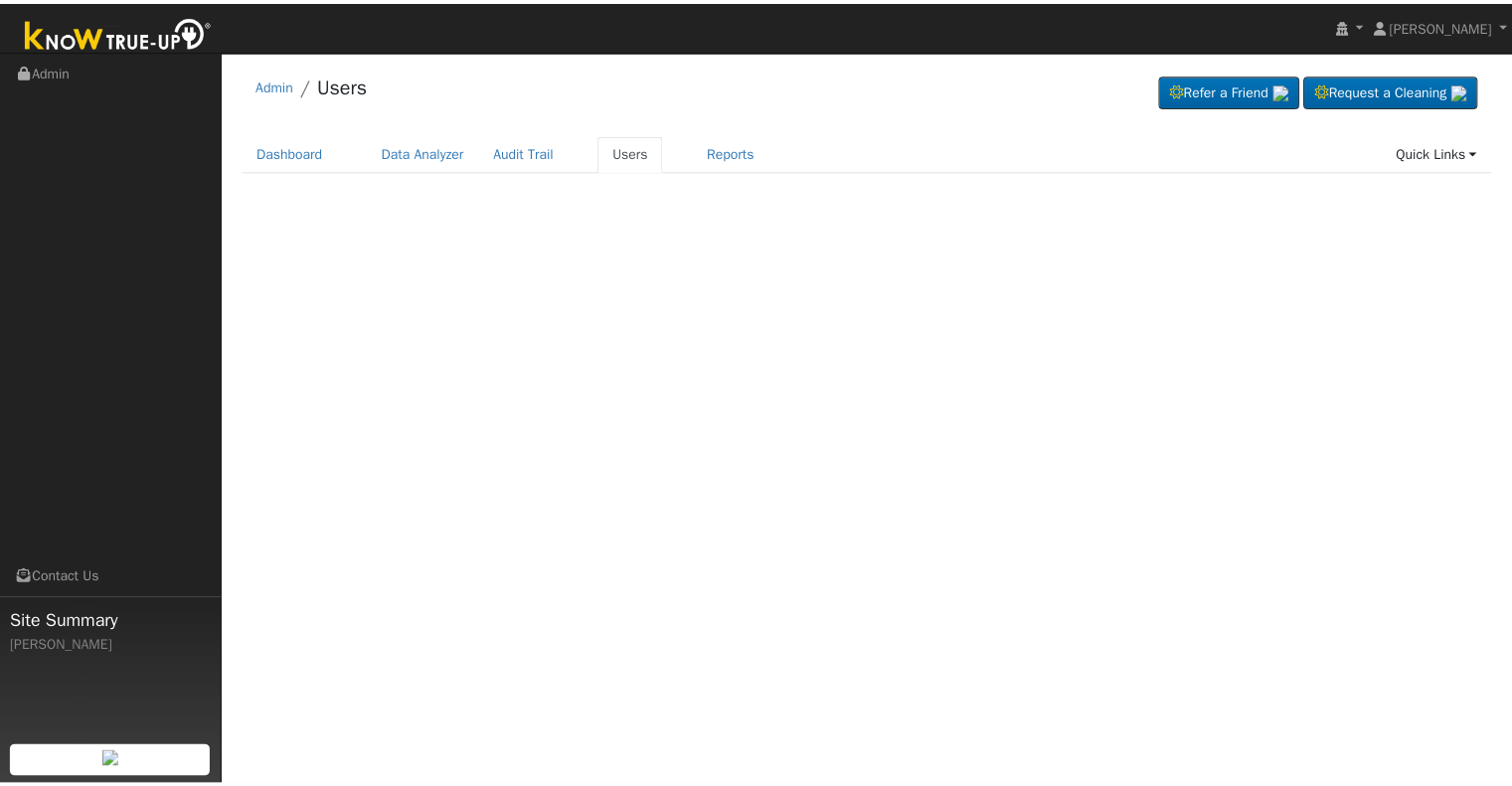 scroll, scrollTop: 0, scrollLeft: 0, axis: both 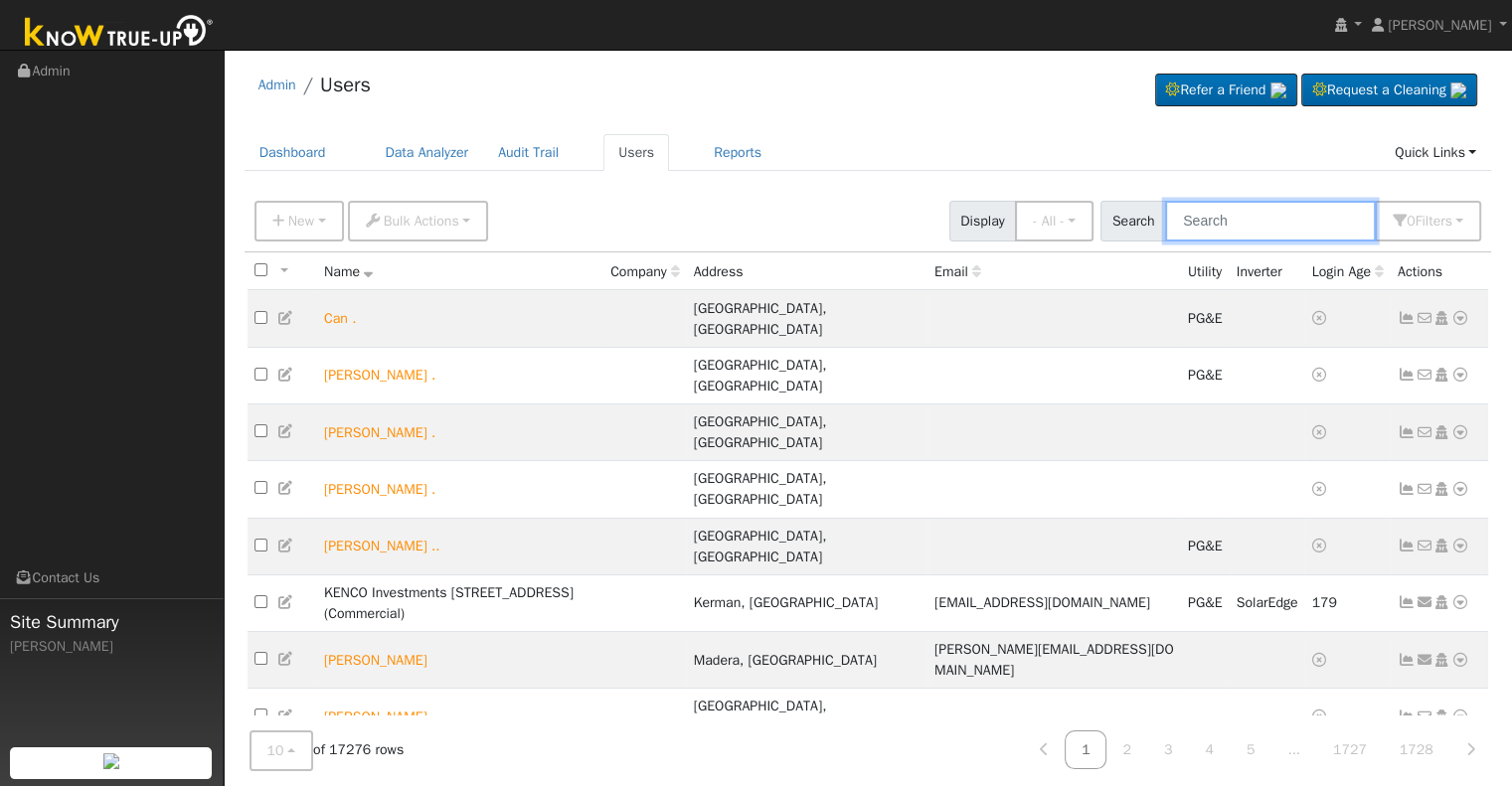 click at bounding box center [1270, 221] 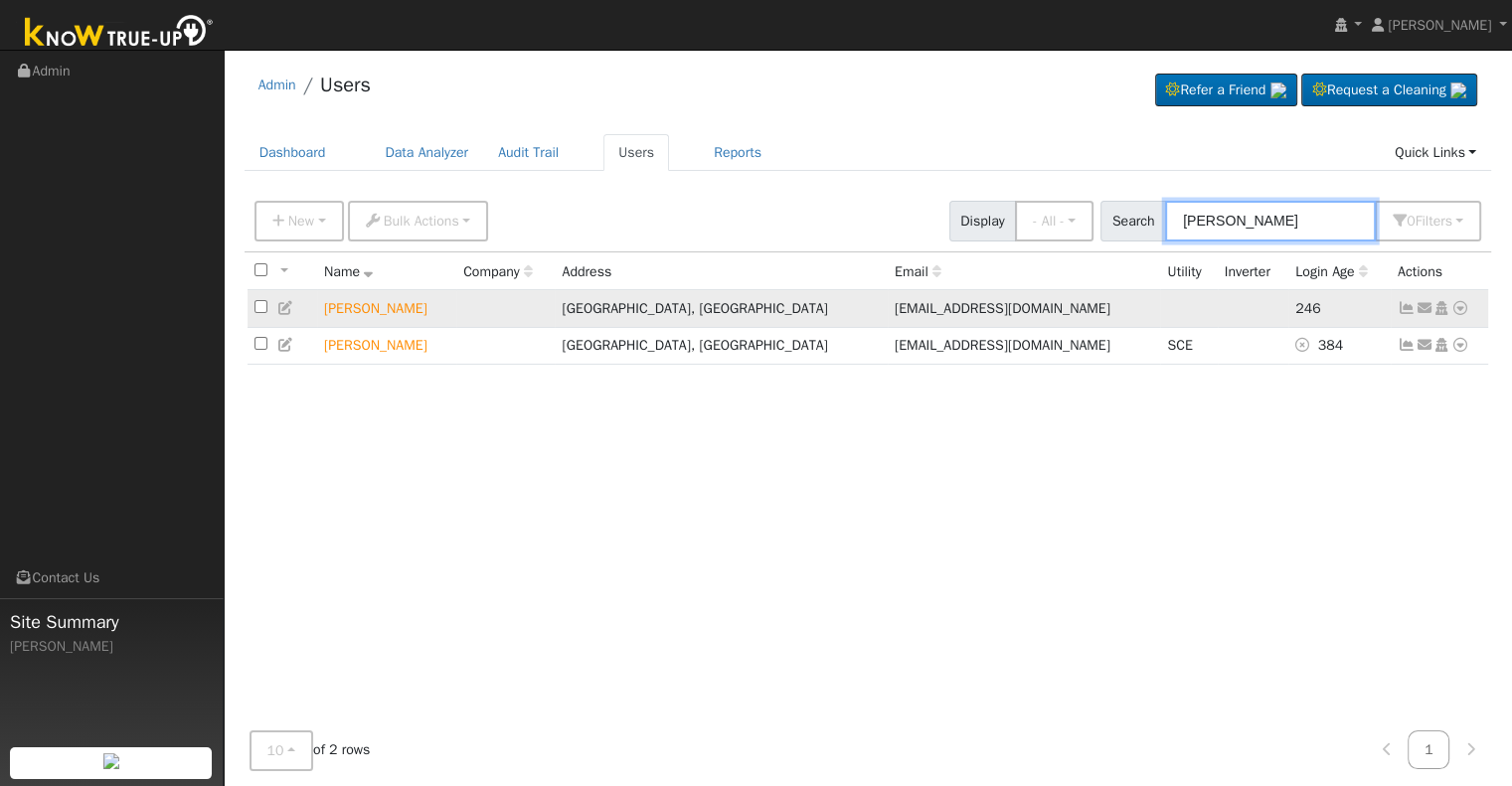 type on "erica mu" 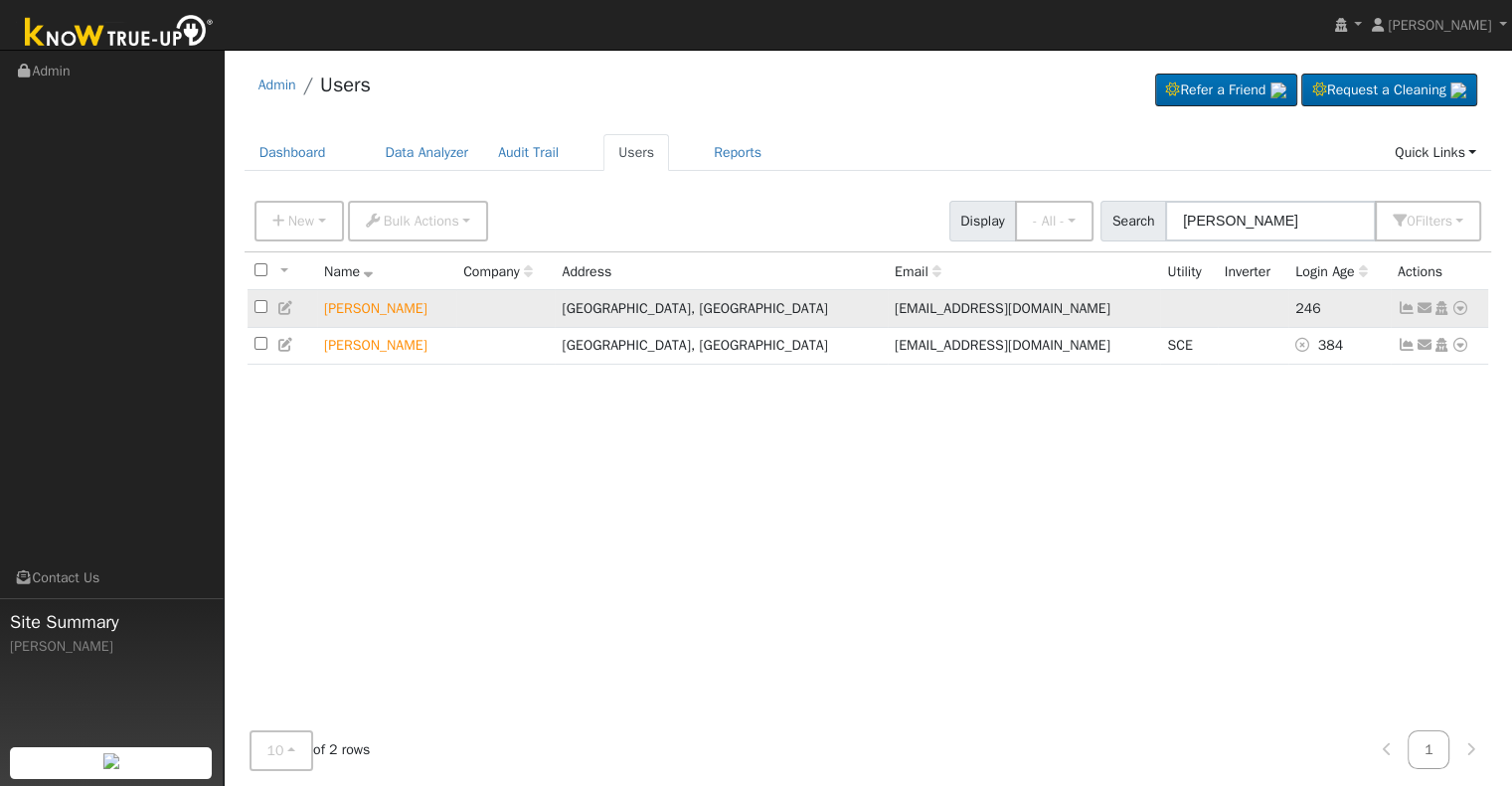 click at bounding box center [1460, 308] 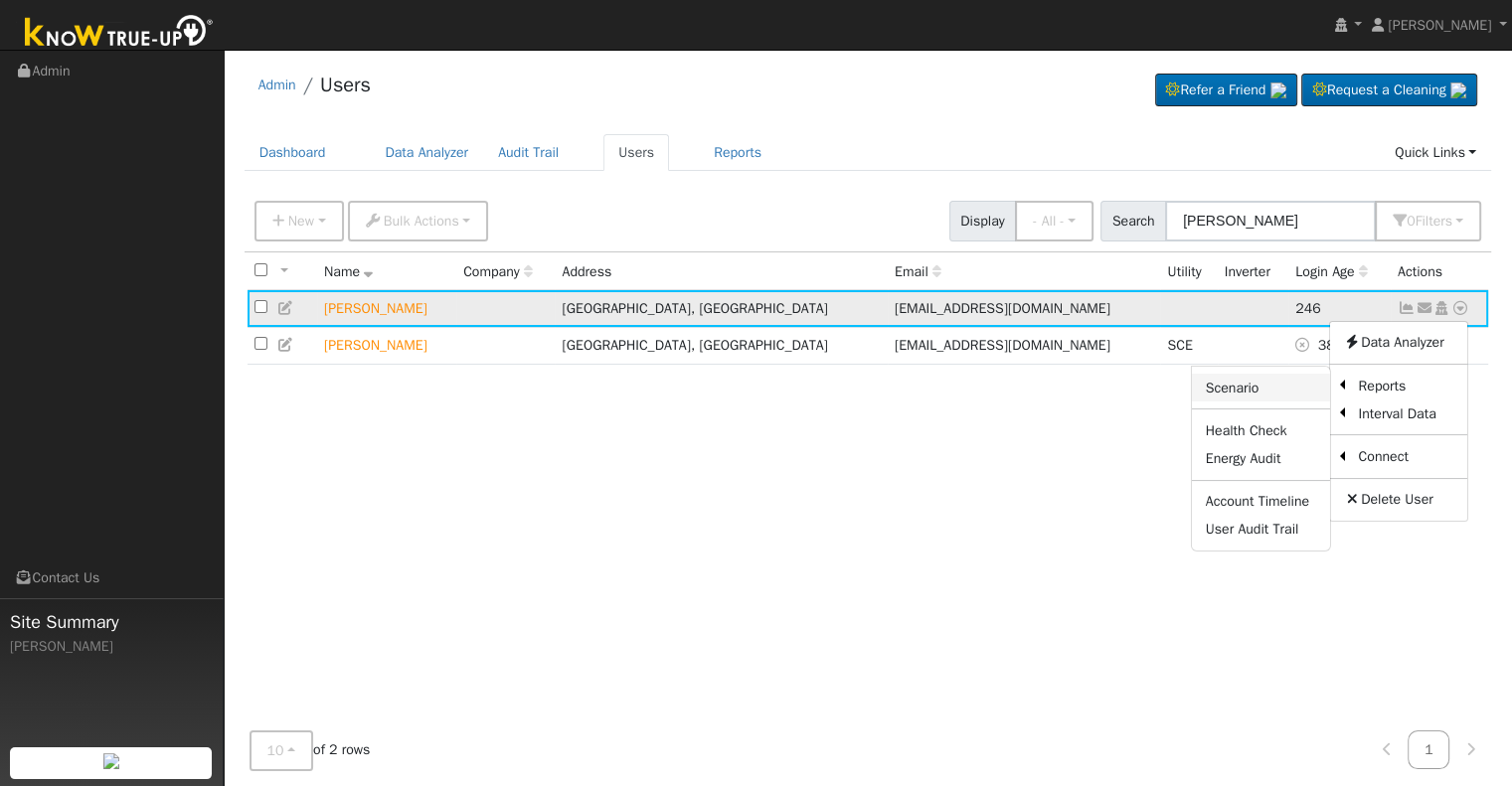 click on "Scenario" at bounding box center (1260, 388) 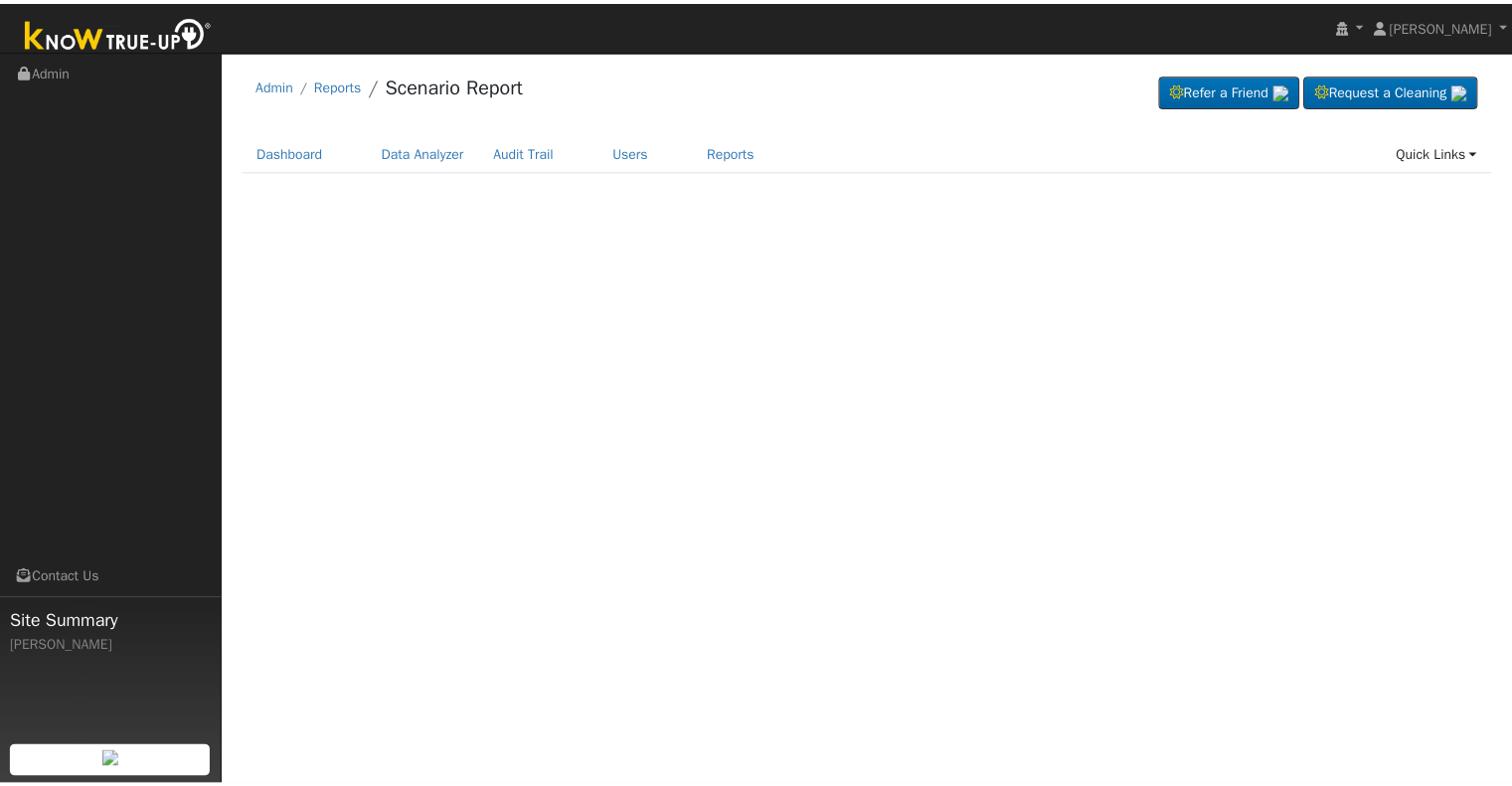 scroll, scrollTop: 0, scrollLeft: 0, axis: both 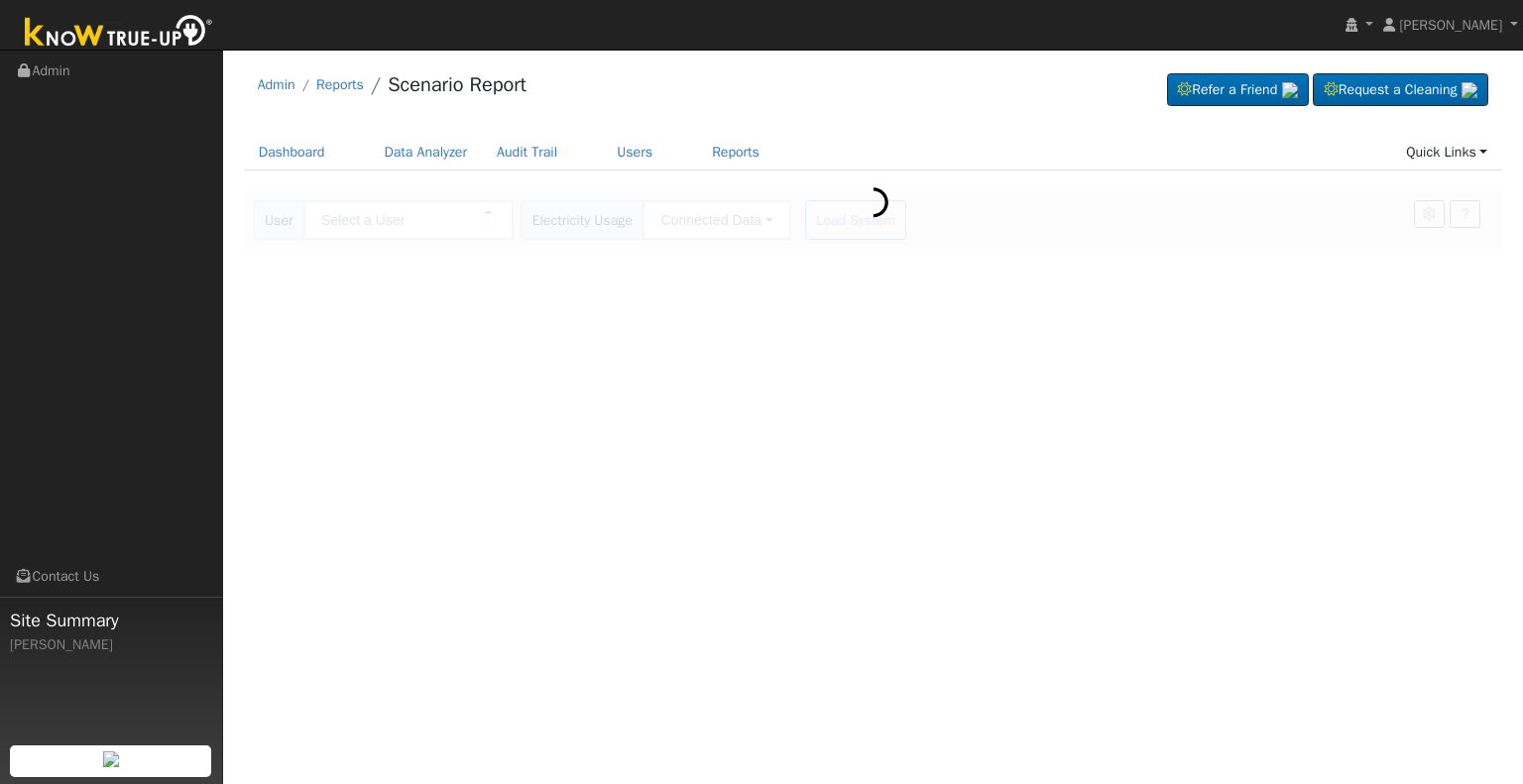 type on "[PERSON_NAME]" 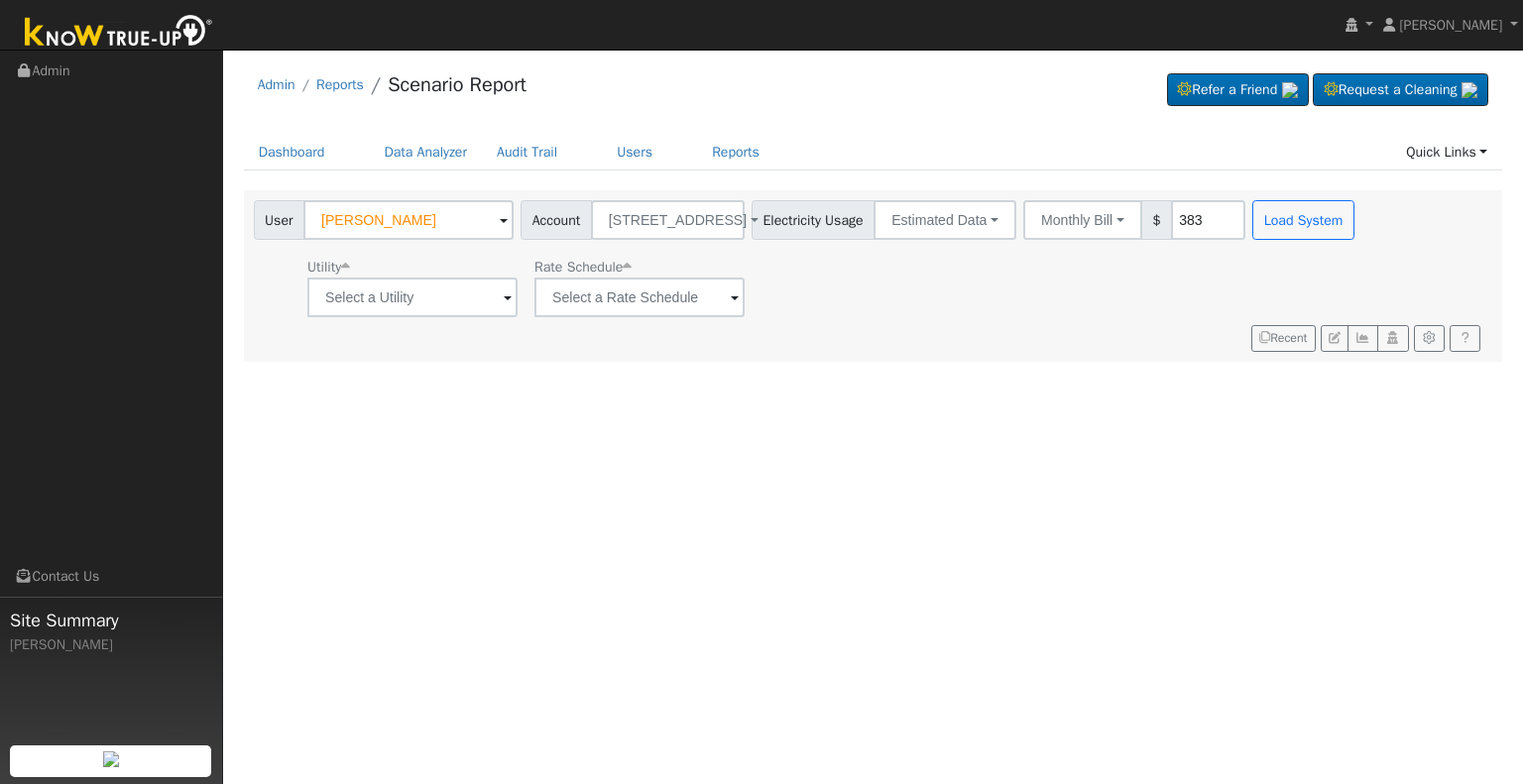 click at bounding box center [508, 298] 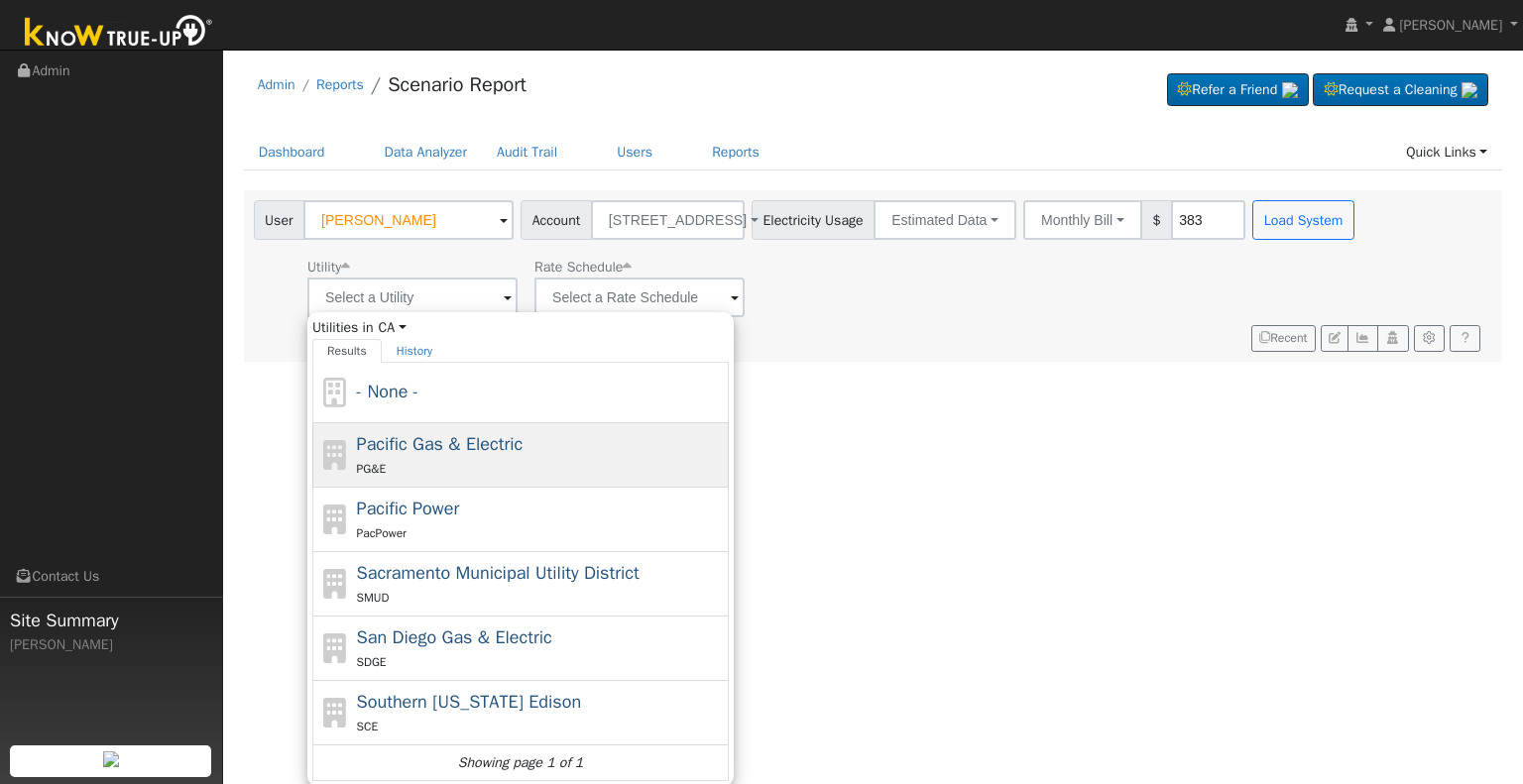click on "PG&E" at bounding box center (540, 468) 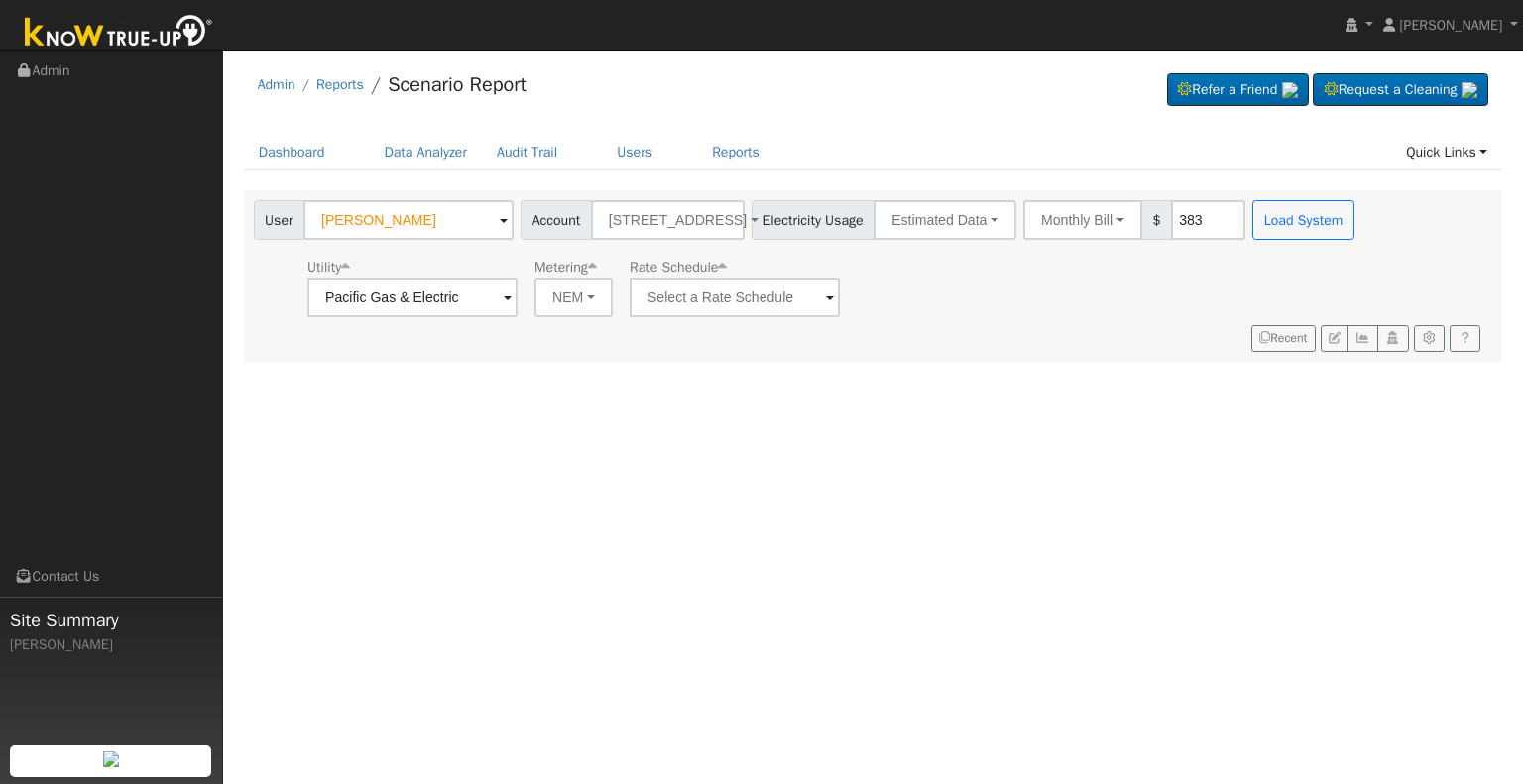 click at bounding box center [508, 298] 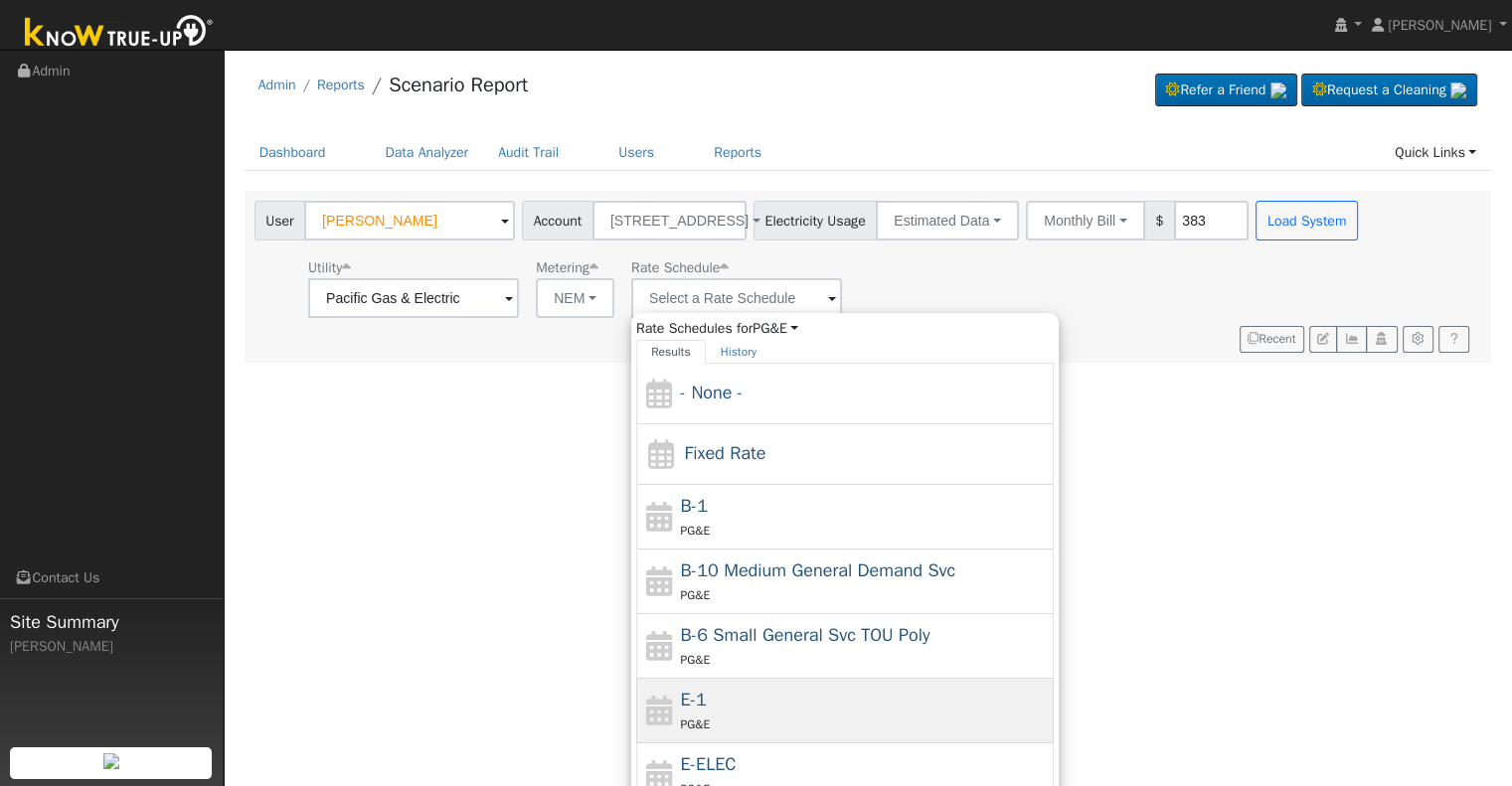 click on "E-1 PG&E" at bounding box center (865, 710) 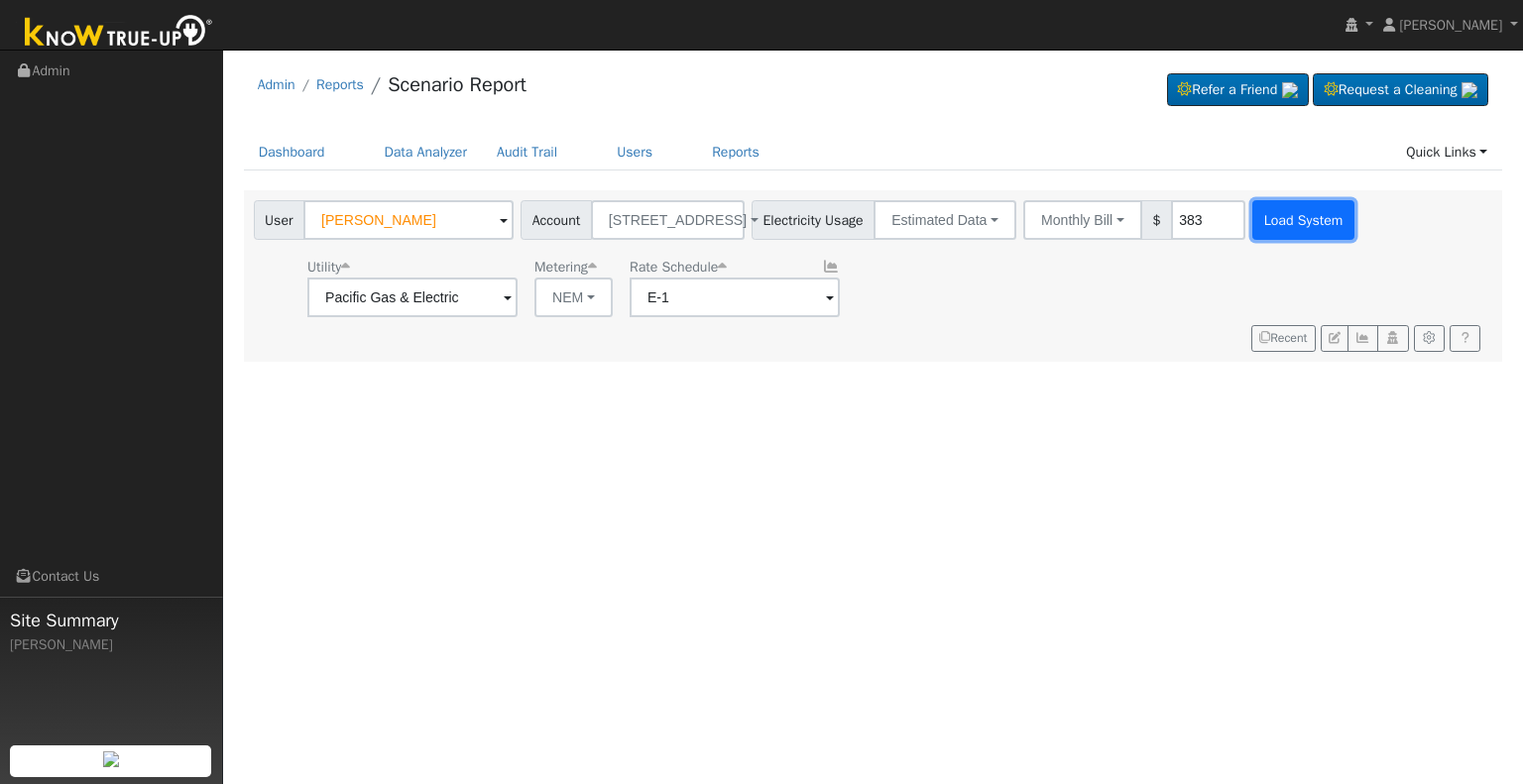 click on "Load System" at bounding box center (1303, 220) 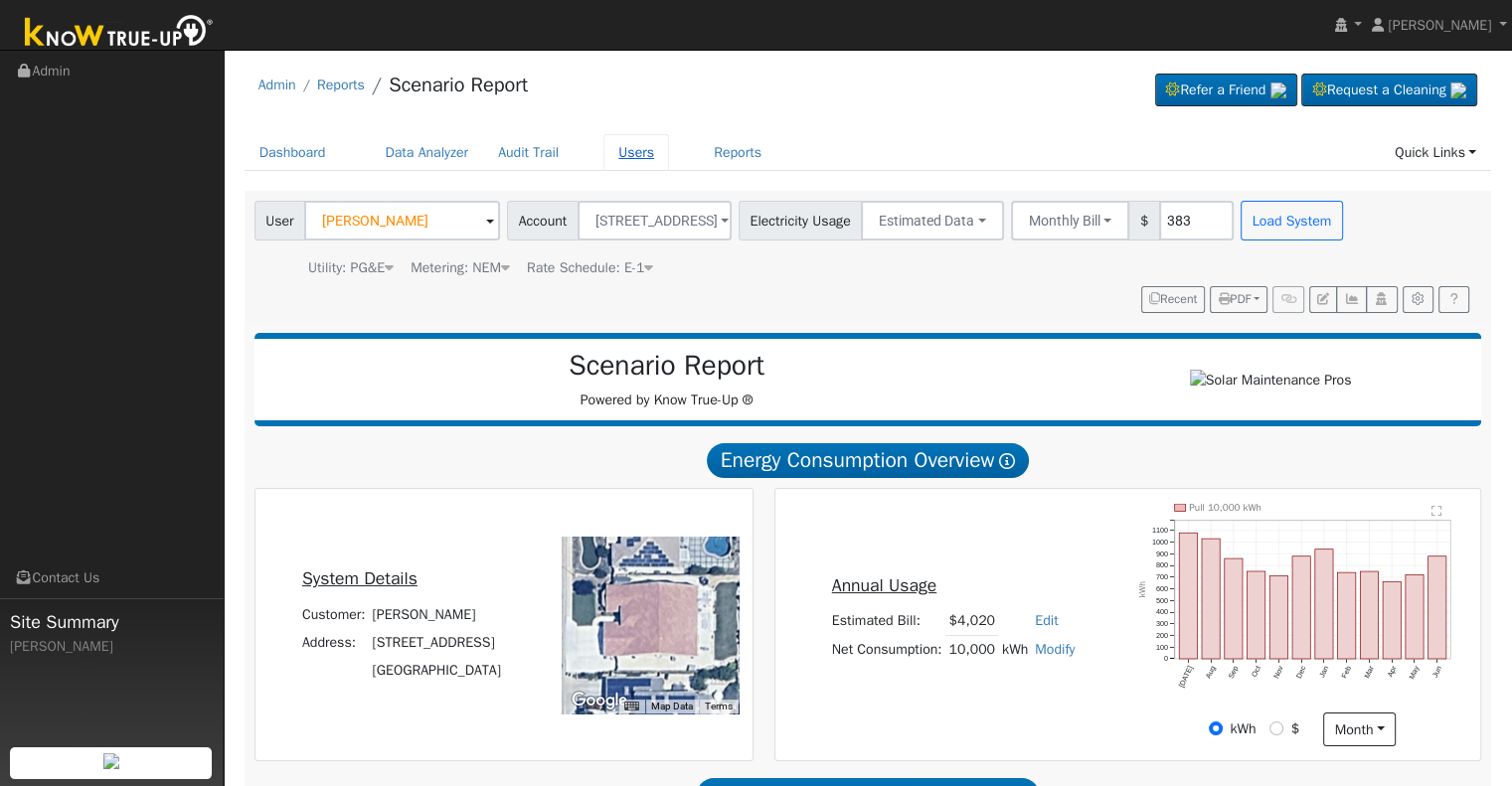 click on "Users" at bounding box center [636, 152] 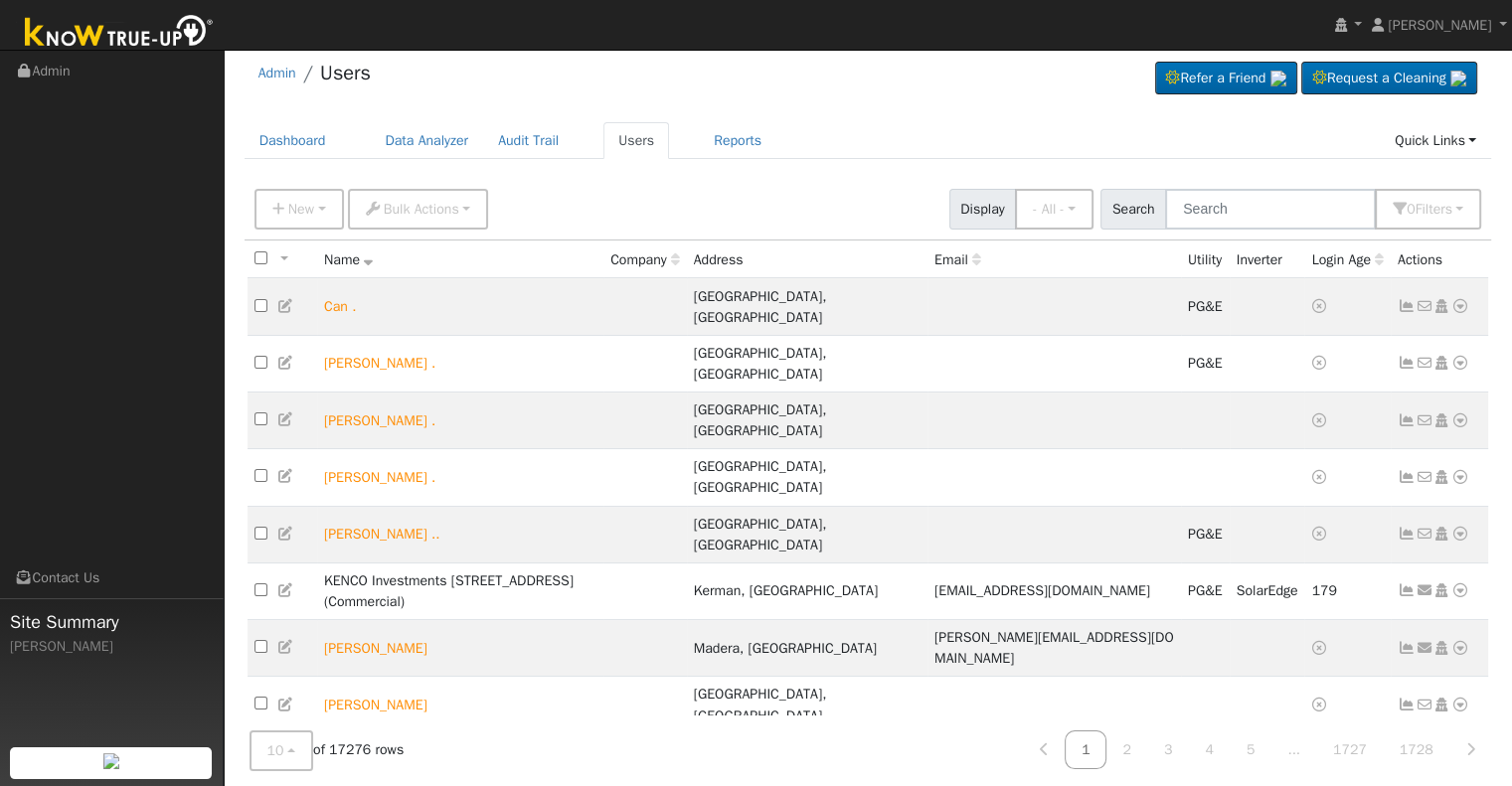 scroll, scrollTop: 16, scrollLeft: 0, axis: vertical 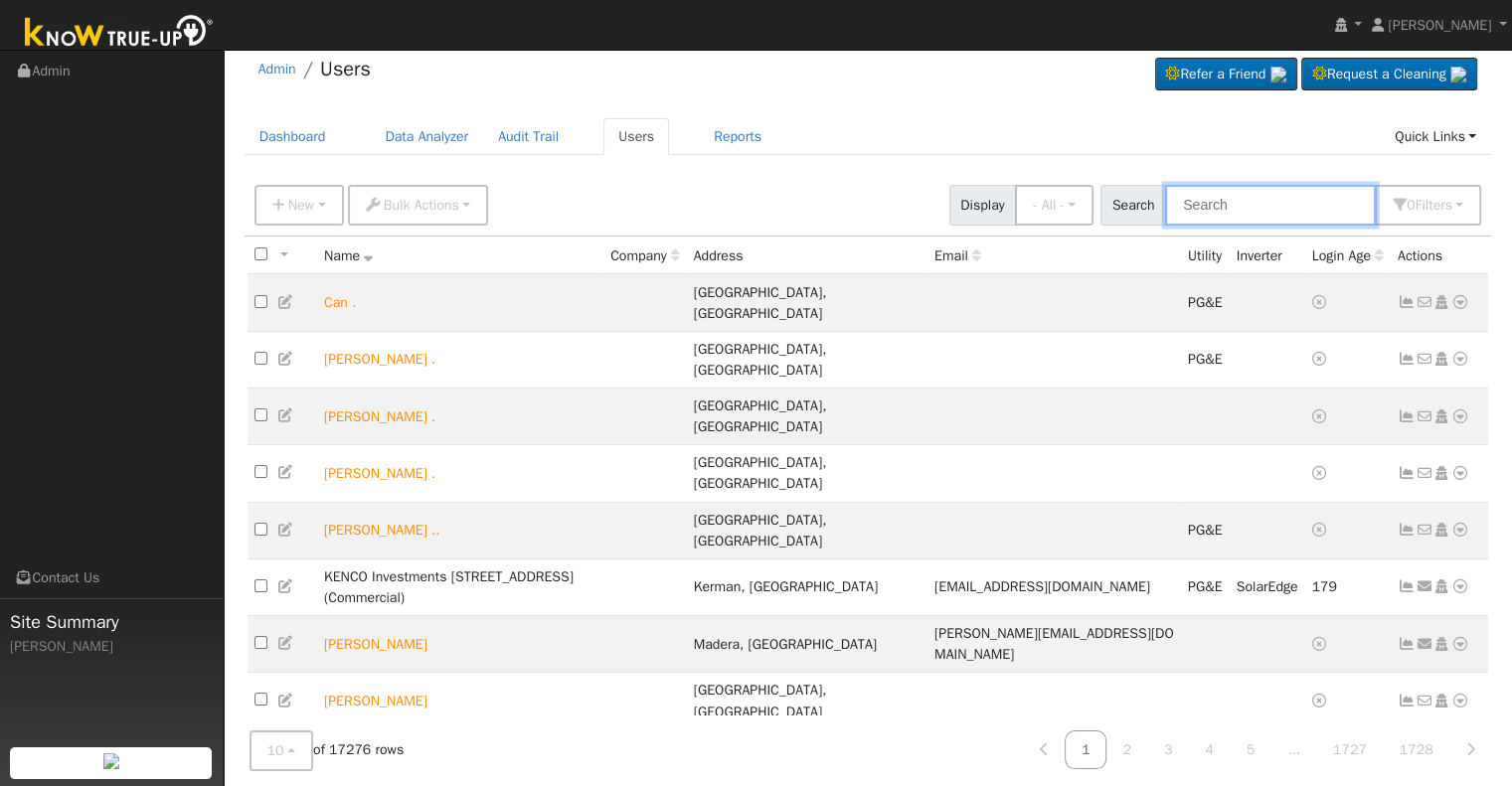 click at bounding box center (1270, 205) 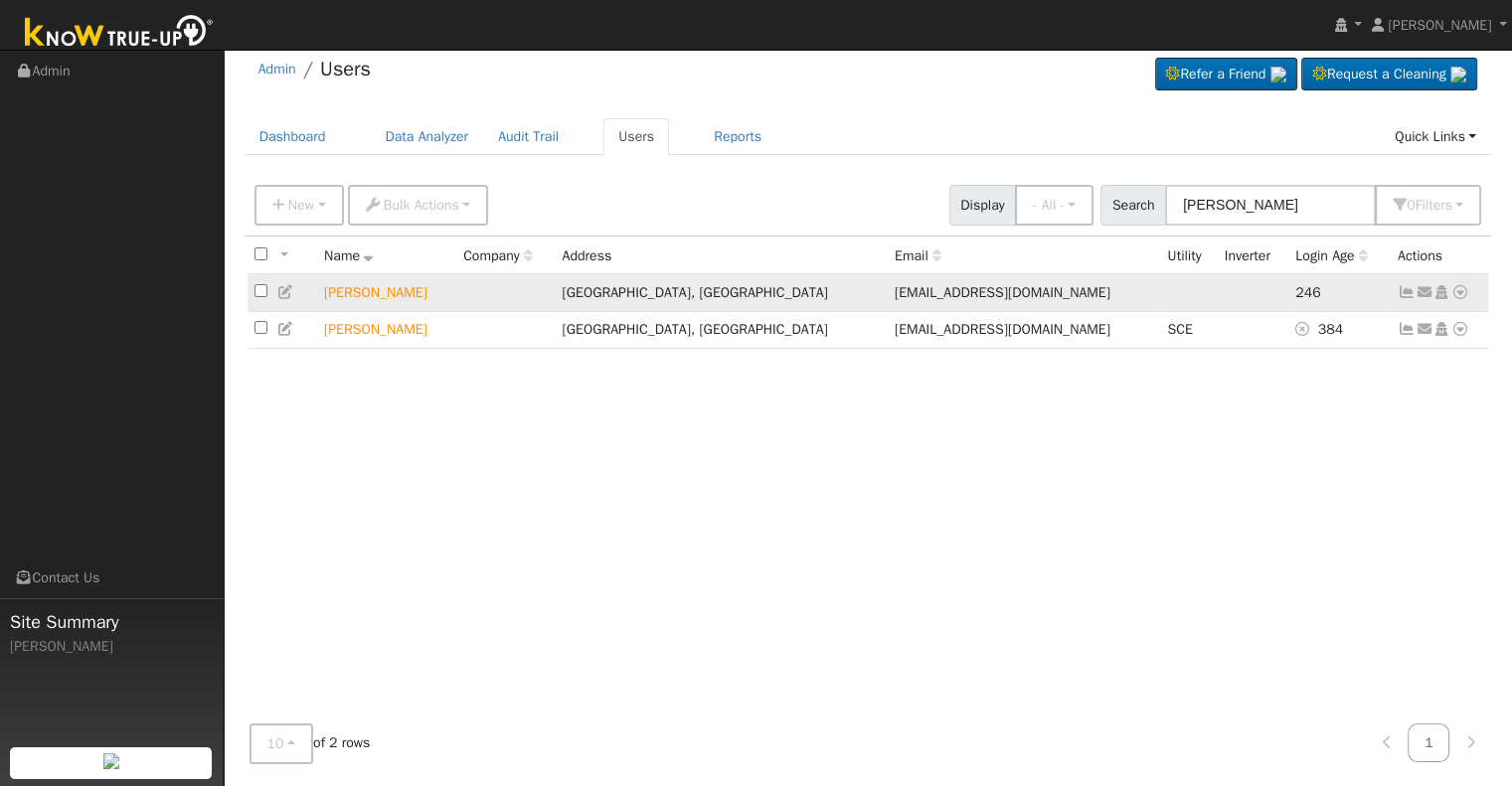 click at bounding box center [1407, 292] 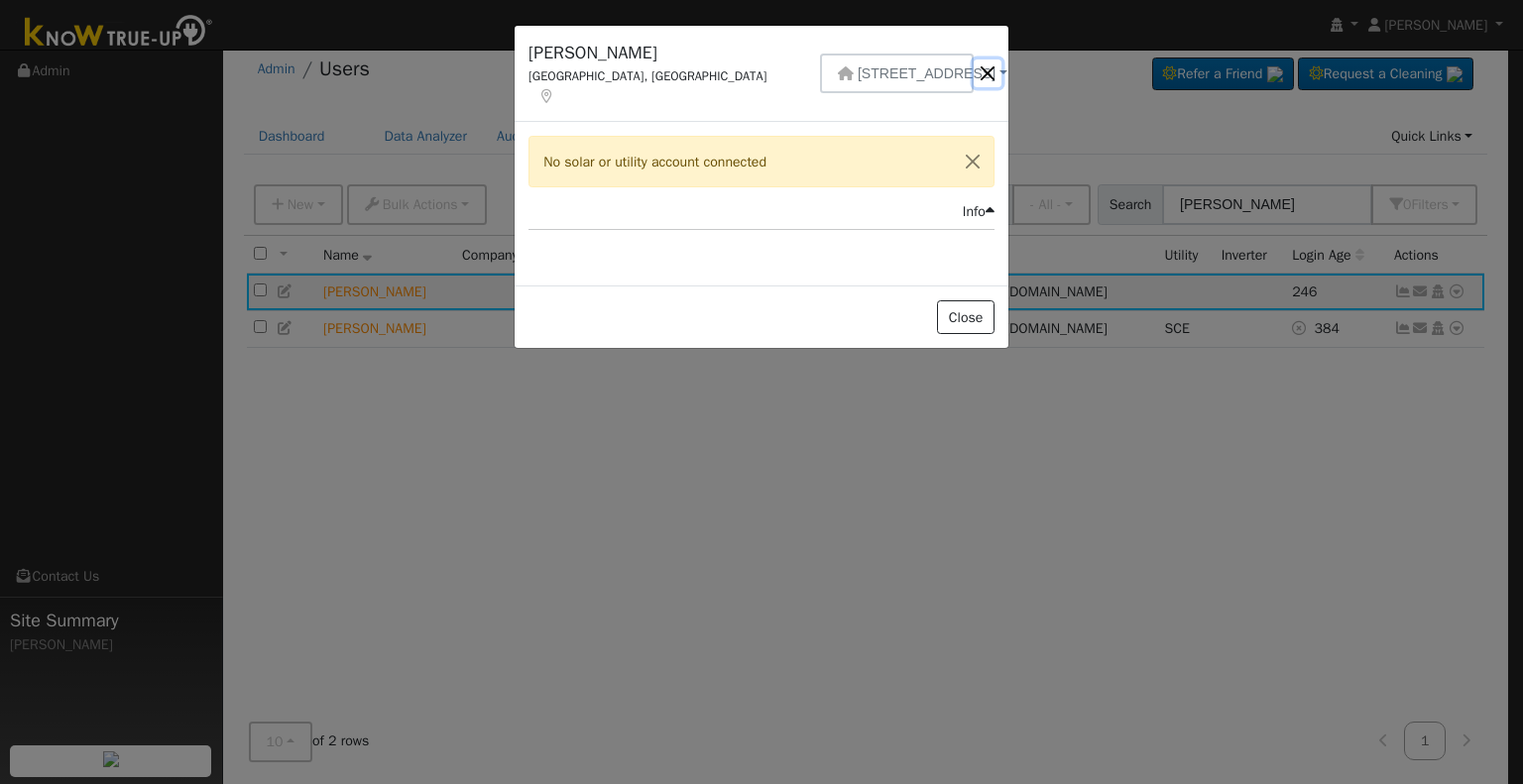 click at bounding box center (988, 73) 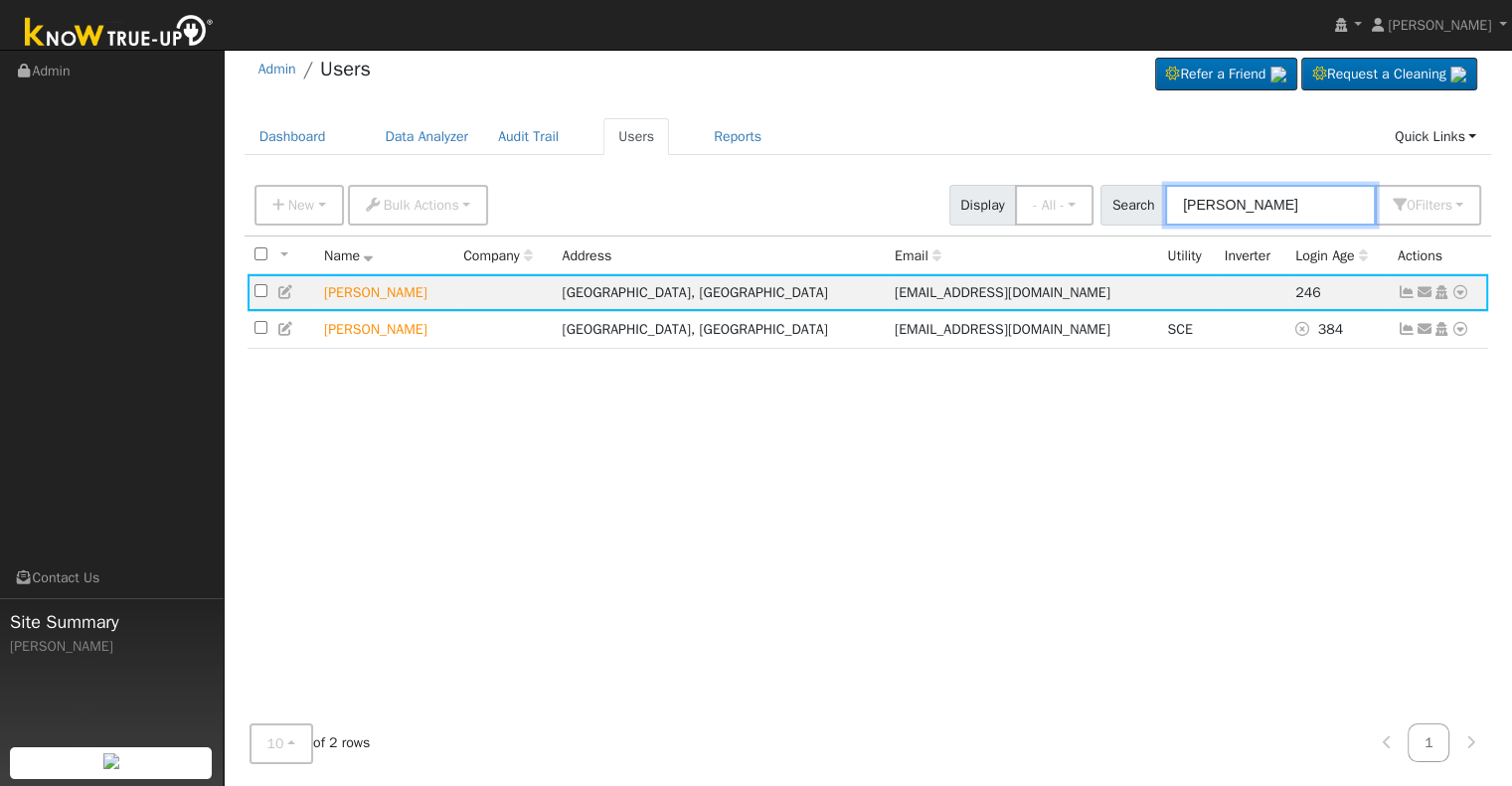 drag, startPoint x: 1264, startPoint y: 200, endPoint x: 1126, endPoint y: 208, distance: 138.23169 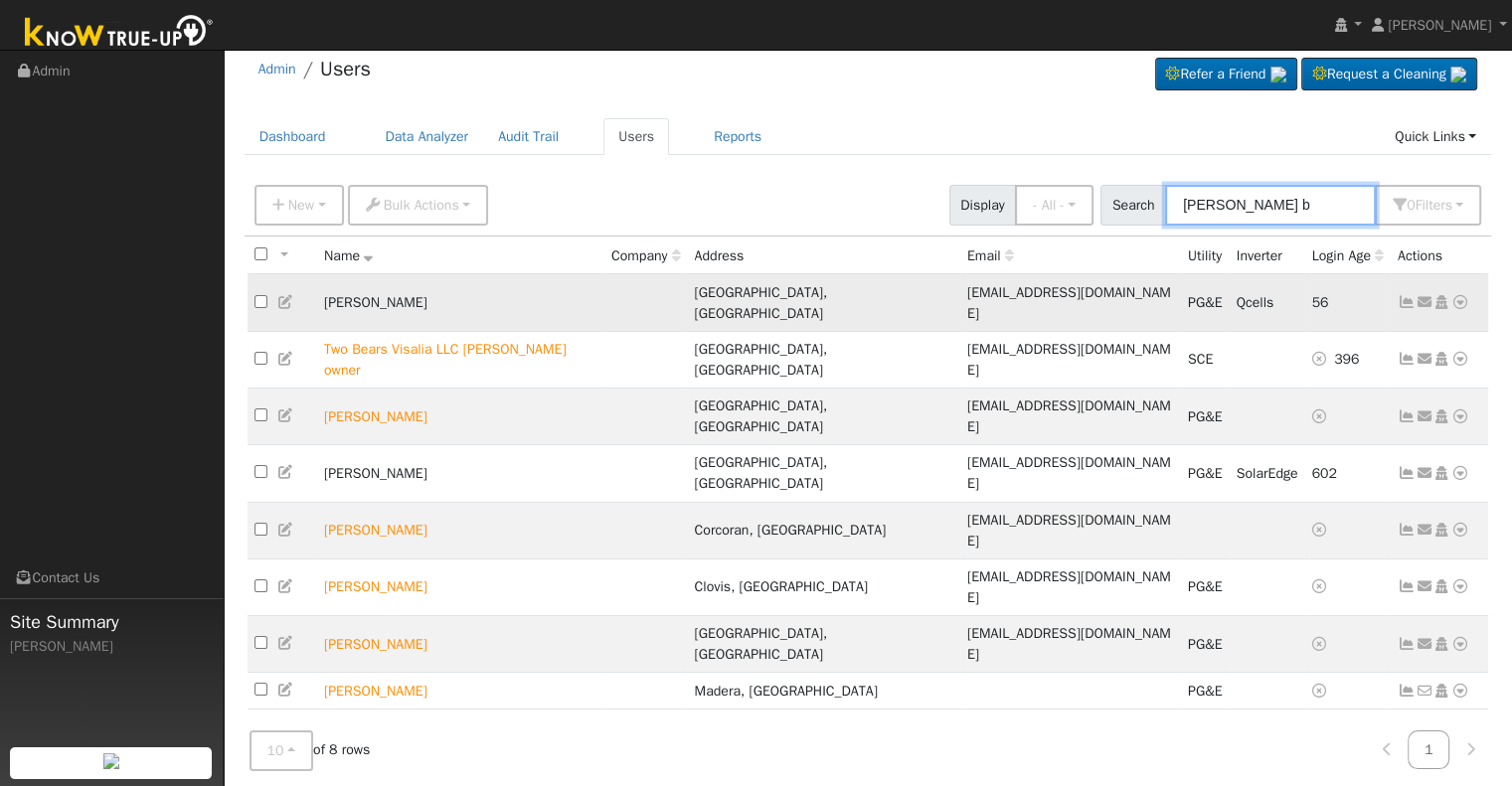 type on "[PERSON_NAME] b" 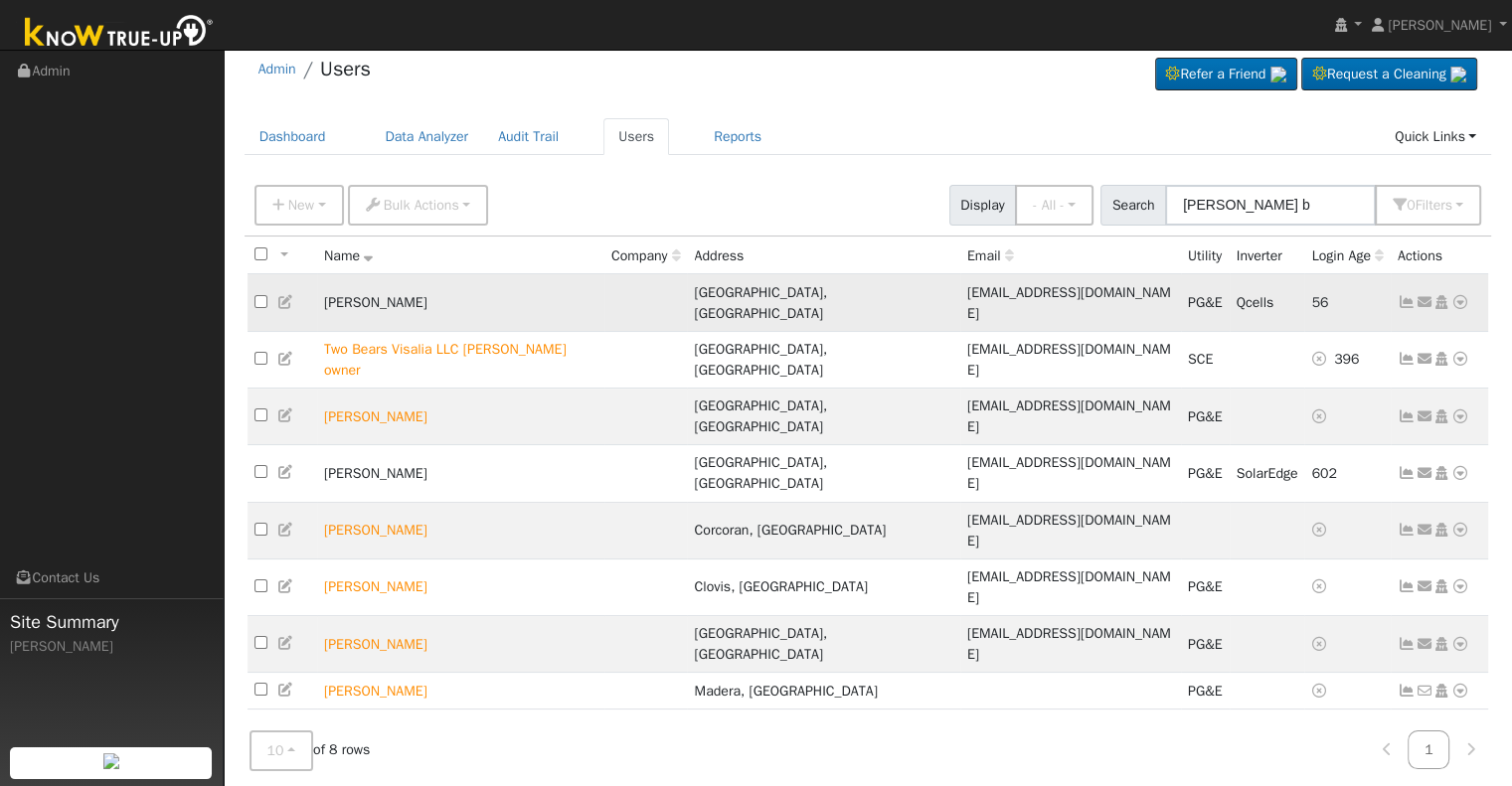 click at bounding box center (1460, 302) 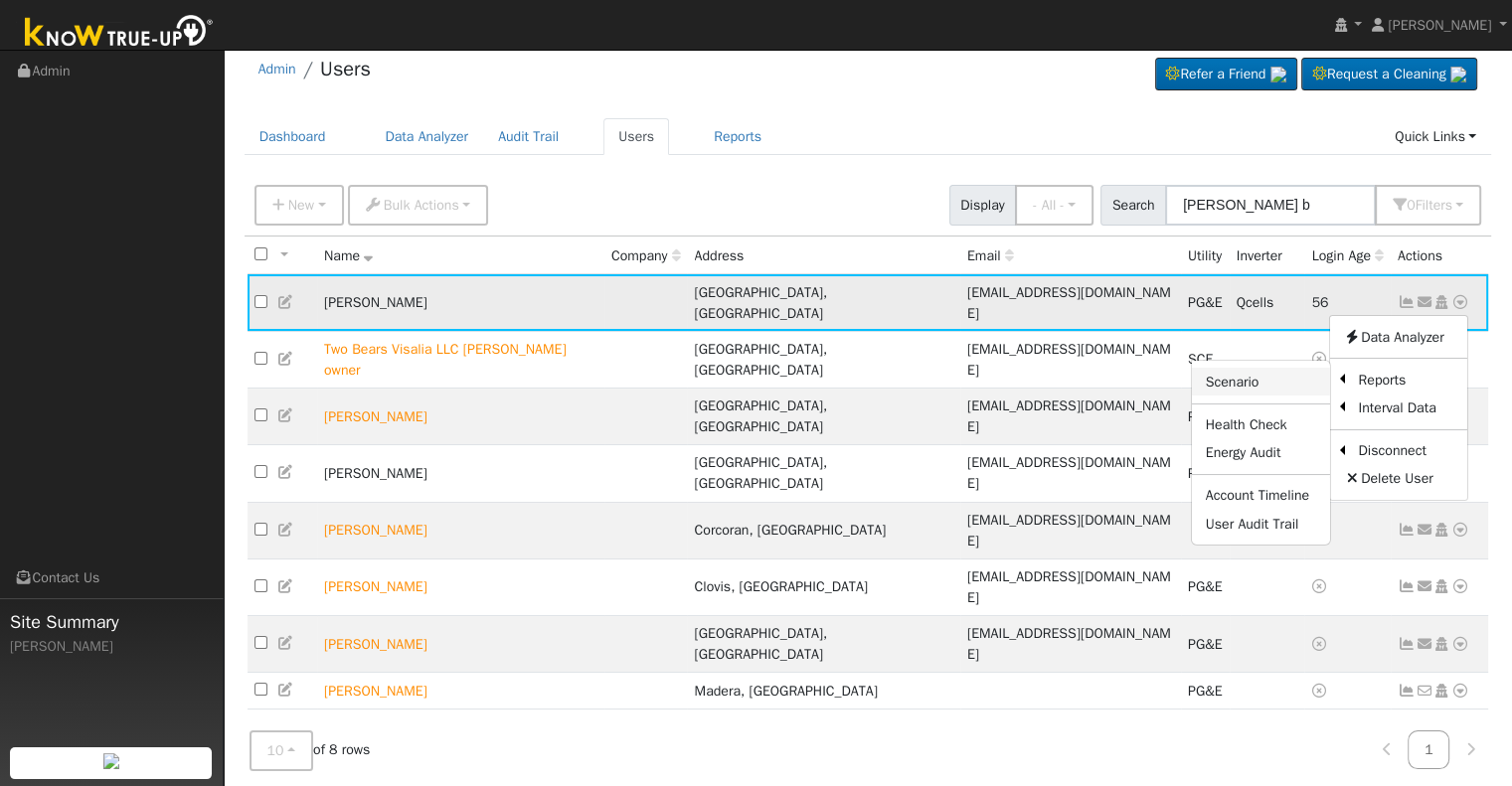 click on "Scenario" at bounding box center (1260, 382) 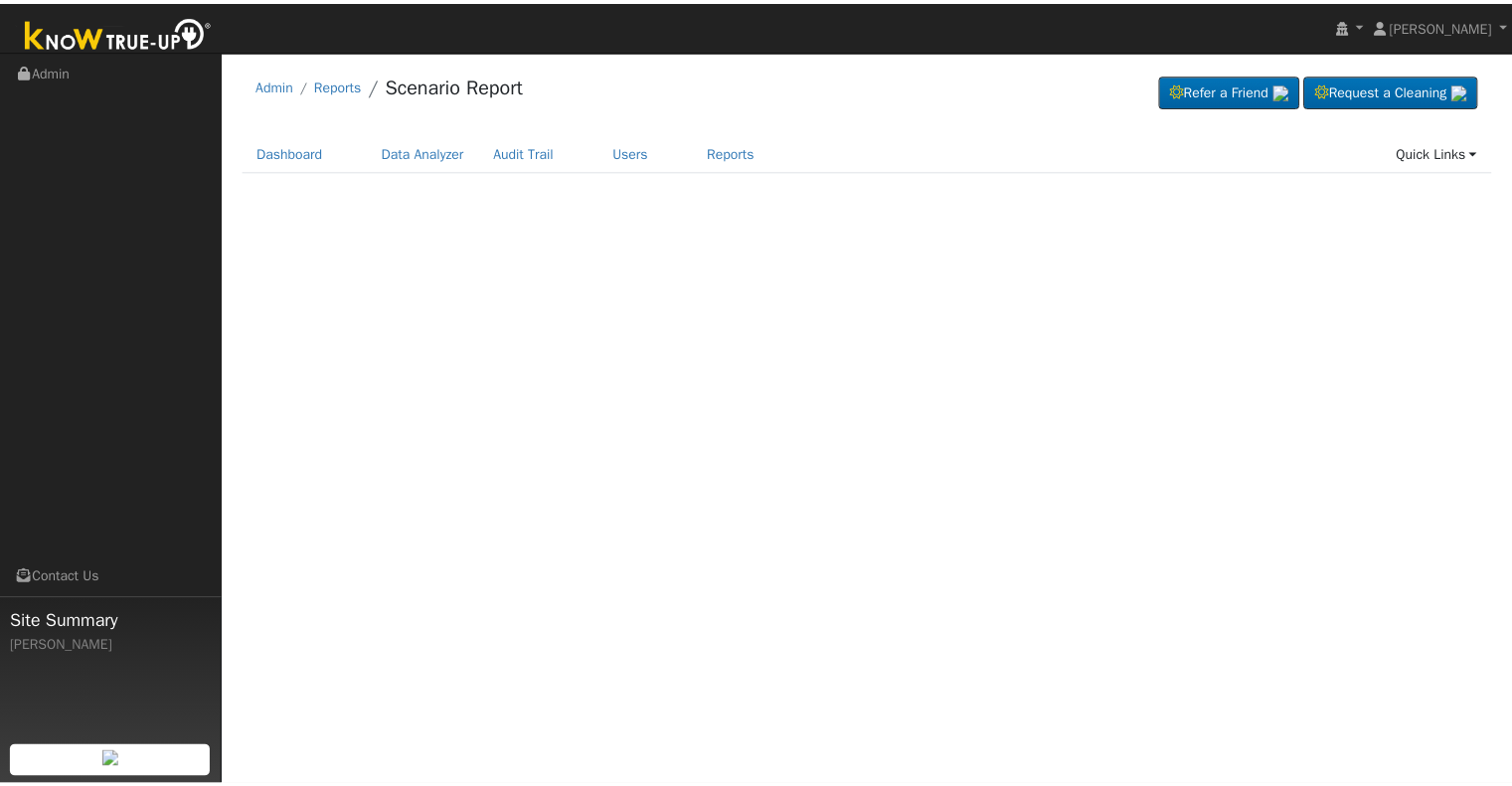 scroll, scrollTop: 0, scrollLeft: 0, axis: both 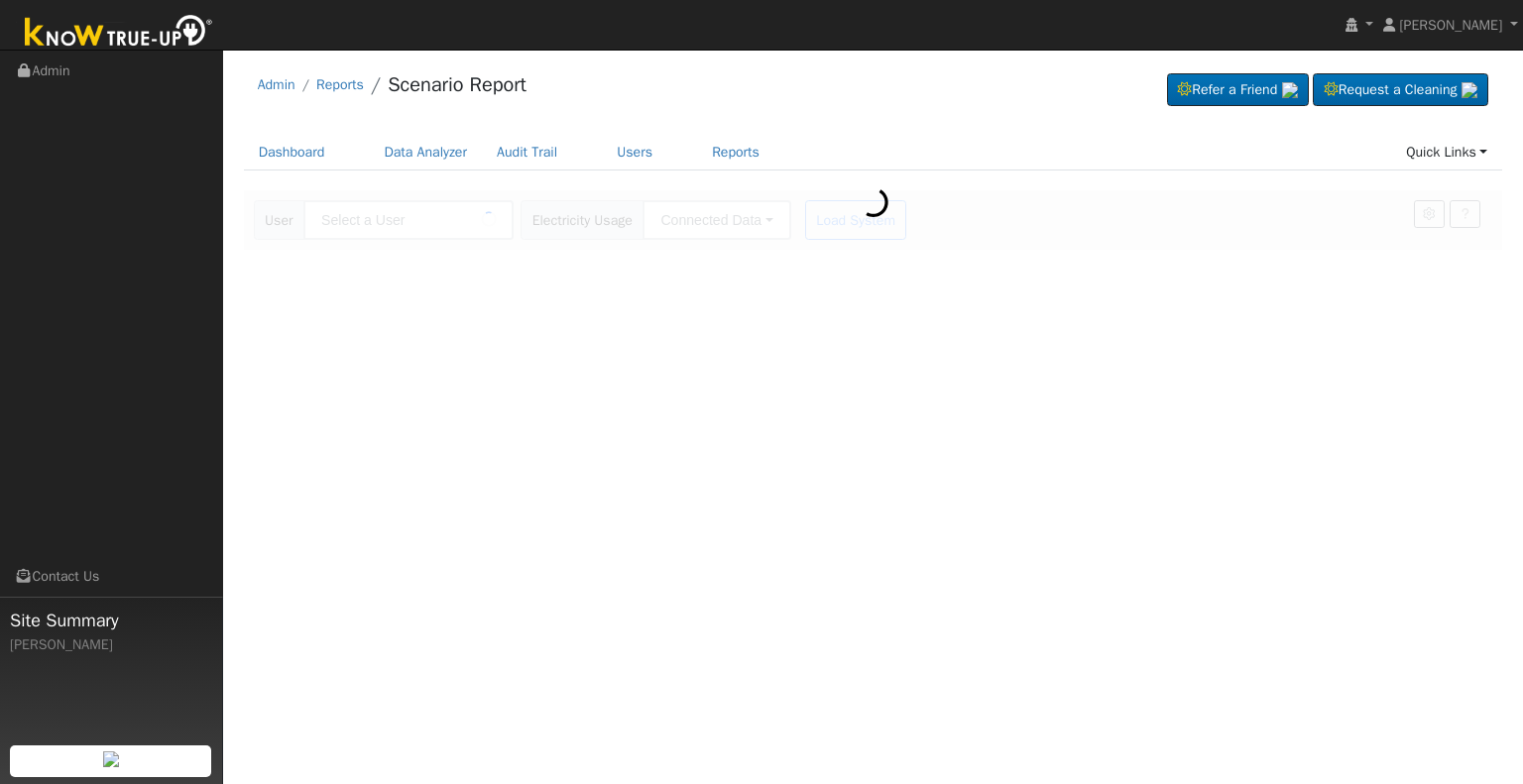 type on "[PERSON_NAME]" 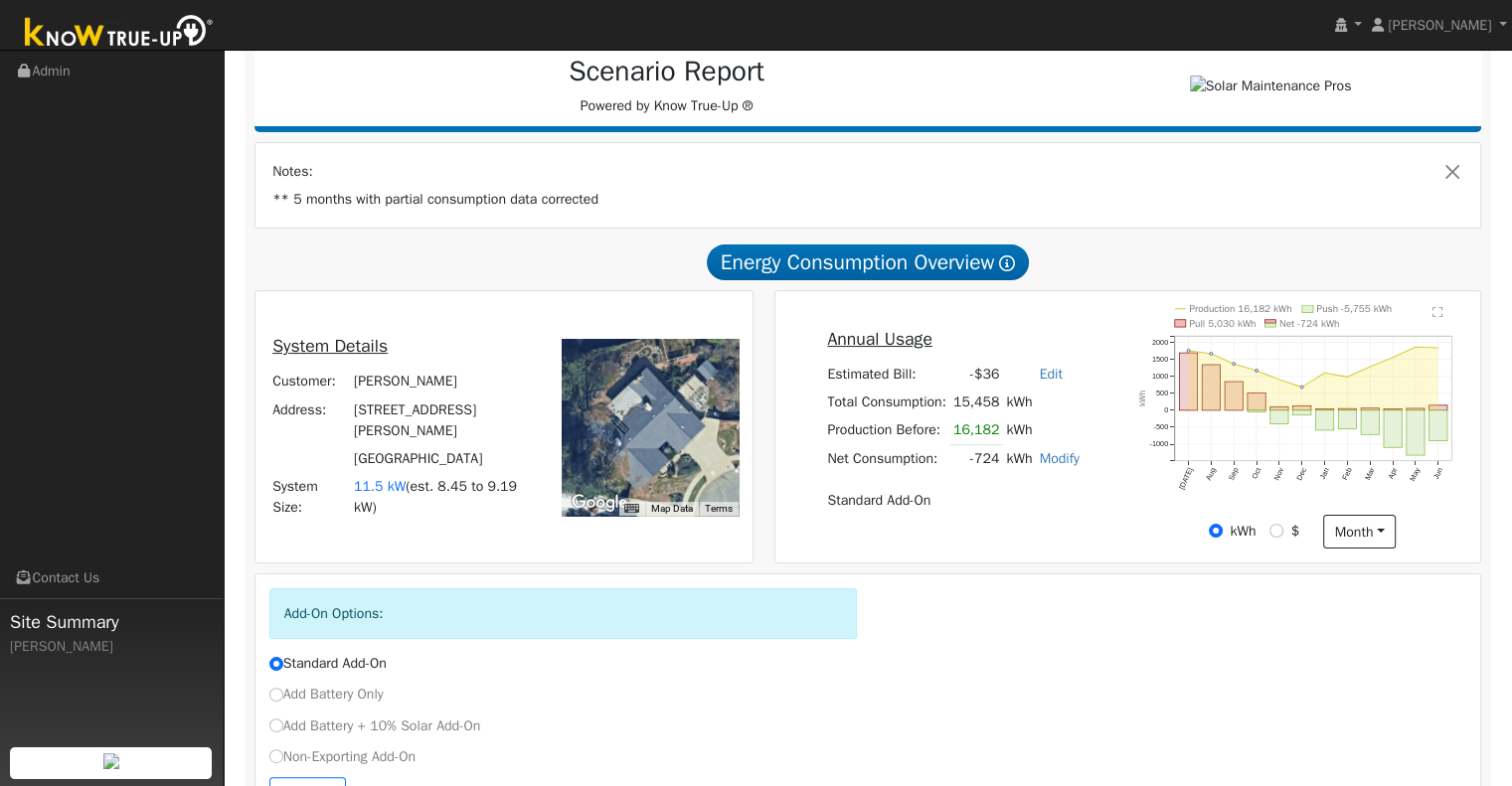 scroll, scrollTop: 264, scrollLeft: 0, axis: vertical 